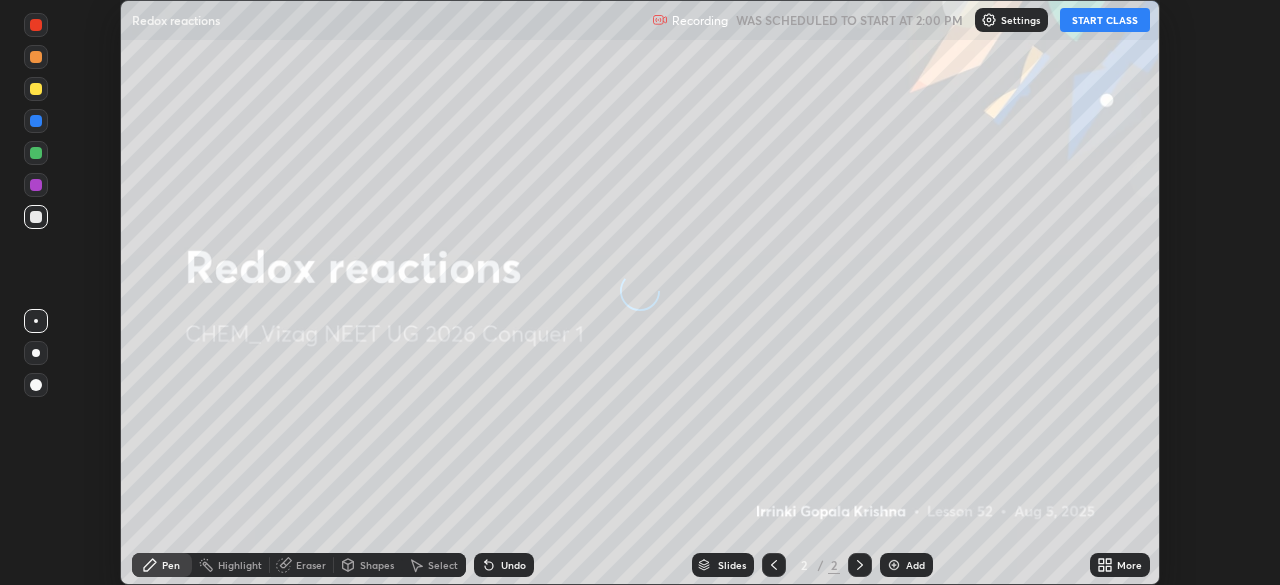 scroll, scrollTop: 0, scrollLeft: 0, axis: both 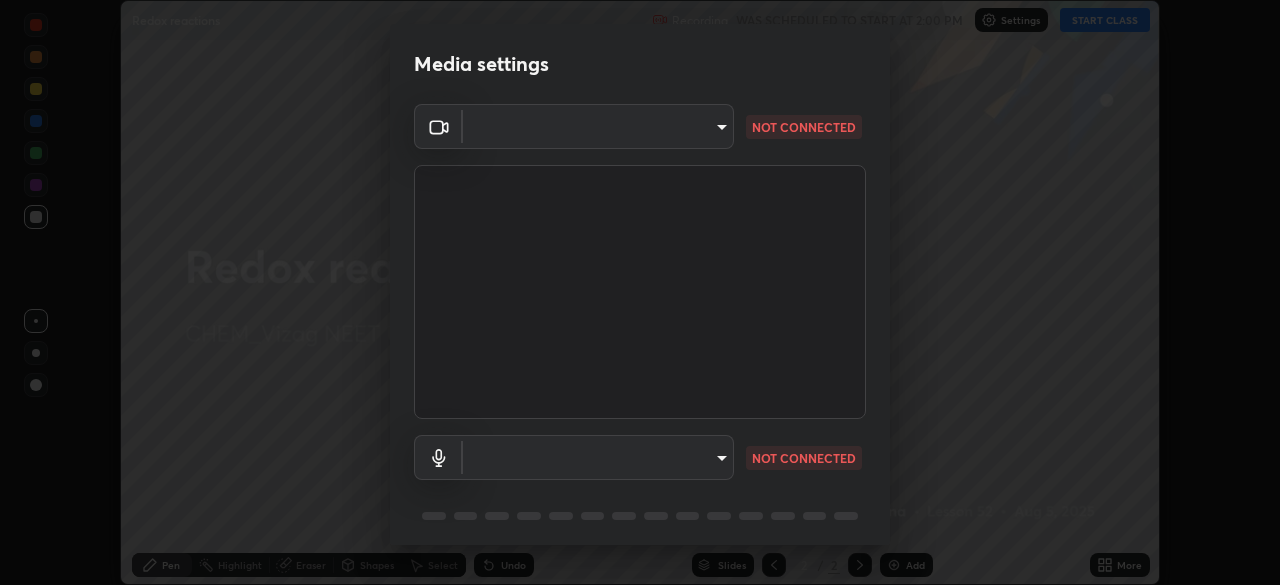 type on "63e944478c375660ba3e2c30d3e136fe9f8746200d3b231c524b05bf34109a7d" 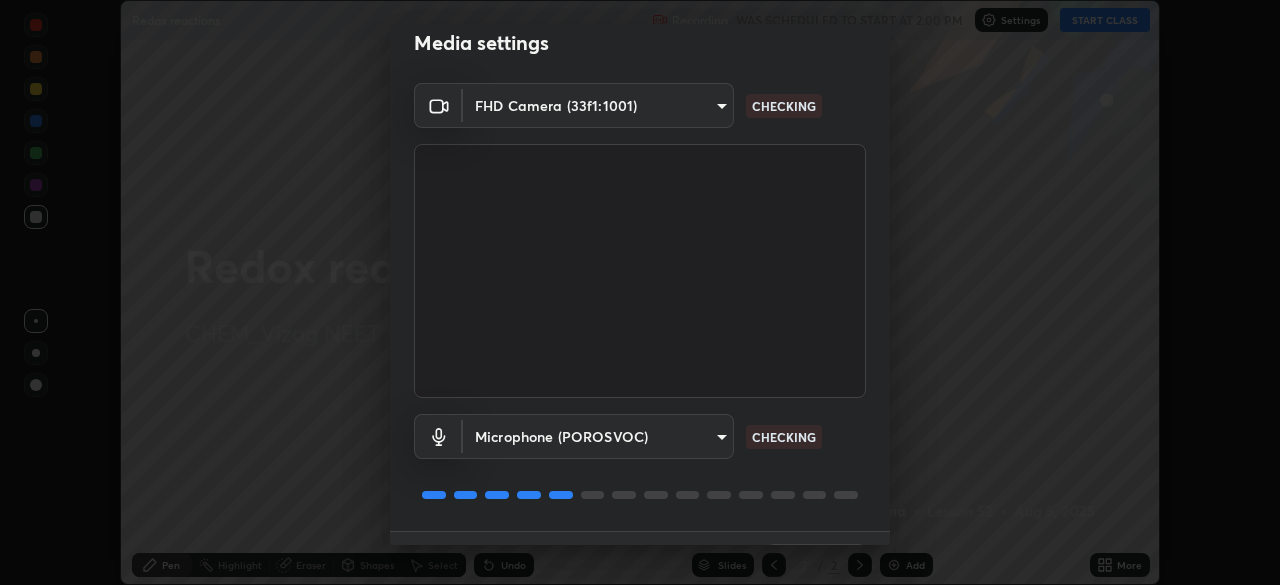 scroll, scrollTop: 71, scrollLeft: 0, axis: vertical 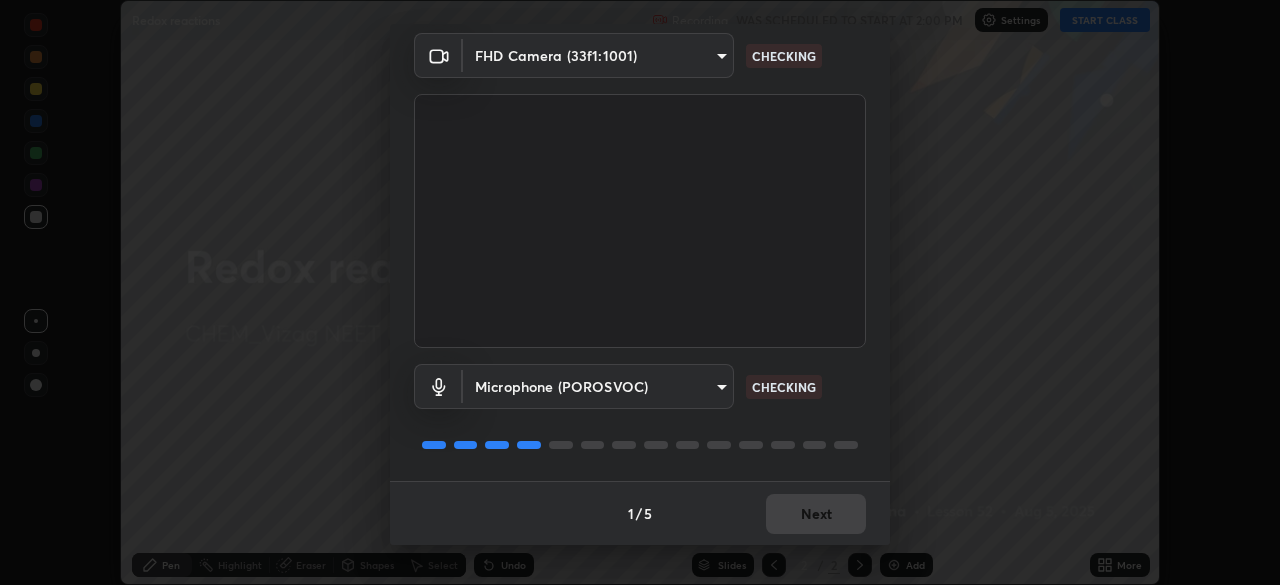 click on "Erase all Redox reactions Recording WAS SCHEDULED TO START AT  2:00 PM Settings START CLASS Setting up your live class Redox reactions • L52 of CHEM_Vizag NEET UG 2026 Conquer 1 [FIRST] [LAST] Pen Highlight Eraser Shapes Select Undo Slides 2 / 2 Add More No doubts shared Encourage your learners to ask a doubt for better clarity Report an issue Reason for reporting Buffering Chat not working Audio - Video sync issue Educator video quality low ​ Attach an image Report Media settings FHD Camera (33f1:1001) 63e944478c375660ba3e2c30d3e136fe9f8746200d3b231c524b05bf34109a7d CHECKING Microphone (POROSVOC) 4117b5221843bfbea014ce5869428a7475554113c378c47217f8ca71495135e8 CHECKING 1 / 5 Next" at bounding box center [640, 292] 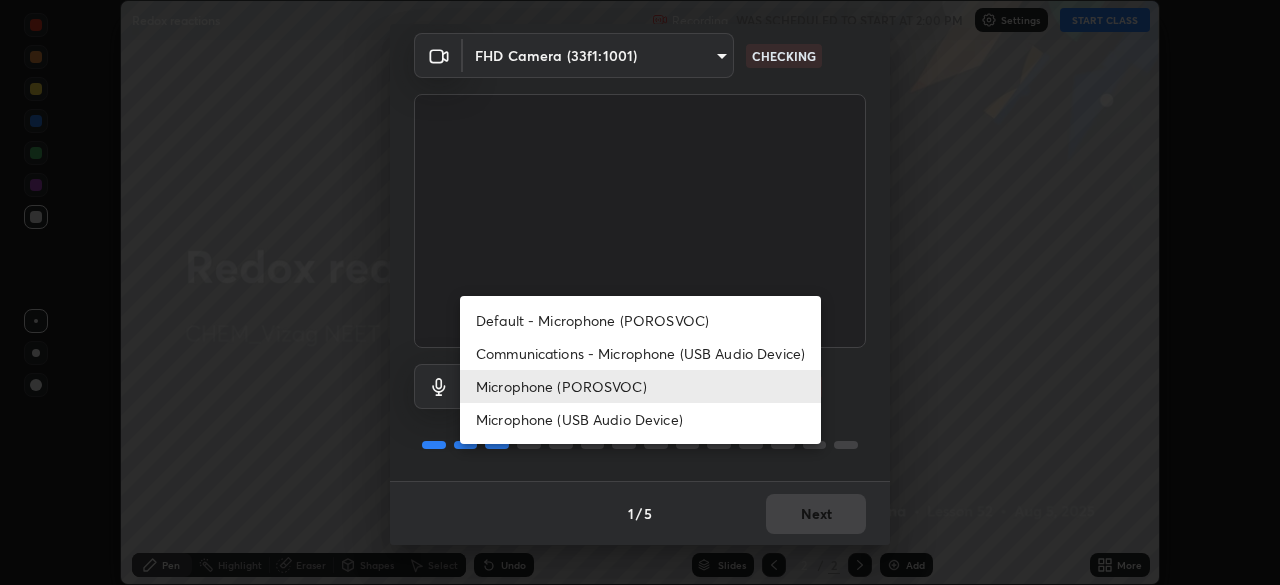 click on "Microphone (USB Audio Device)" at bounding box center (640, 419) 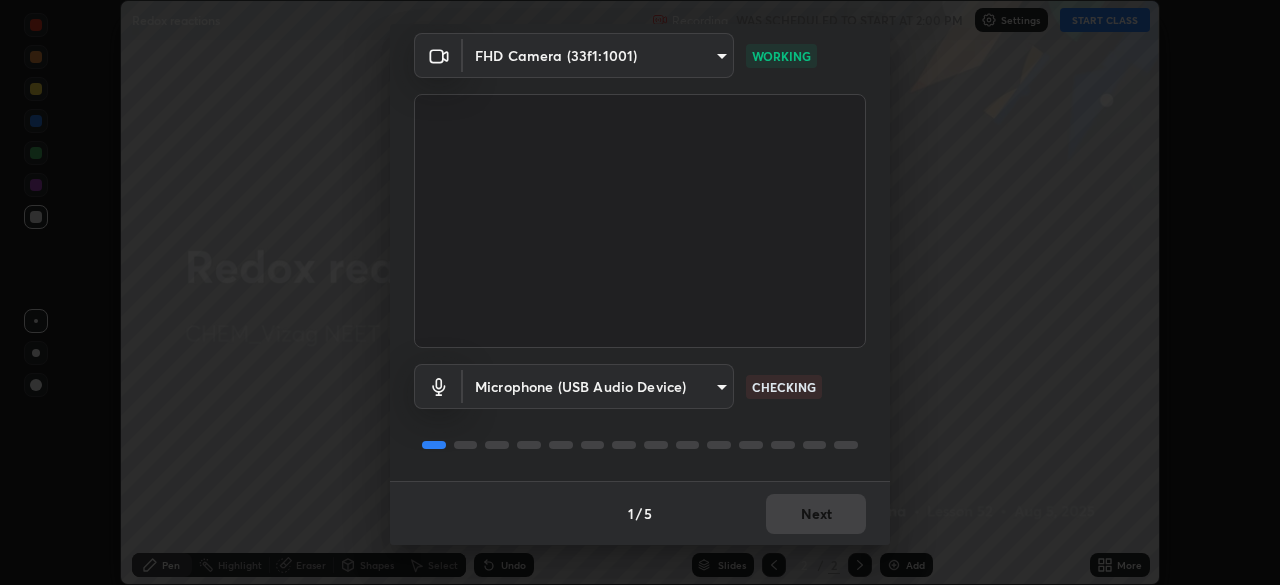 click on "Erase all Redox reactions Recording WAS SCHEDULED TO START AT  2:00 PM Settings START CLASS Setting up your live class Redox reactions • L52 of CHEM_Vizag NEET UG 2026 Conquer 1 [FIRST] [LAST] Pen Highlight Eraser Shapes Select Undo Slides 2 / 2 Add More No doubts shared Encourage your learners to ask a doubt for better clarity Report an issue Reason for reporting Buffering Chat not working Audio - Video sync issue Educator video quality low ​ Attach an image Report Media settings FHD Camera (33f1:1001) 63e944478c375660ba3e2c30d3e136fe9f8746200d3b231c524b05bf34109a7d WORKING Microphone (USB Audio Device) f21ef9a01f5731242e08e414342b33c89a8064c4f9768b9d5ece81897f1eee79 CHECKING 1 / 5 Next" at bounding box center (640, 292) 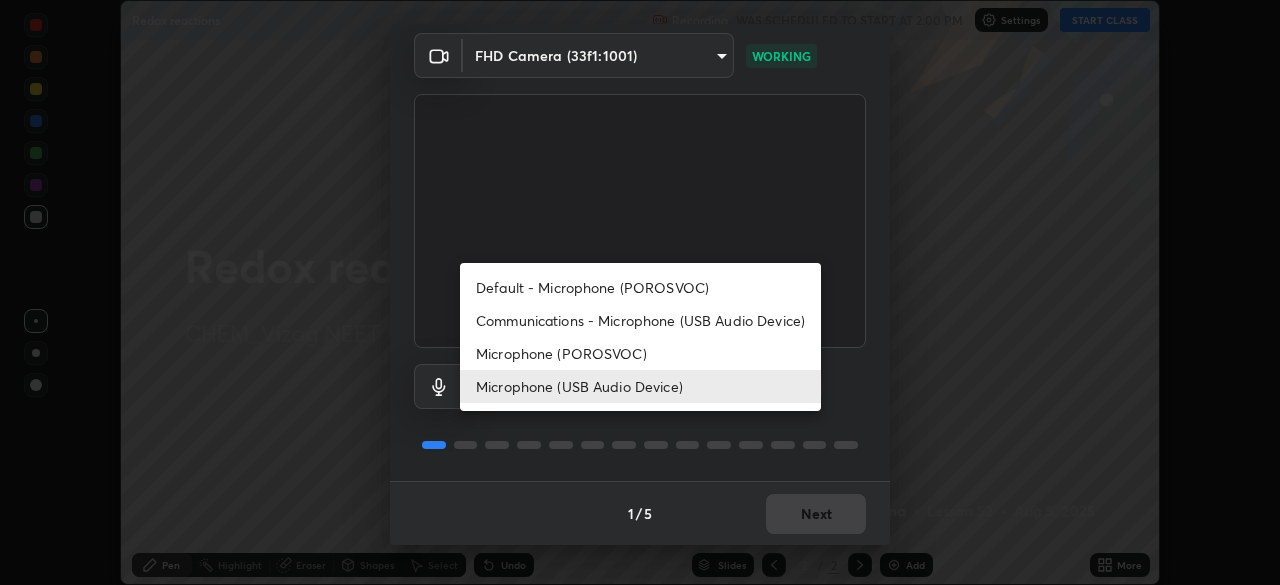 click on "Microphone (POROSVOC)" at bounding box center [640, 353] 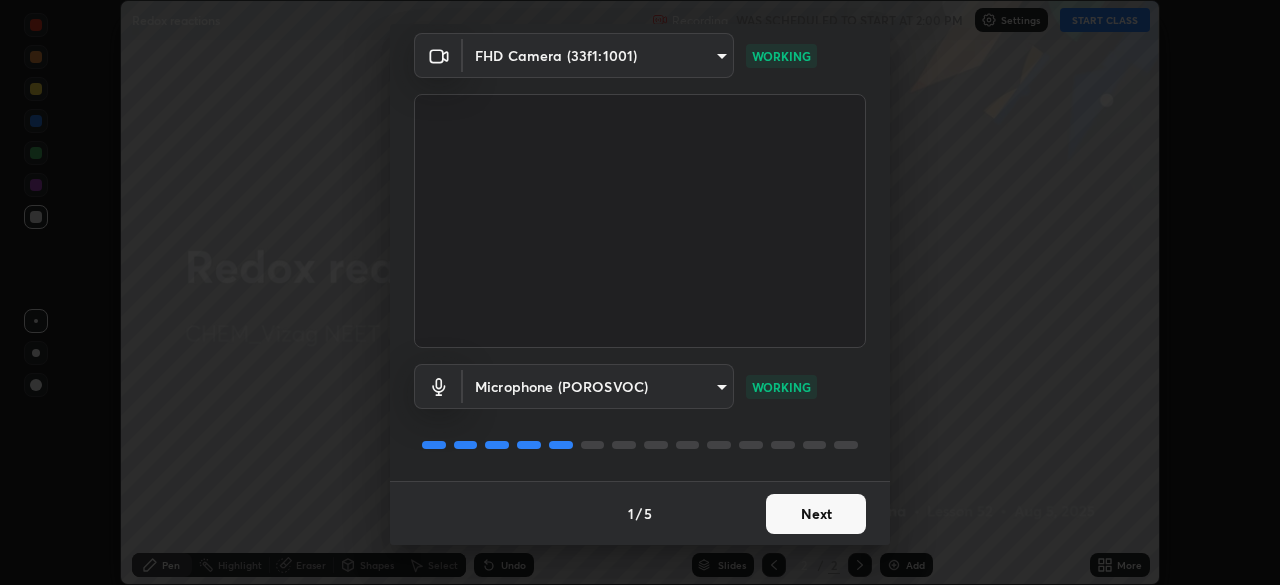 click on "Next" at bounding box center [816, 514] 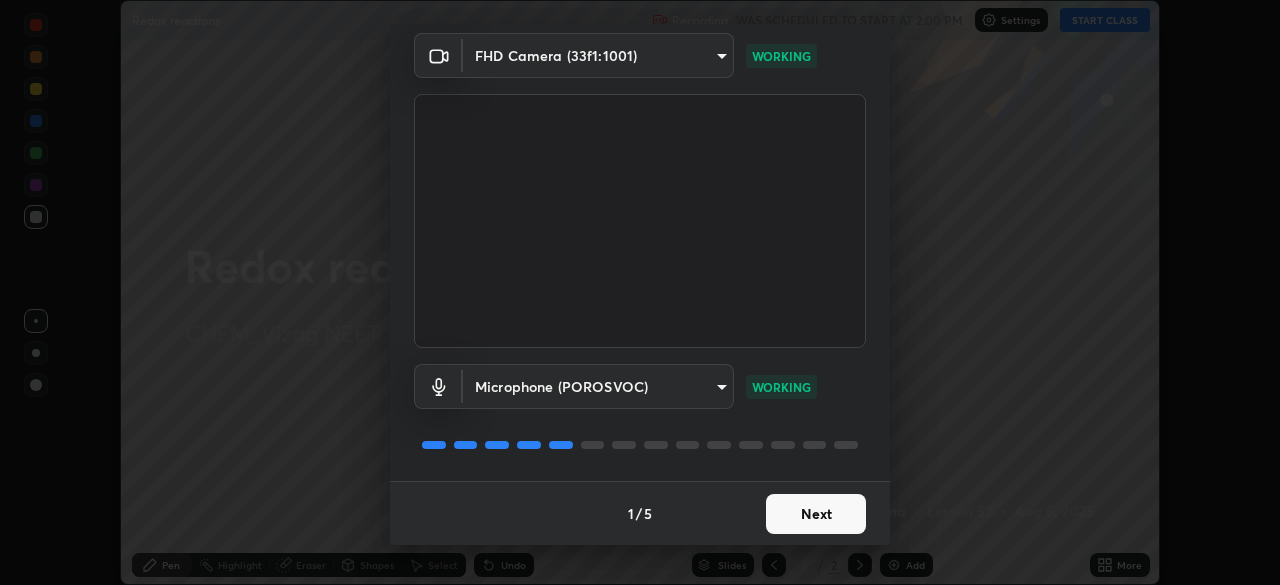 scroll, scrollTop: 0, scrollLeft: 0, axis: both 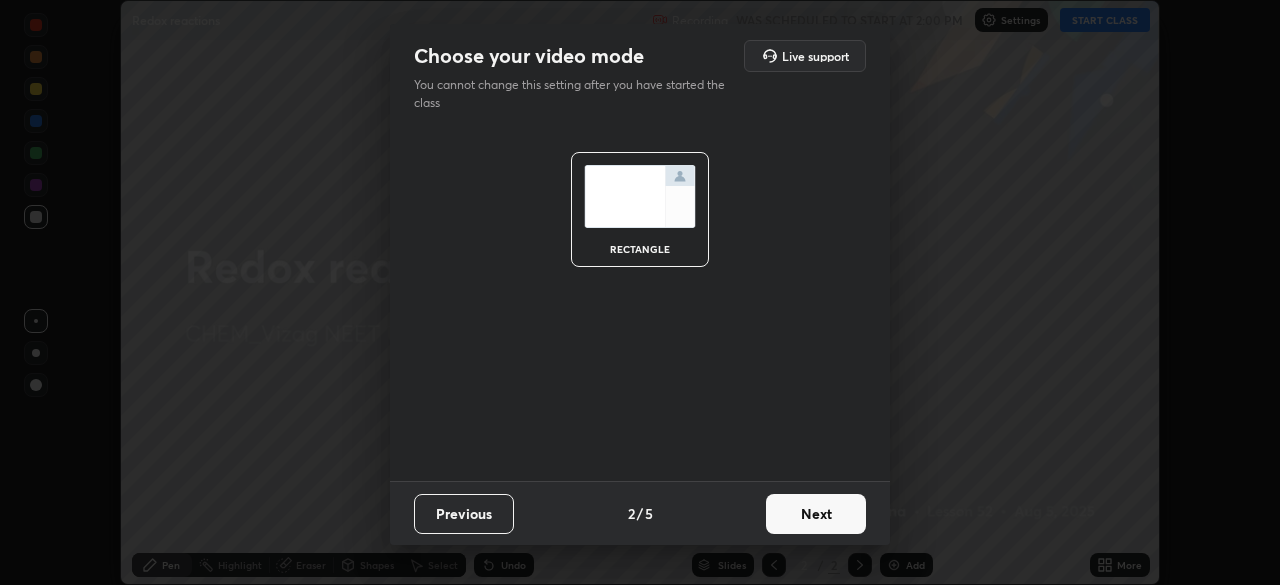 click on "Next" at bounding box center [816, 514] 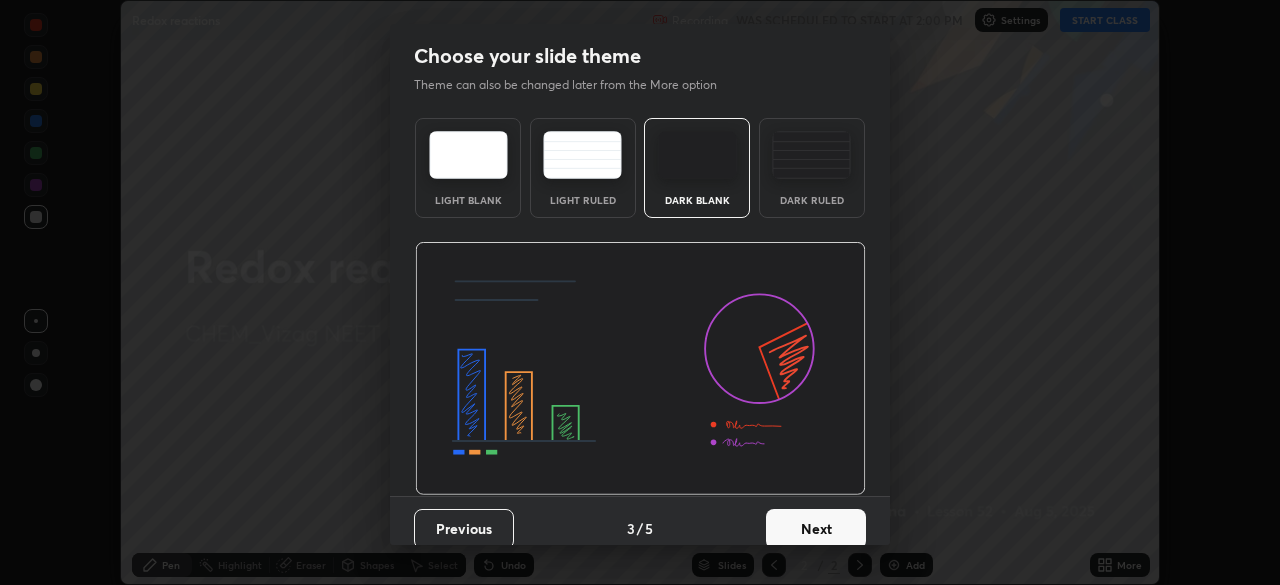 click on "Next" at bounding box center [816, 529] 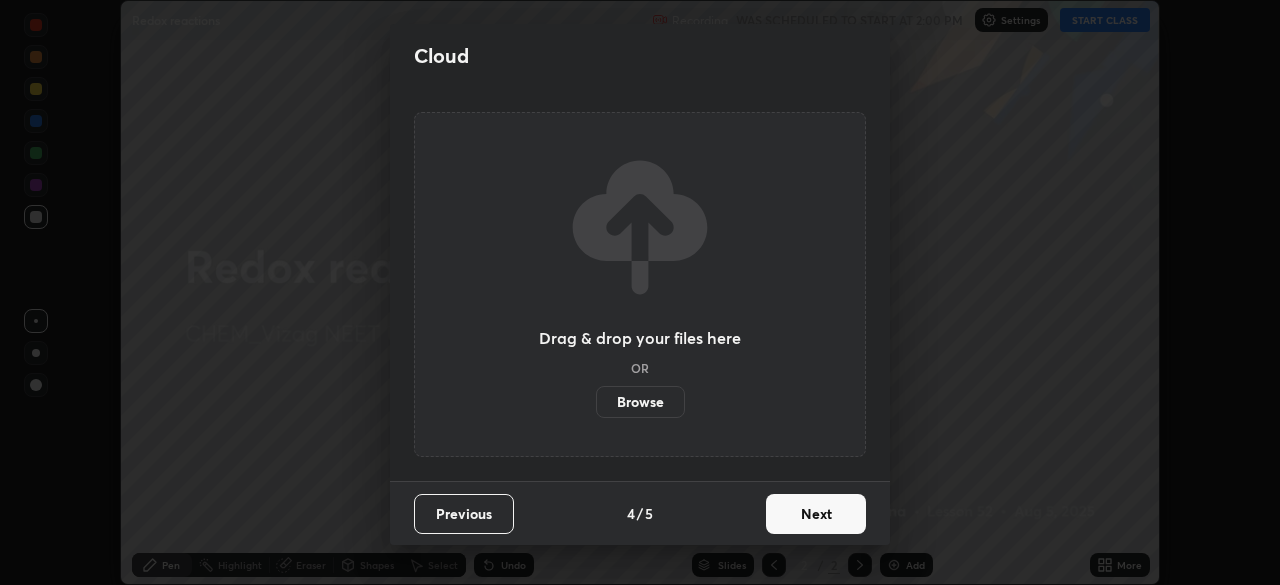 click on "Next" at bounding box center (816, 514) 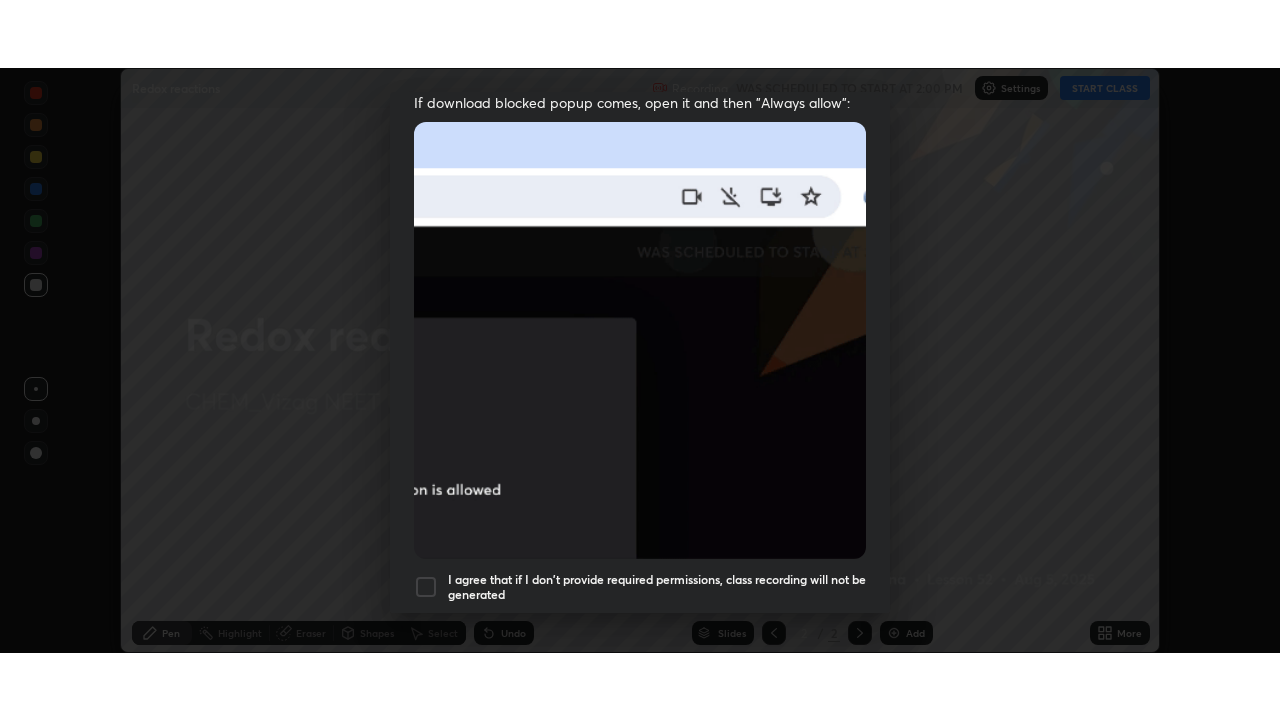 scroll, scrollTop: 479, scrollLeft: 0, axis: vertical 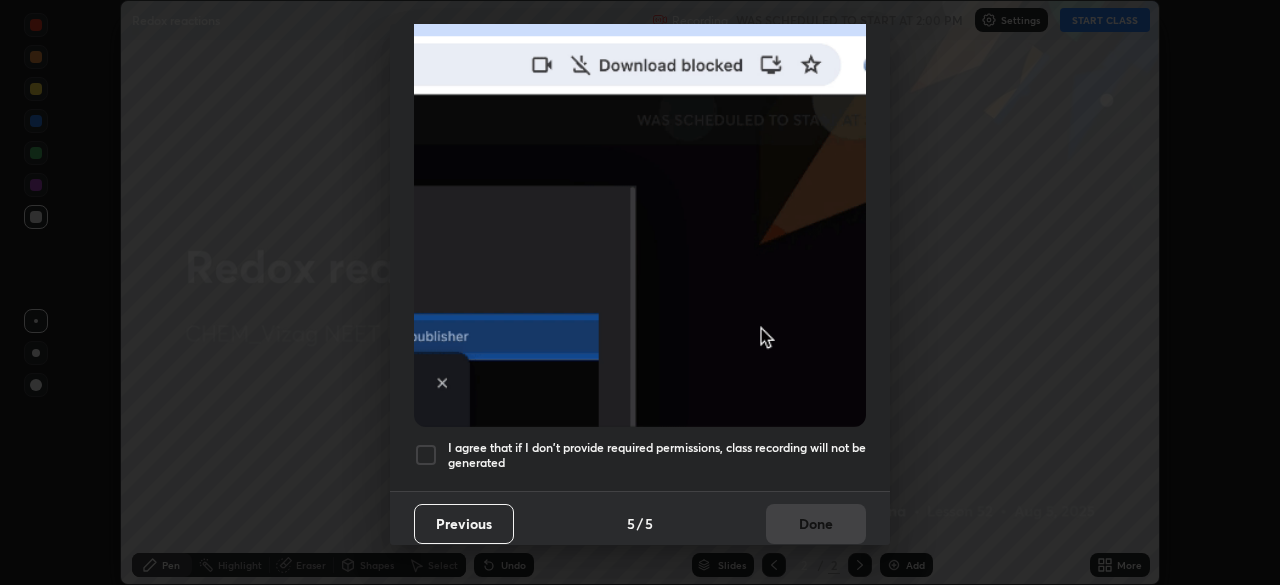 click on "I agree that if I don't provide required permissions, class recording will not be generated" at bounding box center [657, 455] 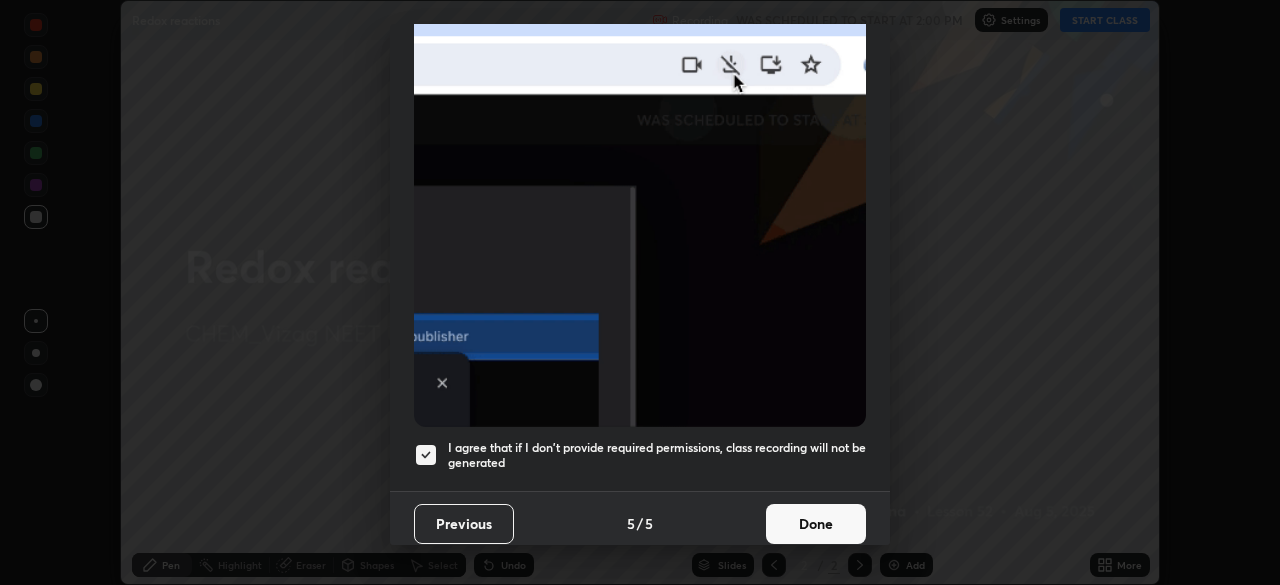 click on "Done" at bounding box center (816, 524) 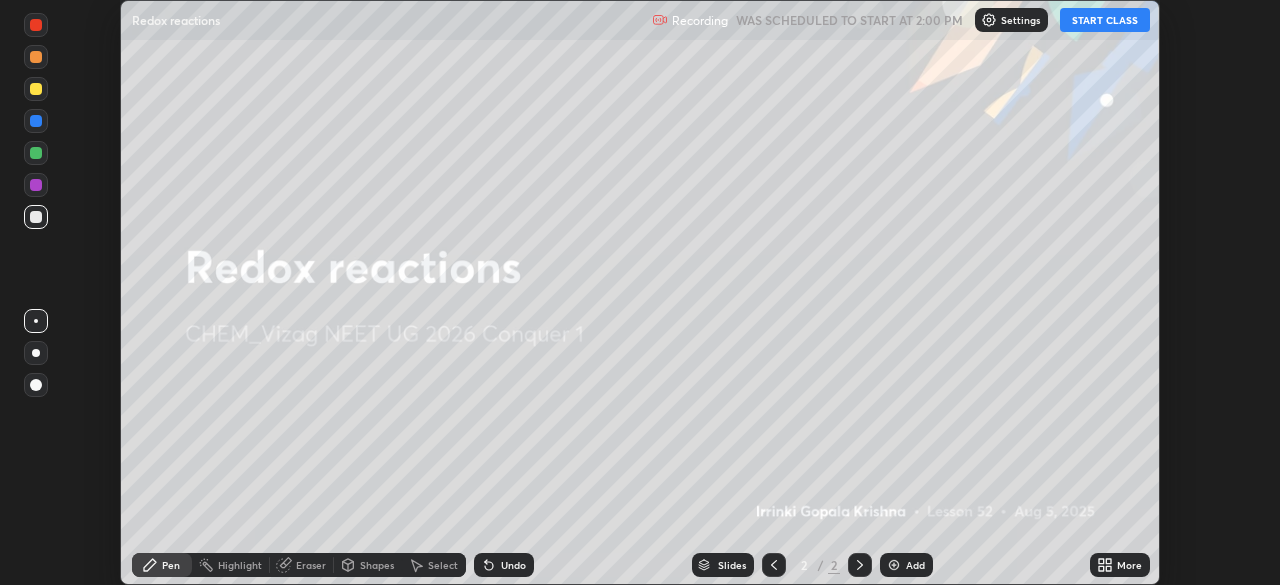 click at bounding box center [894, 565] 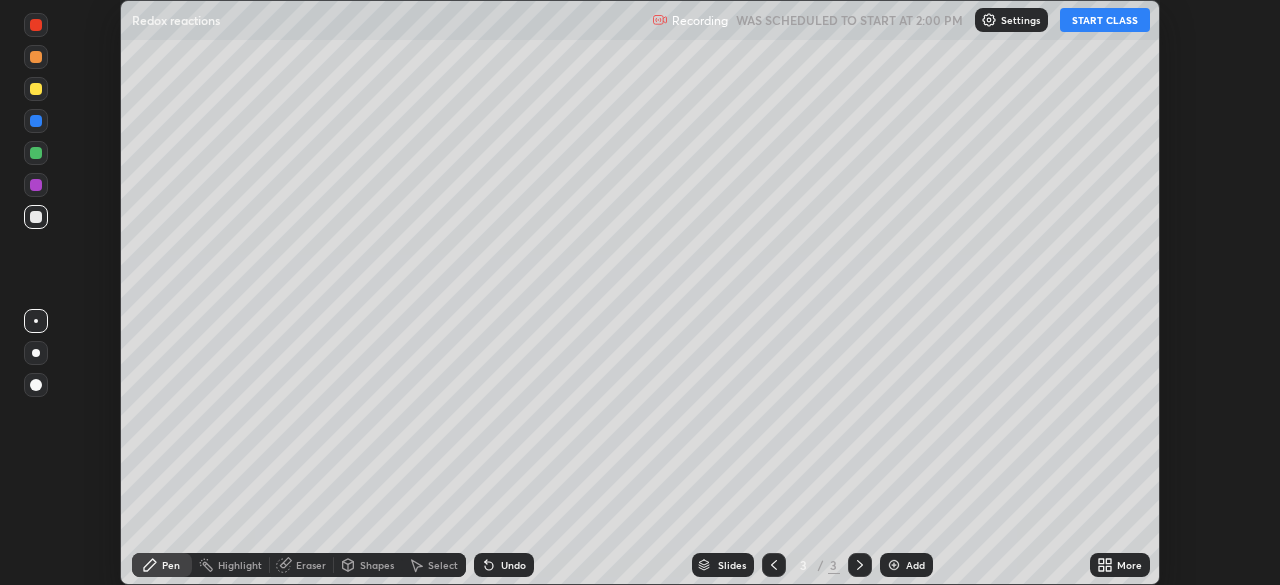click 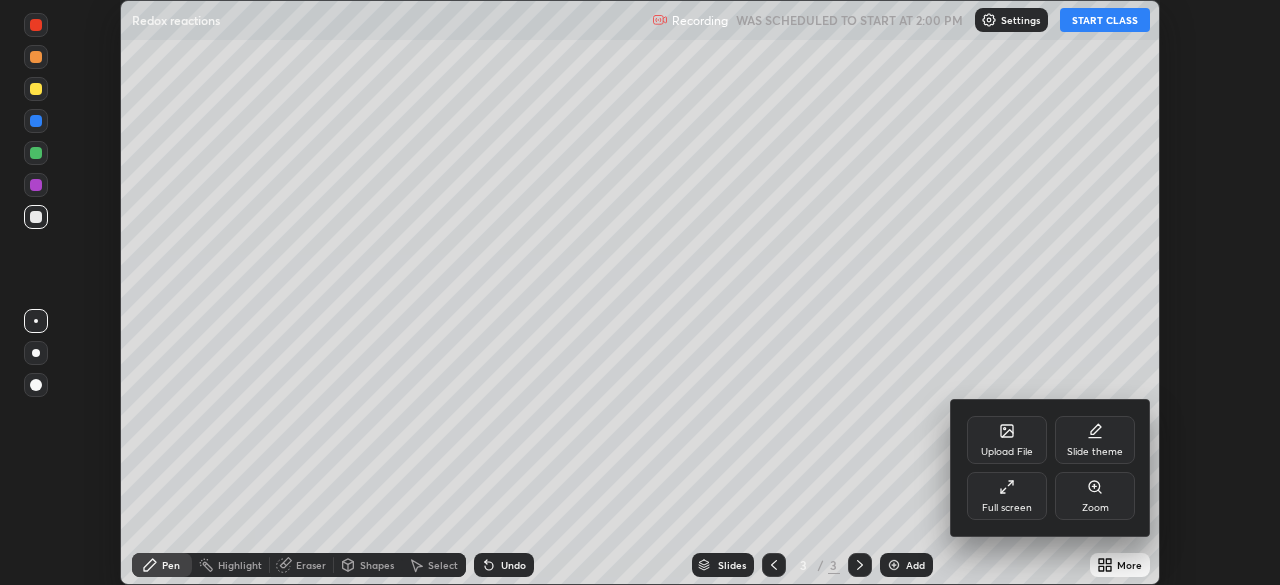click 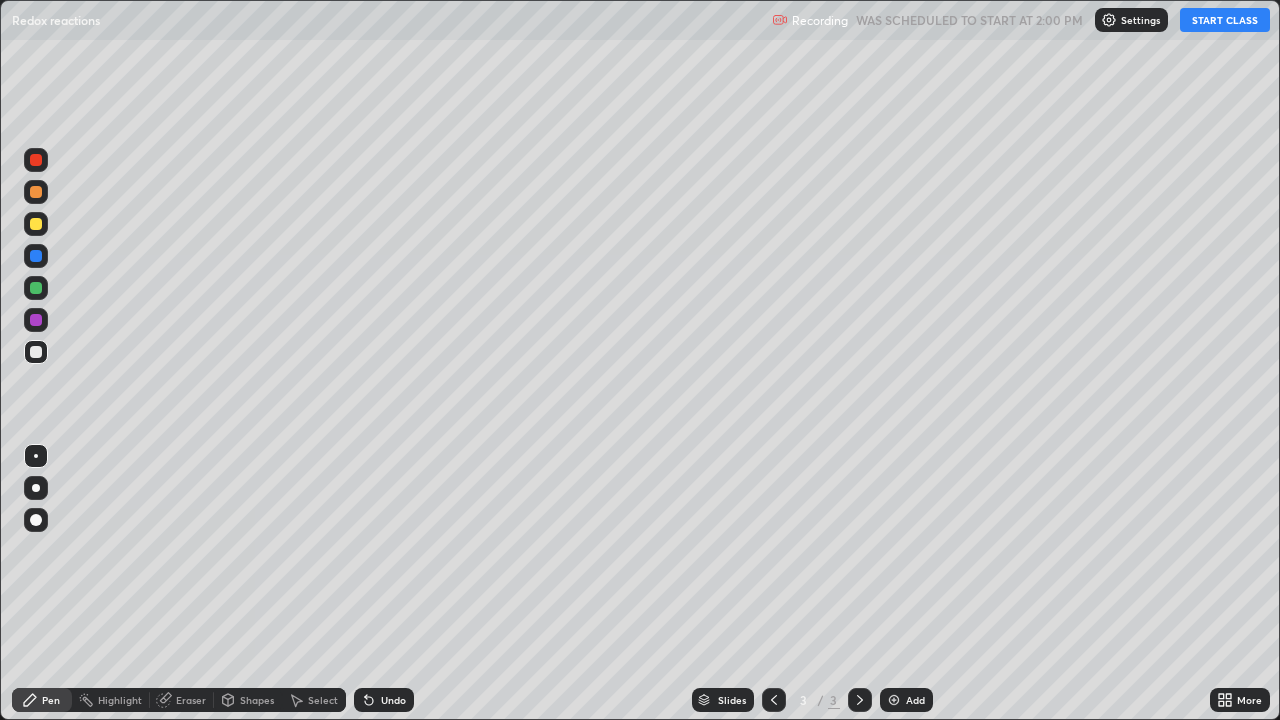 scroll, scrollTop: 99280, scrollLeft: 98720, axis: both 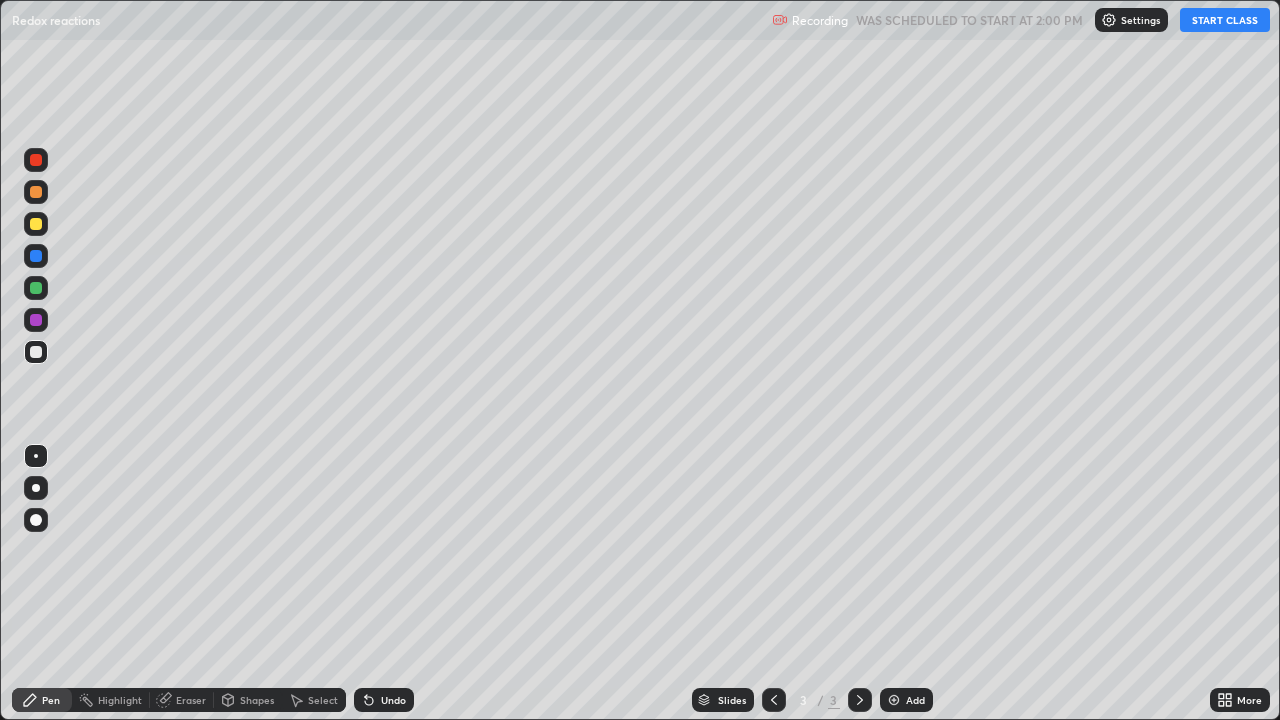click on "START CLASS" at bounding box center (1225, 20) 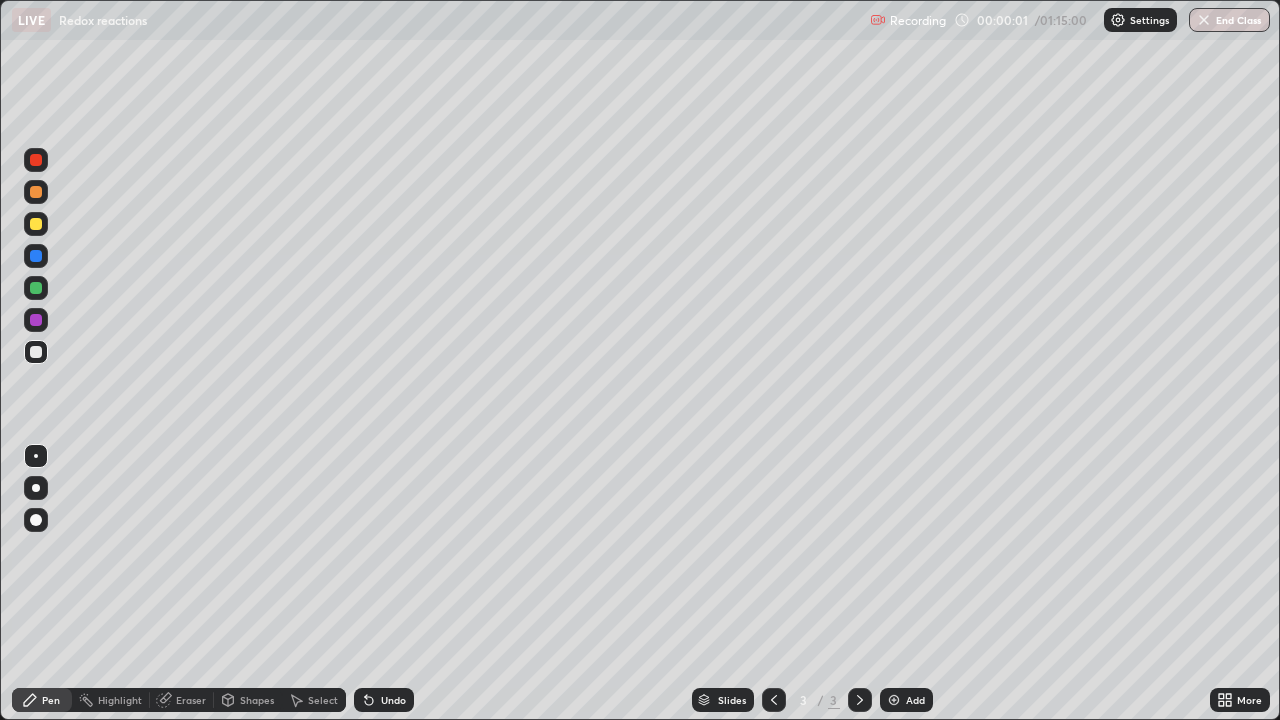 click at bounding box center (36, 520) 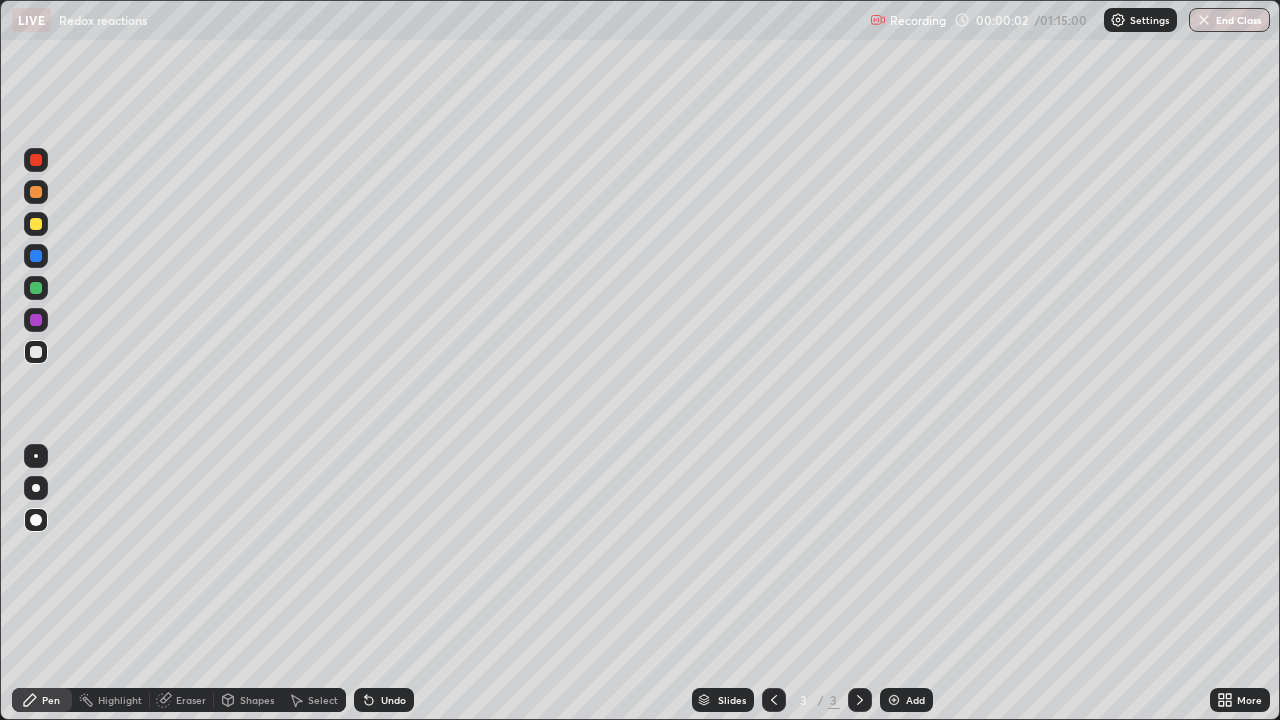 click at bounding box center (36, 224) 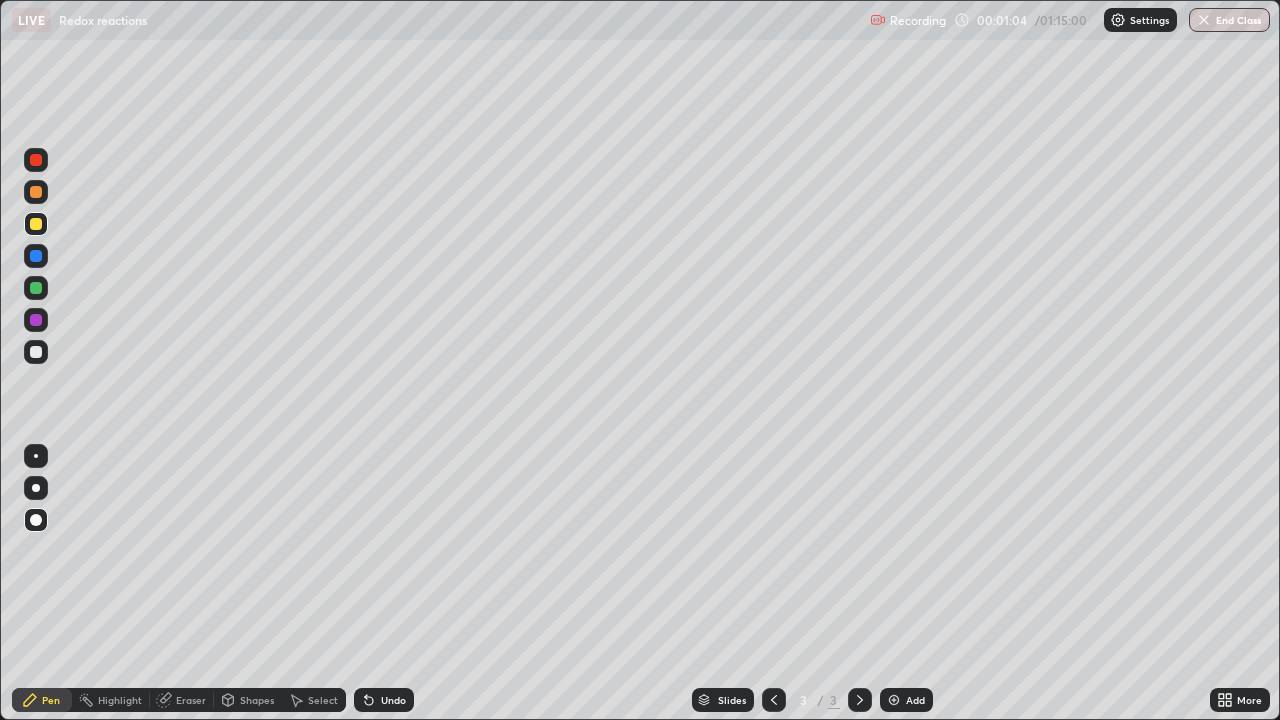 click at bounding box center [36, 352] 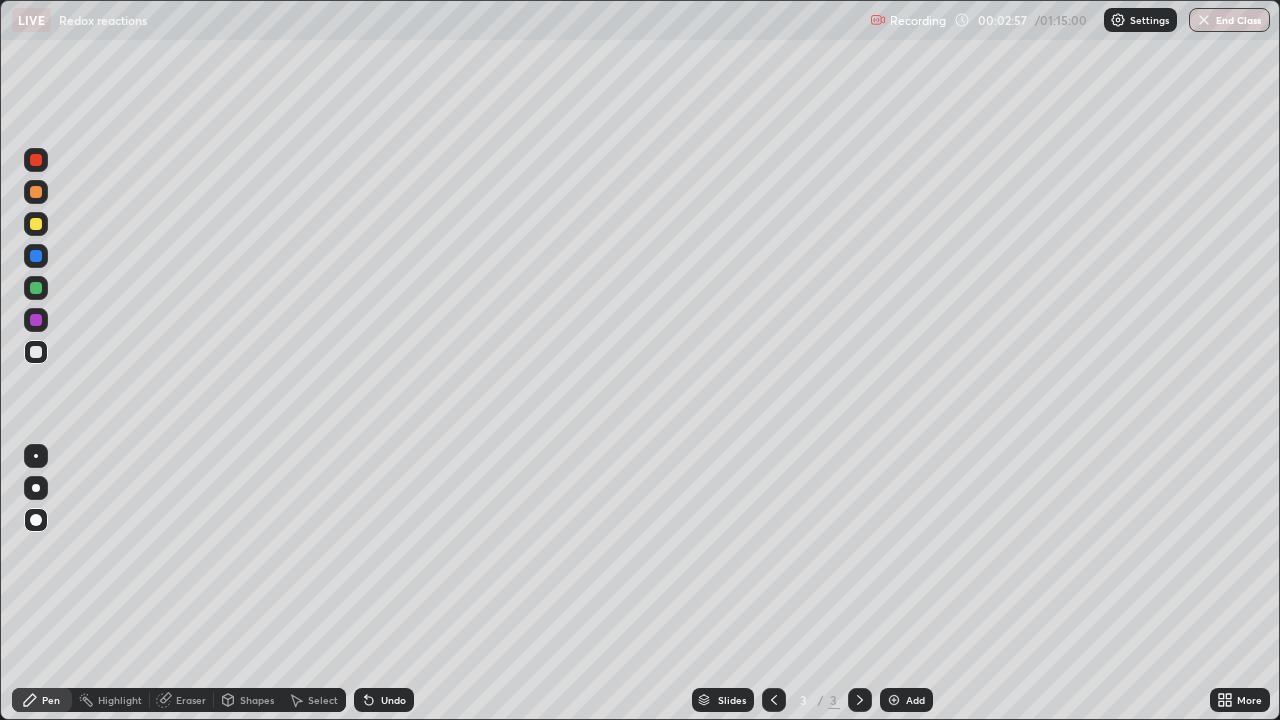 click on "Slides 3 / 3 Add" at bounding box center (812, 700) 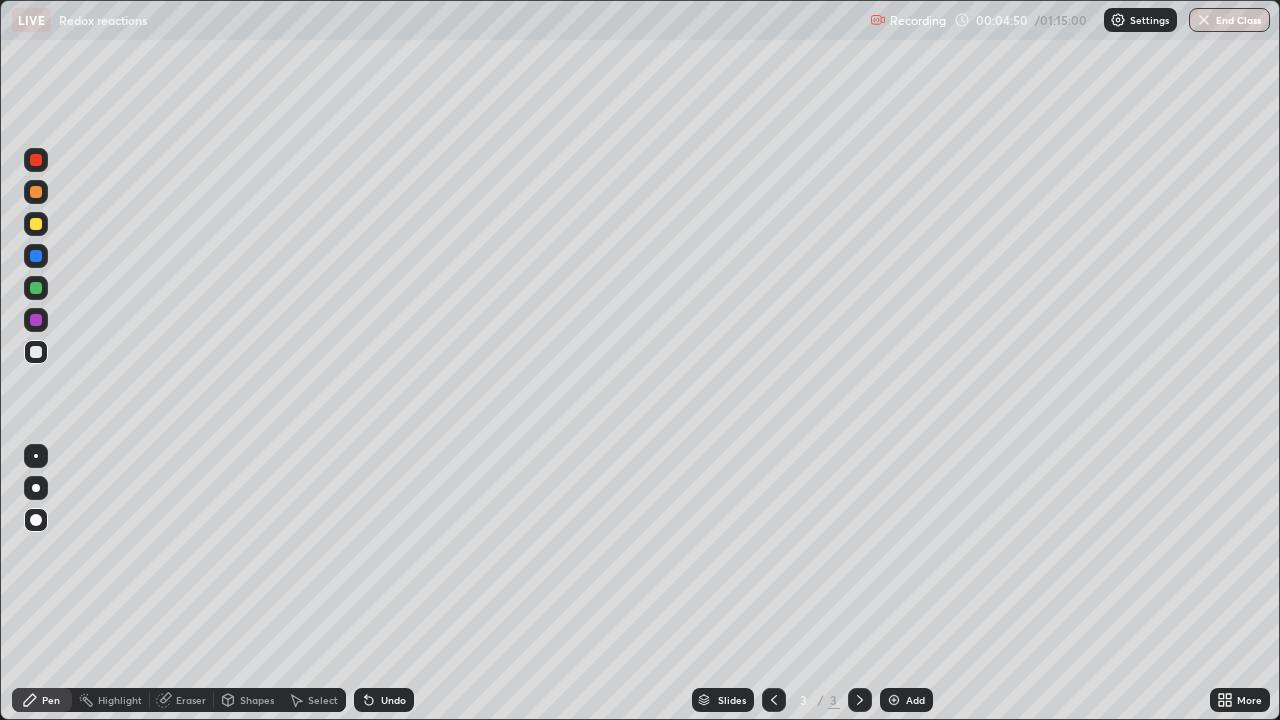 click at bounding box center [894, 700] 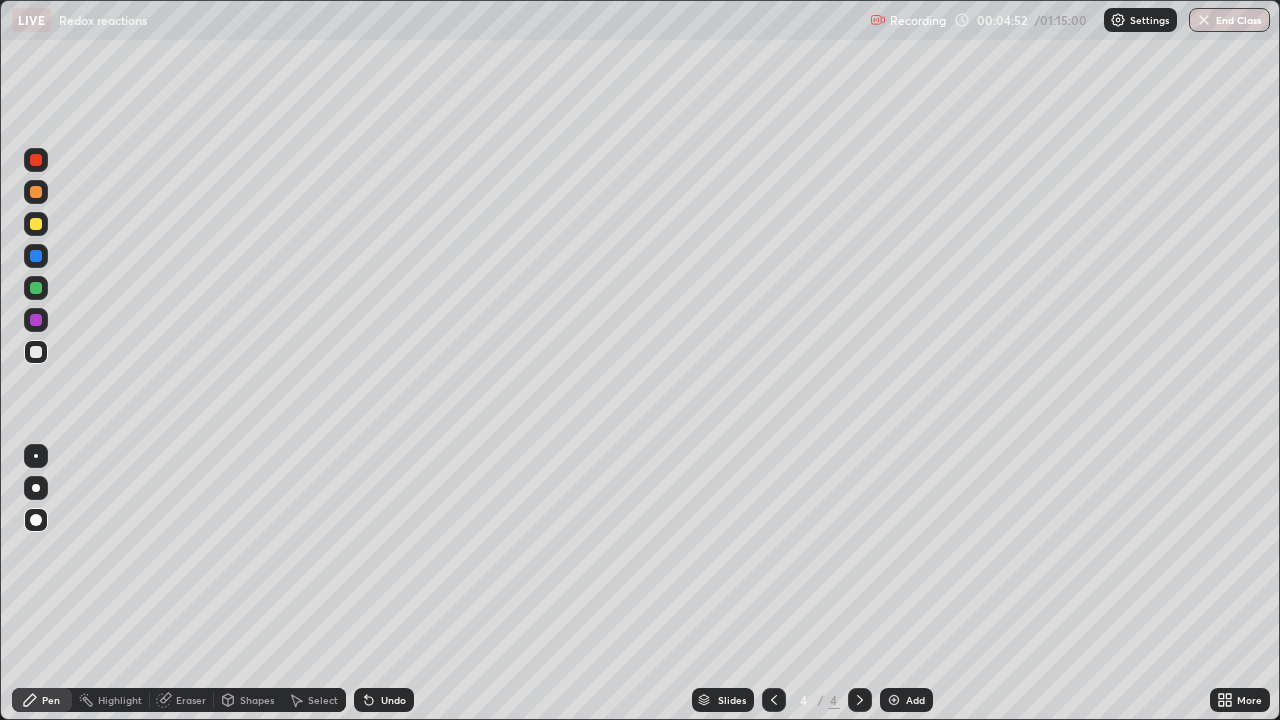 click at bounding box center [36, 352] 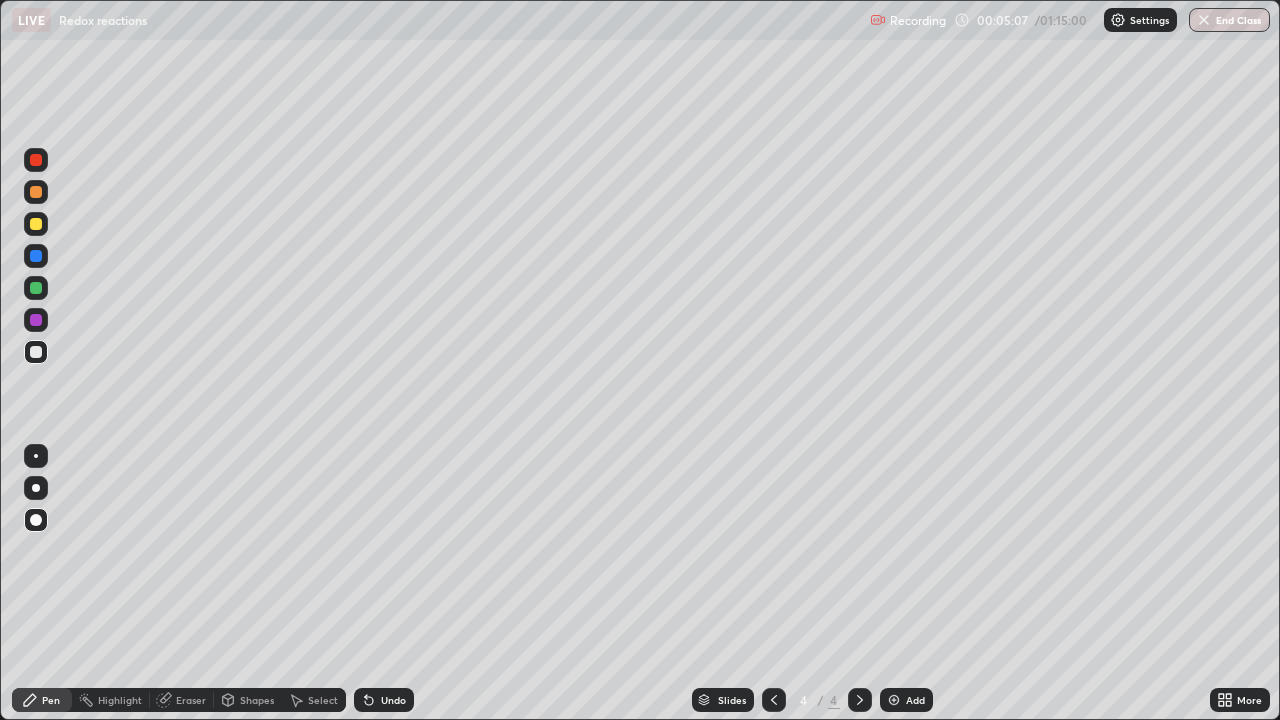 click on "Undo" at bounding box center [384, 700] 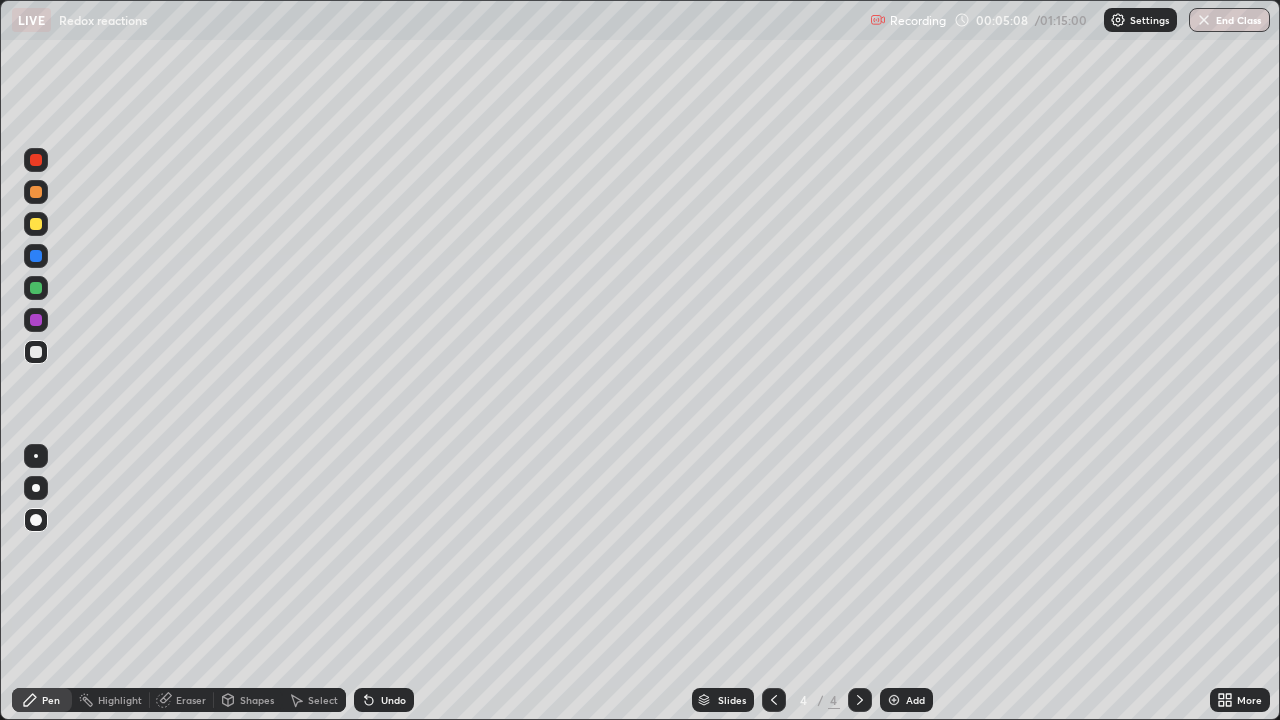 click on "Undo" at bounding box center (393, 700) 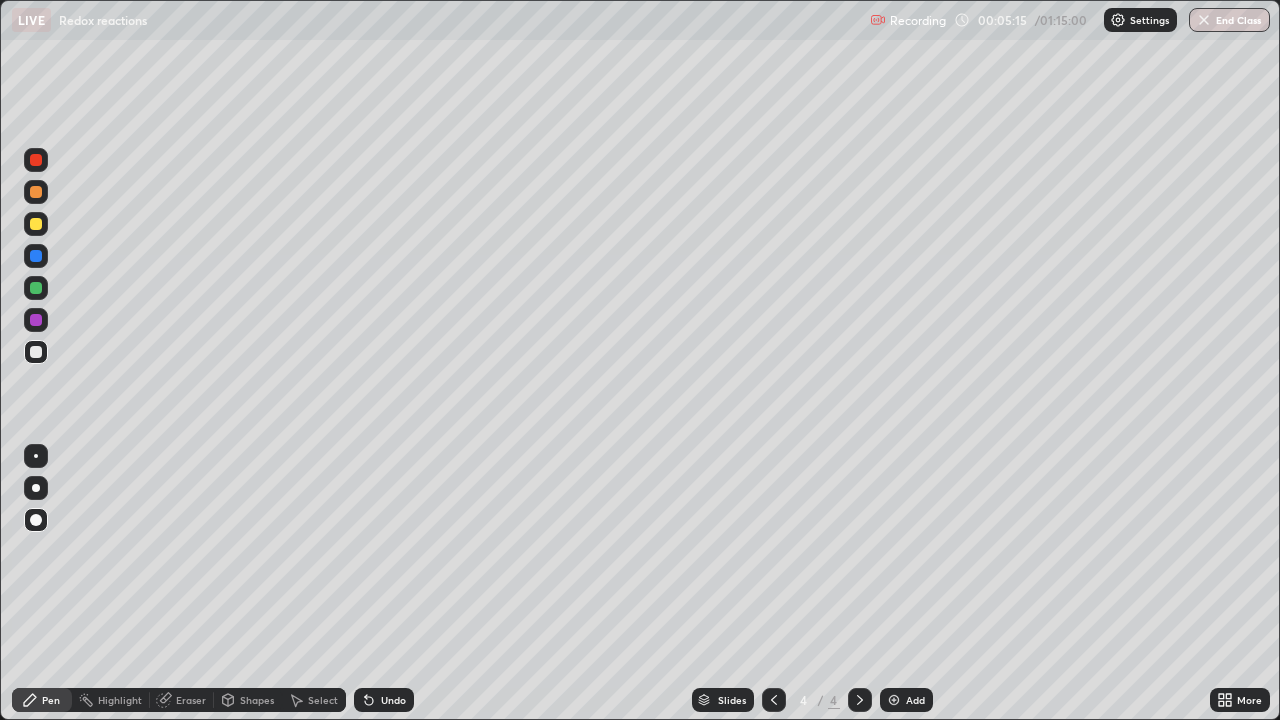 click at bounding box center [36, 224] 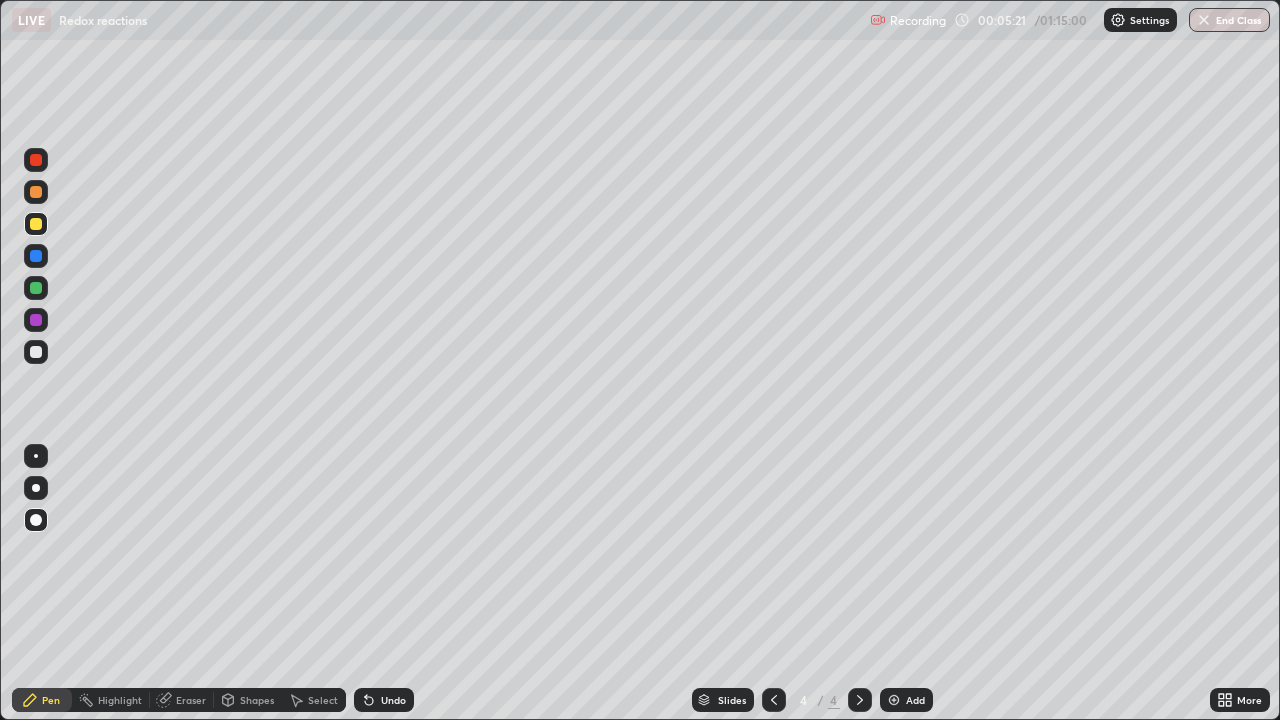click at bounding box center (36, 160) 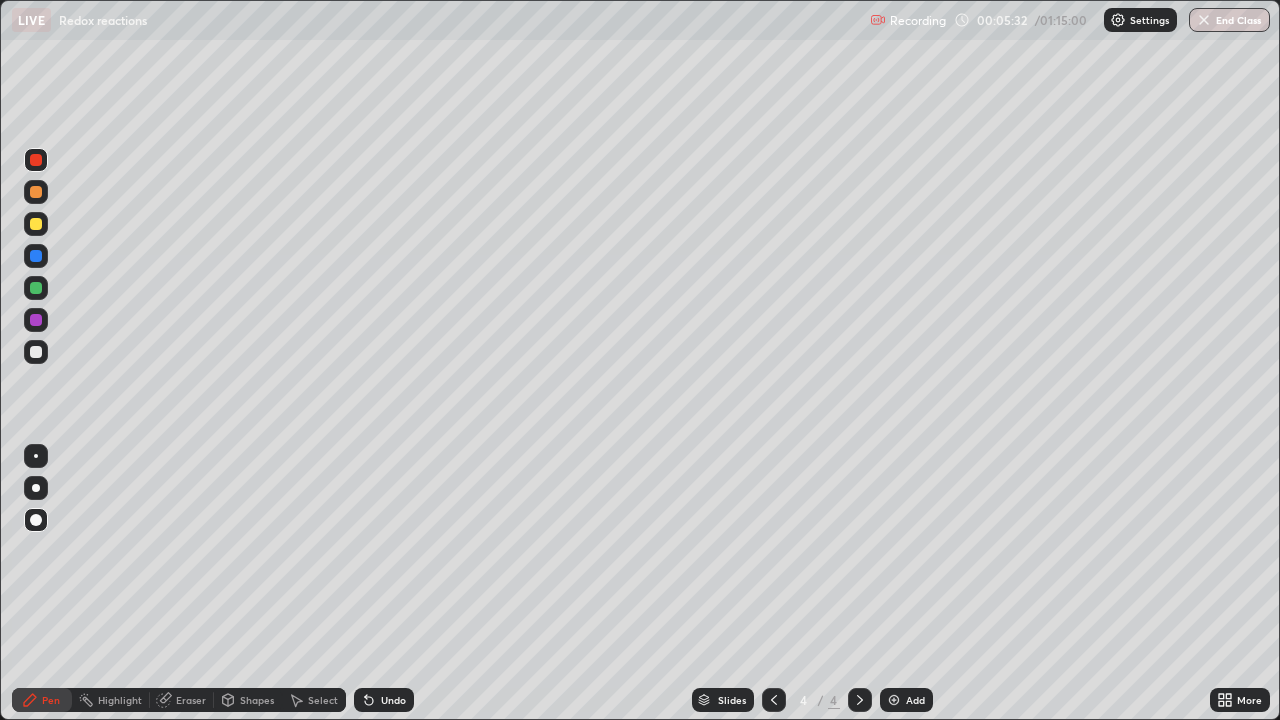 click at bounding box center (36, 352) 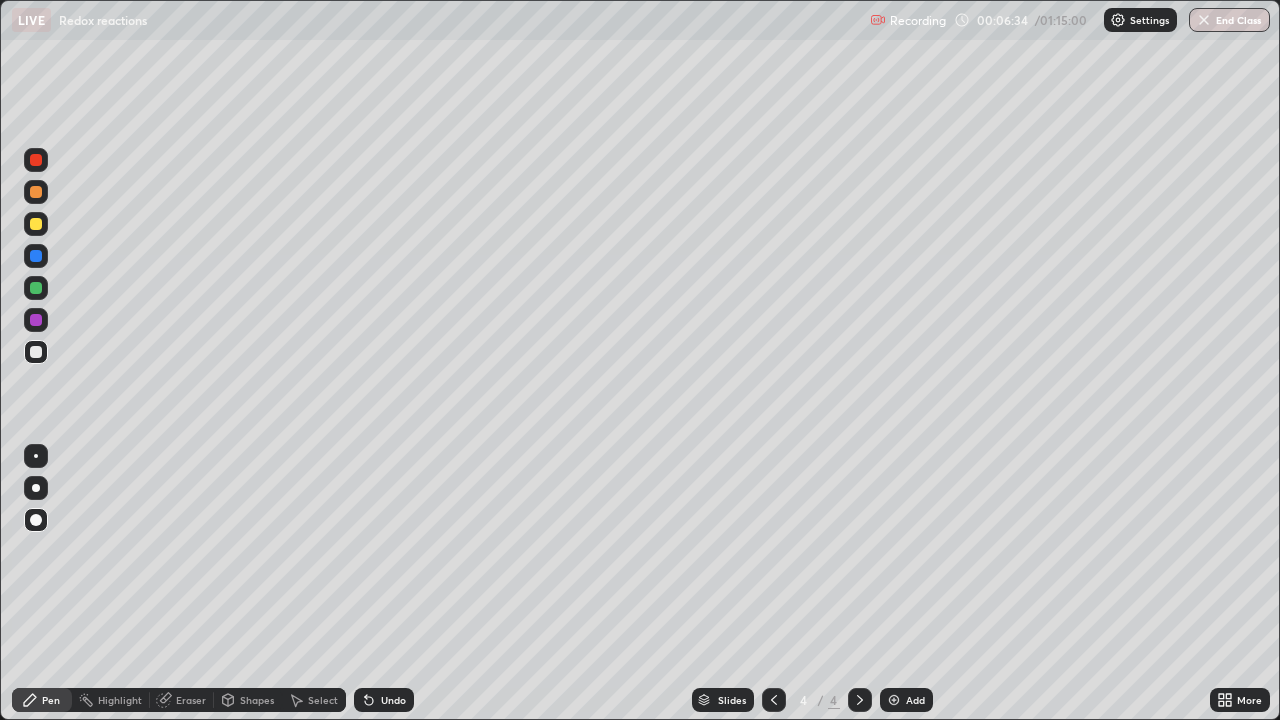 click at bounding box center [36, 320] 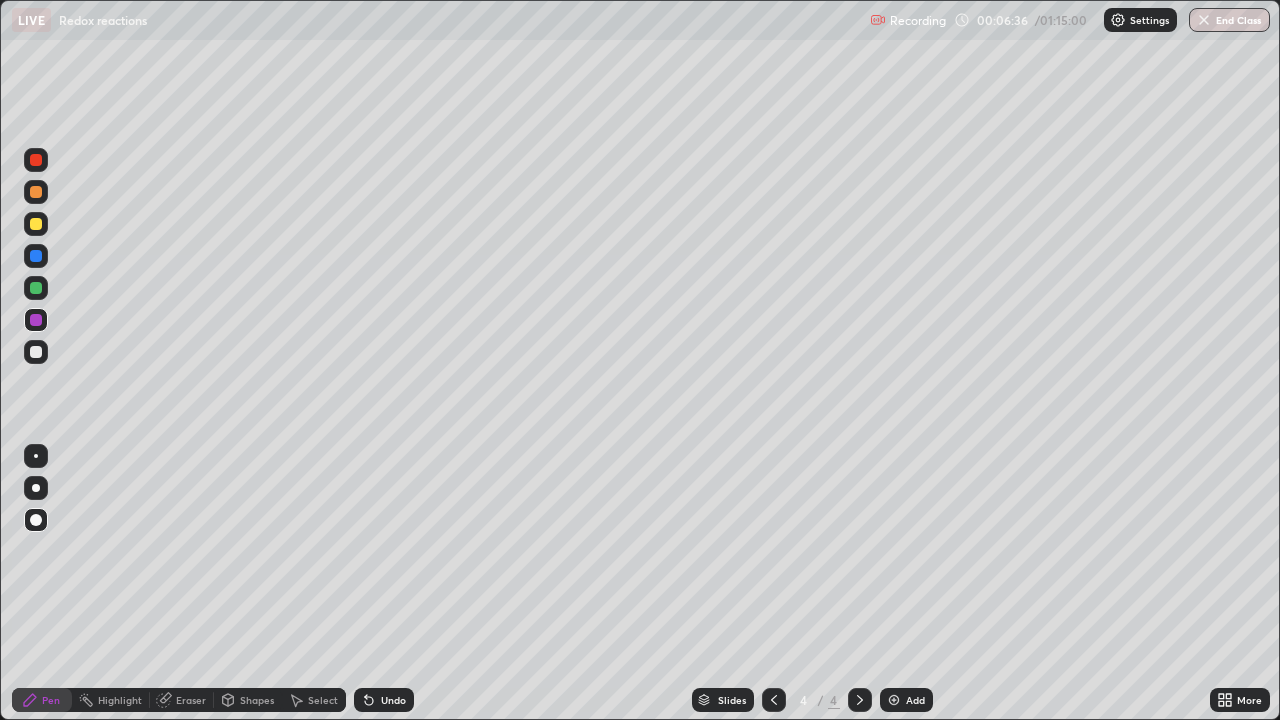 click at bounding box center [36, 224] 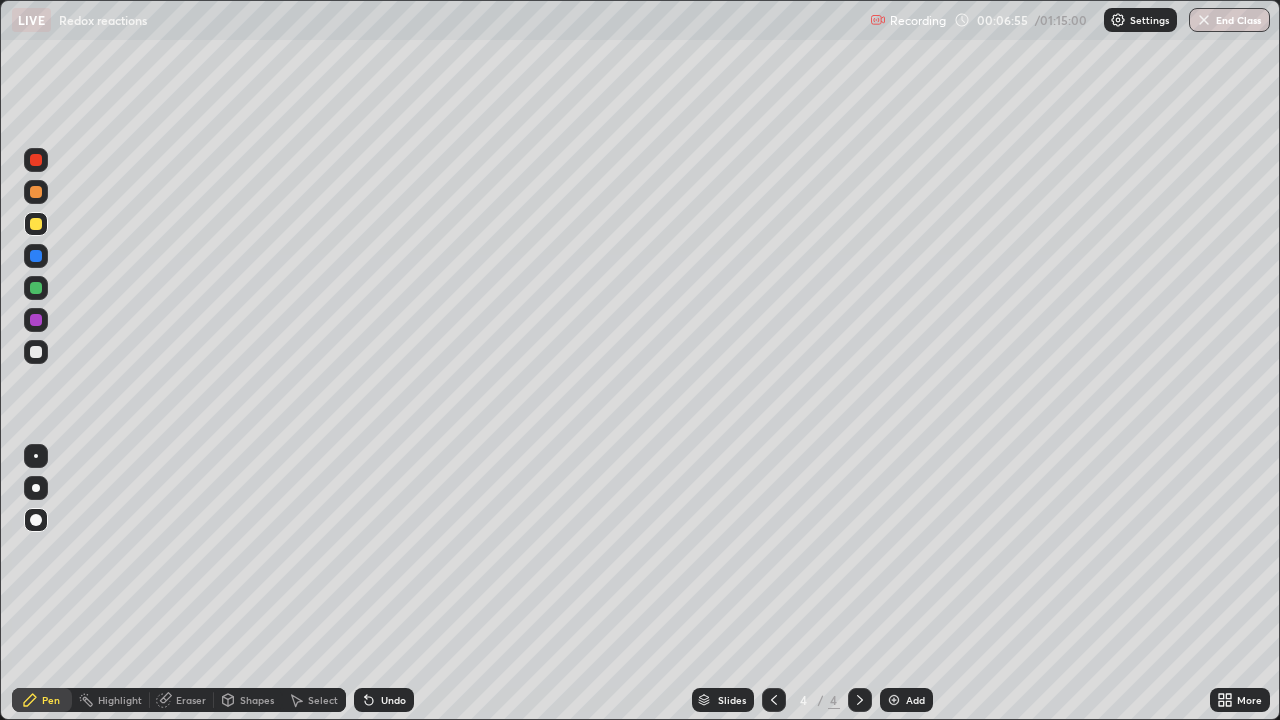 click on "Undo" at bounding box center [393, 700] 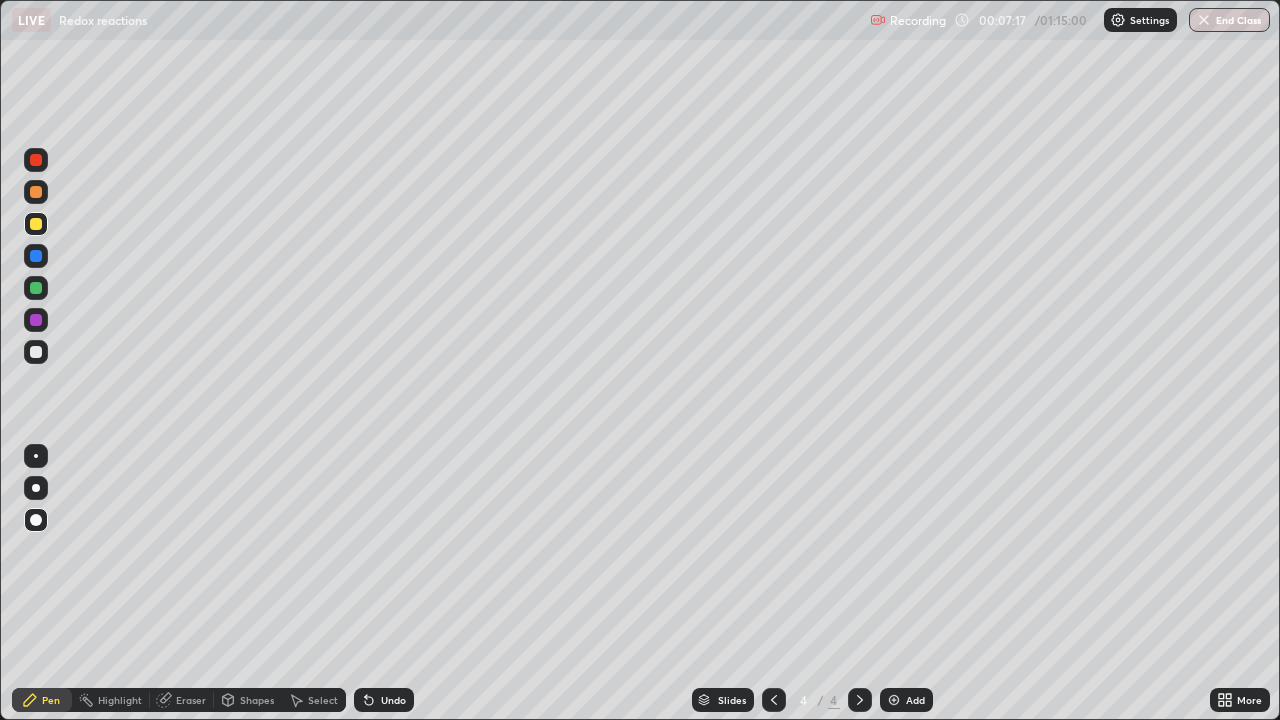 click on "Undo" at bounding box center [393, 700] 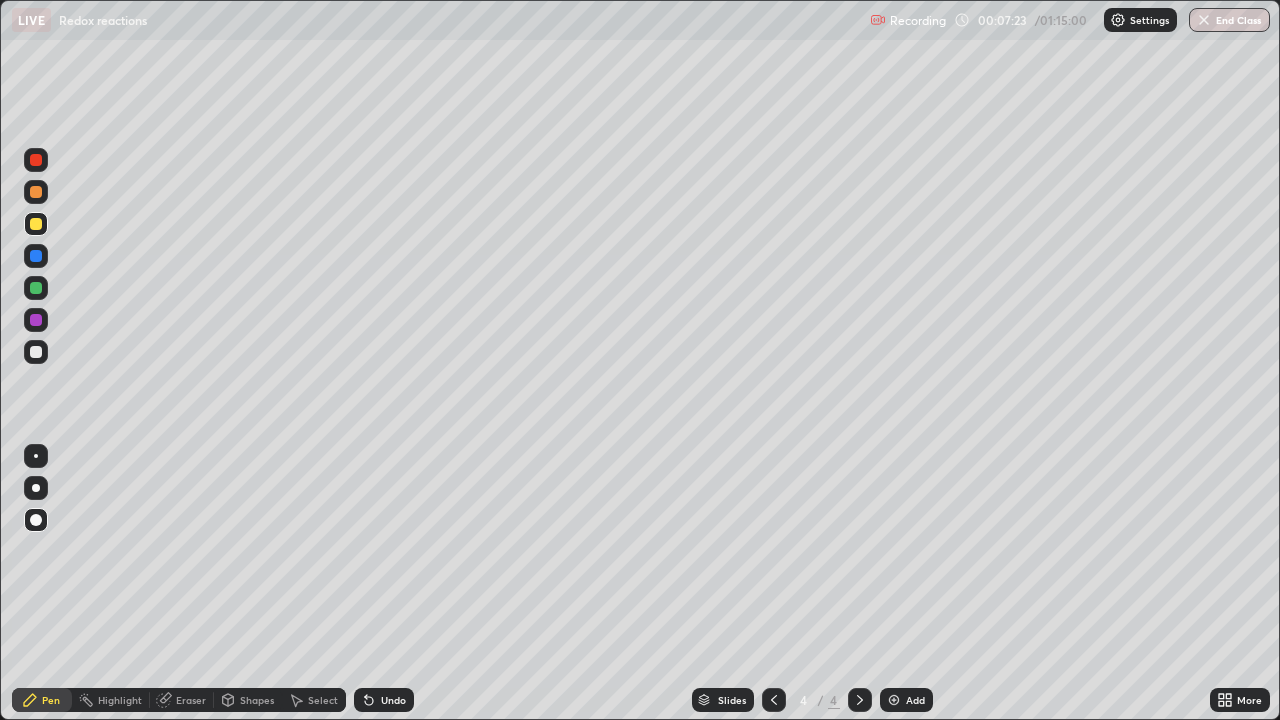 click 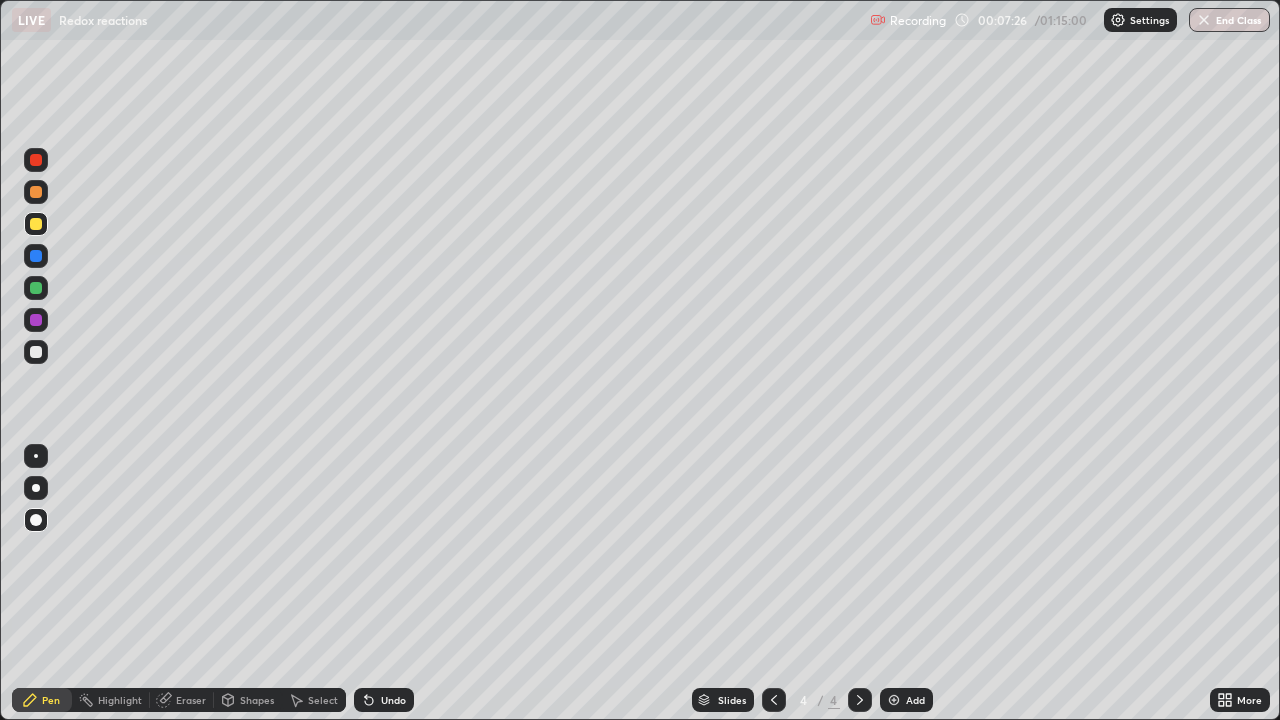 click on "Undo" at bounding box center (393, 700) 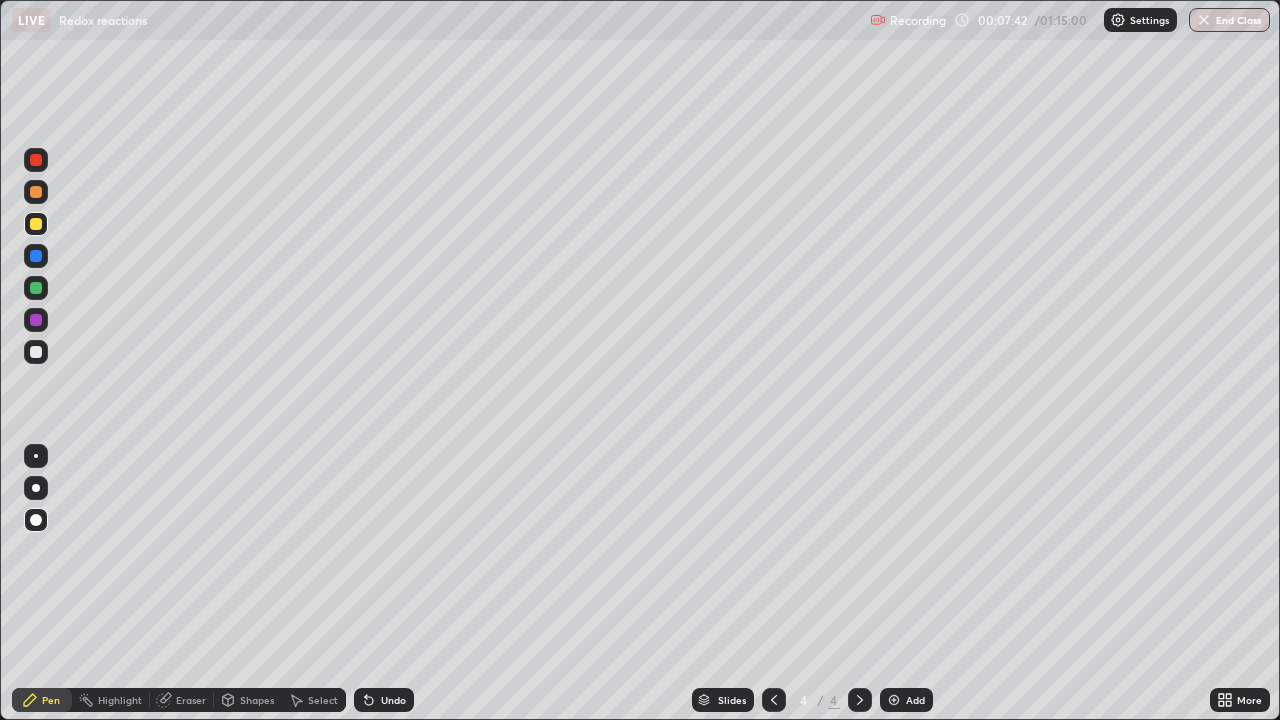click at bounding box center (36, 352) 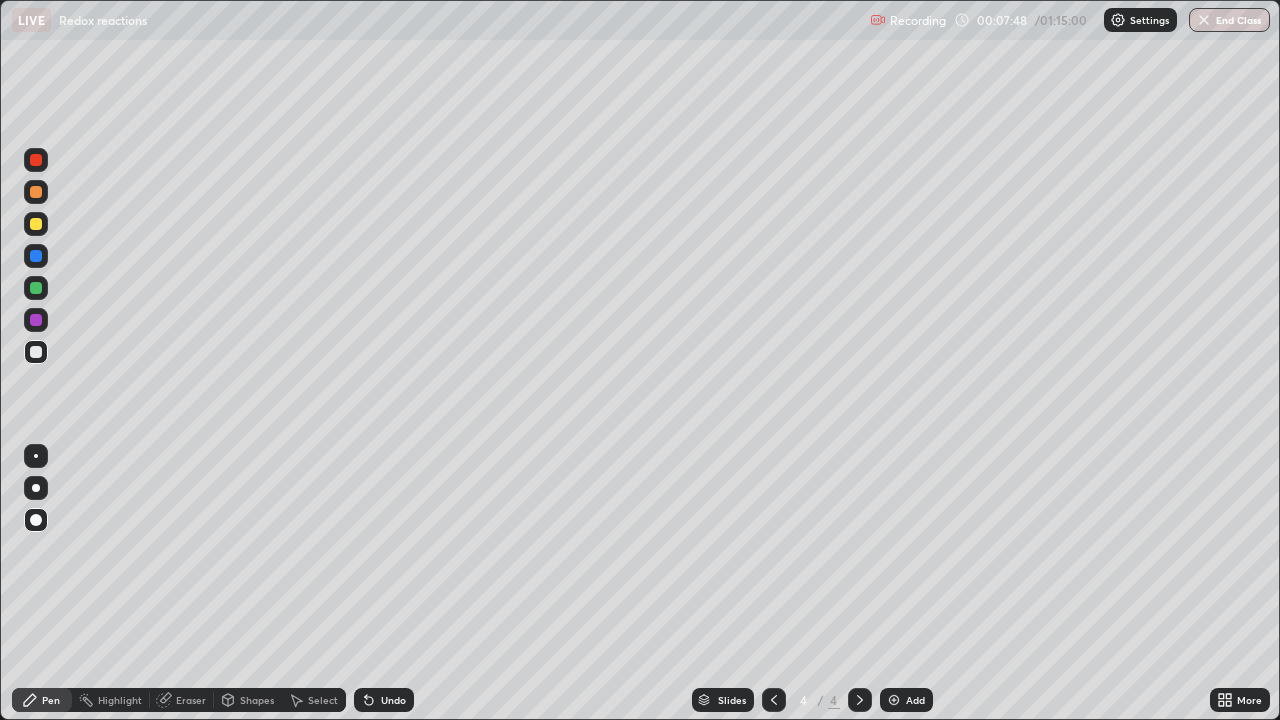 click at bounding box center (36, 224) 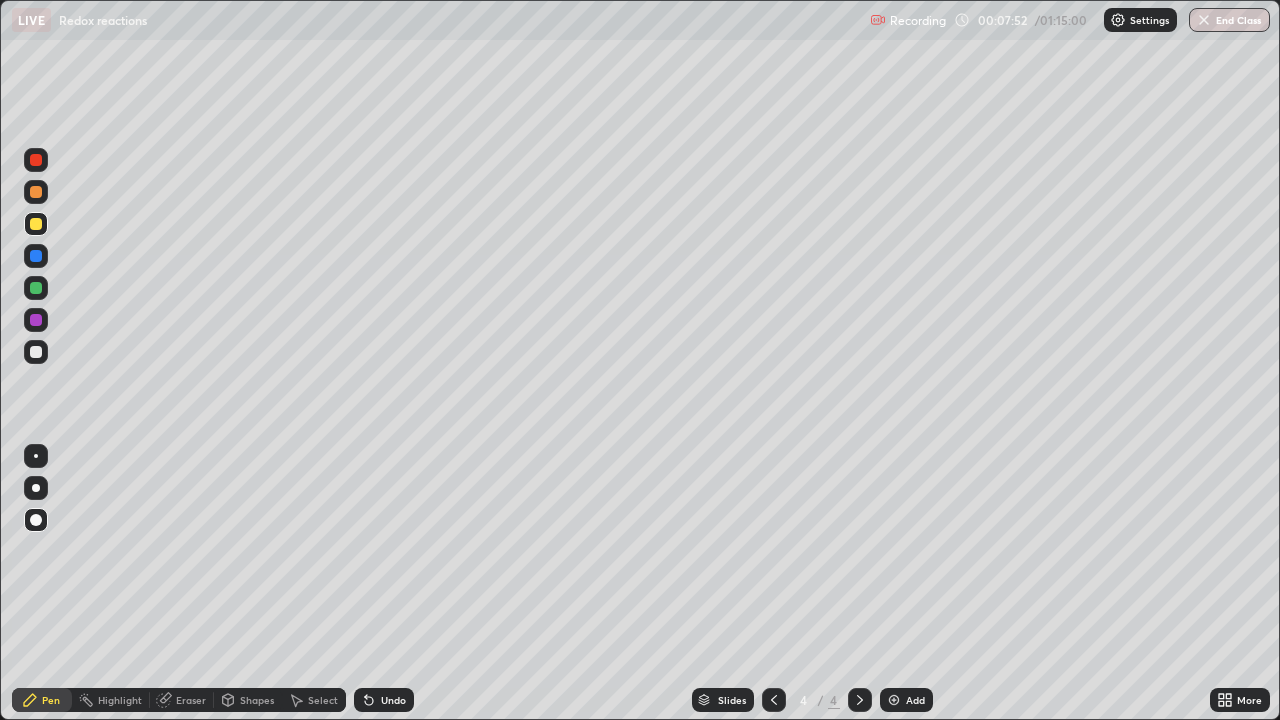 click at bounding box center (36, 320) 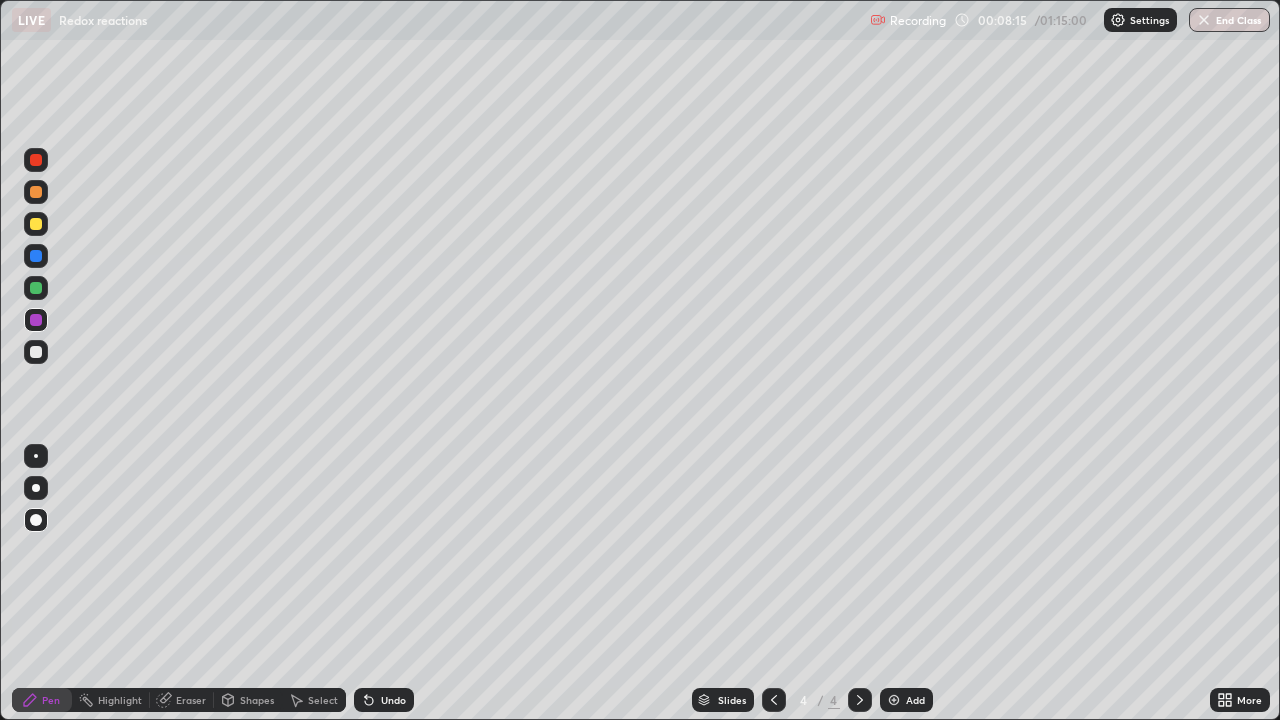 click at bounding box center (36, 224) 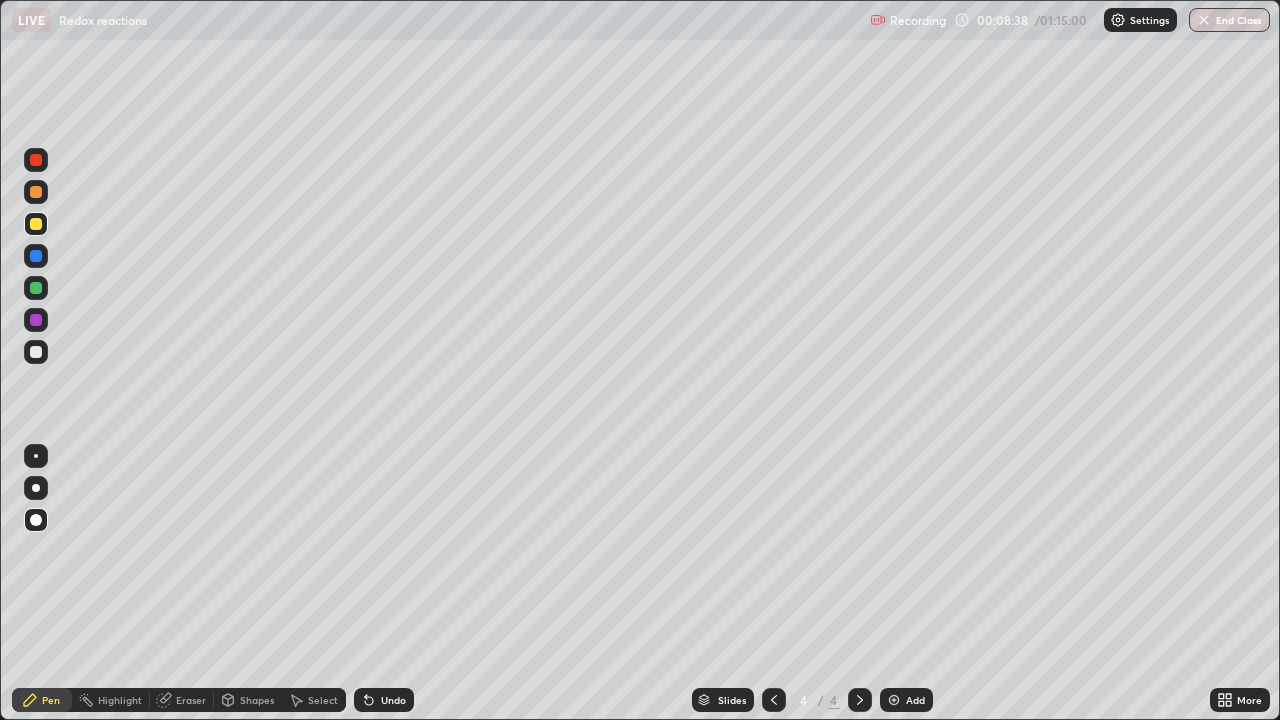 click at bounding box center (36, 256) 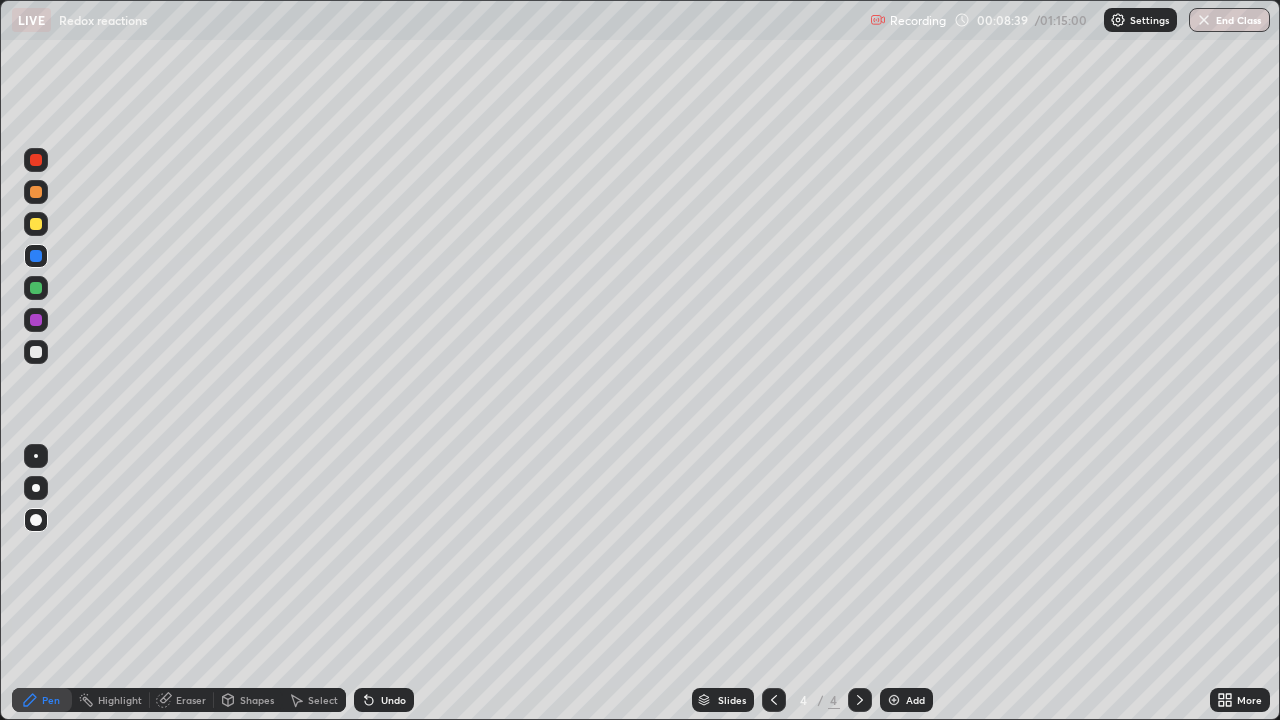 click at bounding box center [36, 288] 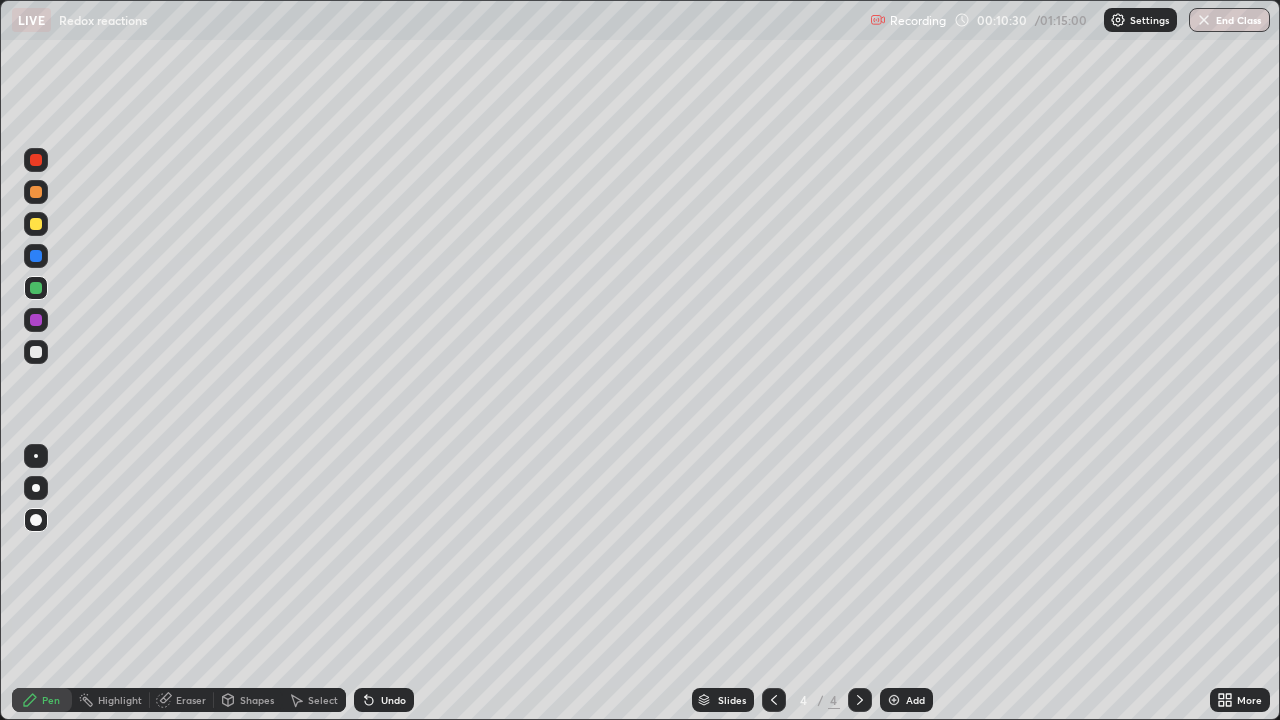 click at bounding box center [894, 700] 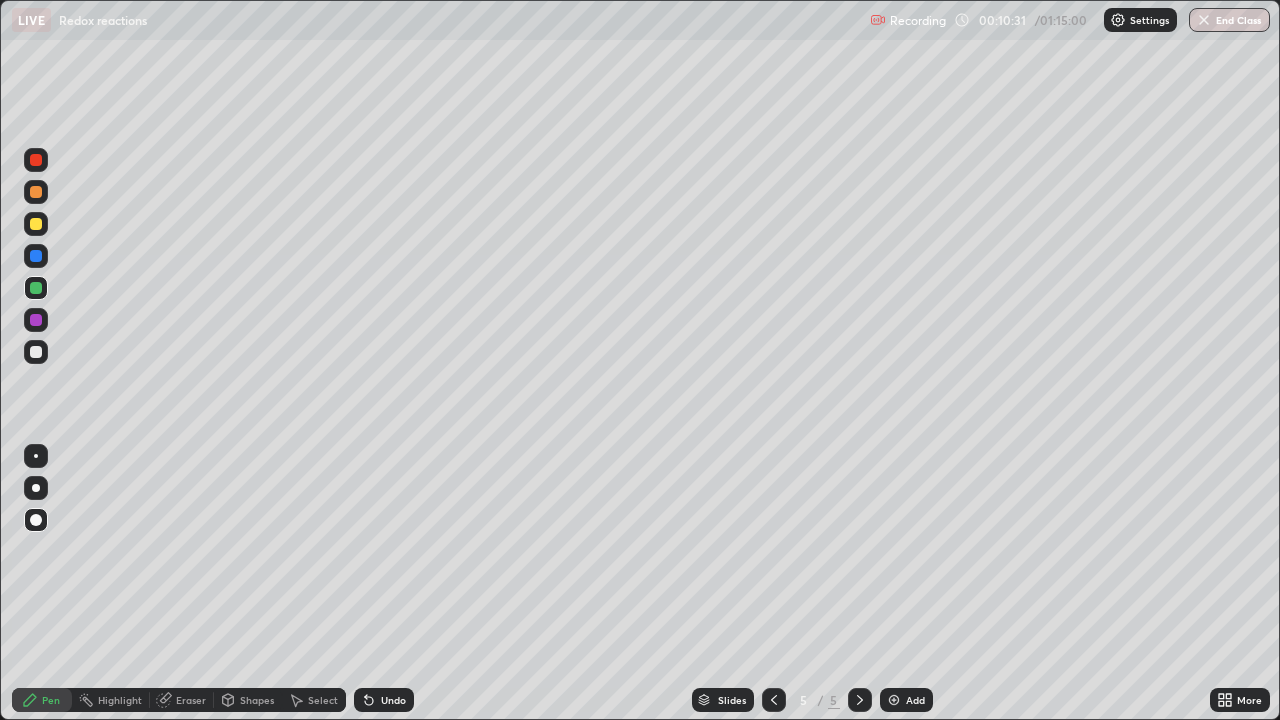 click at bounding box center (36, 224) 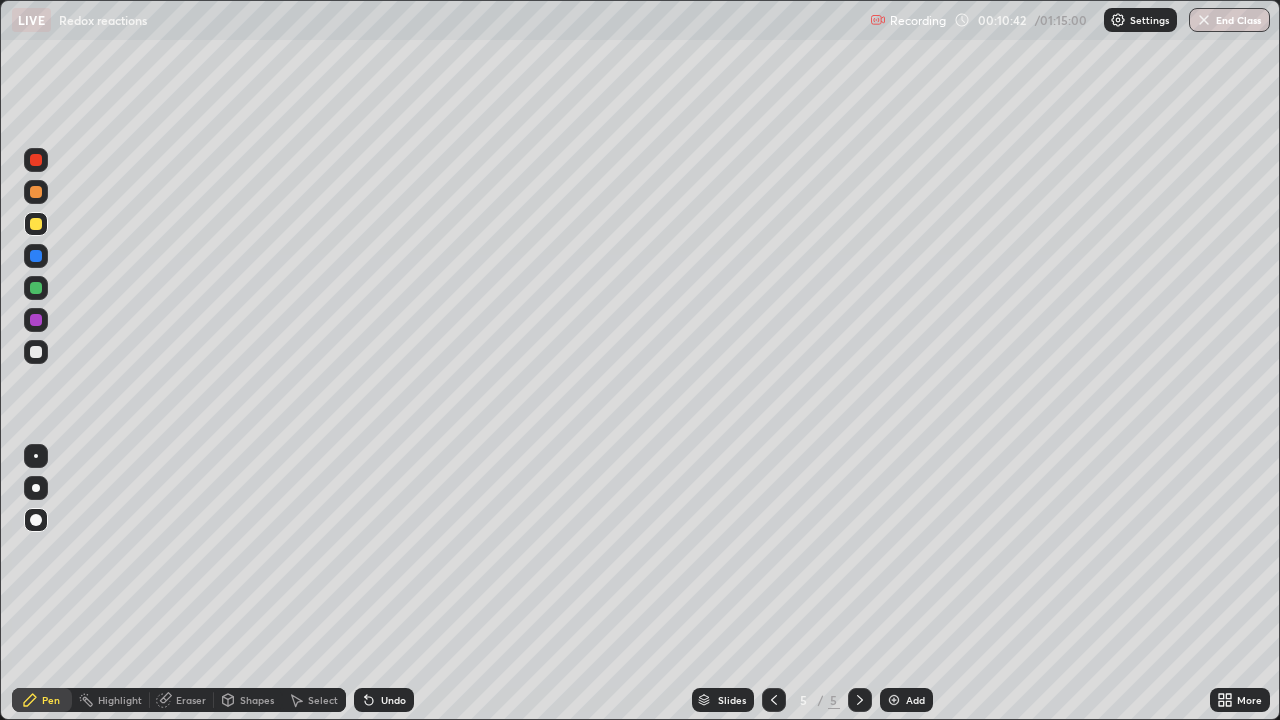 click on "Undo" at bounding box center (384, 700) 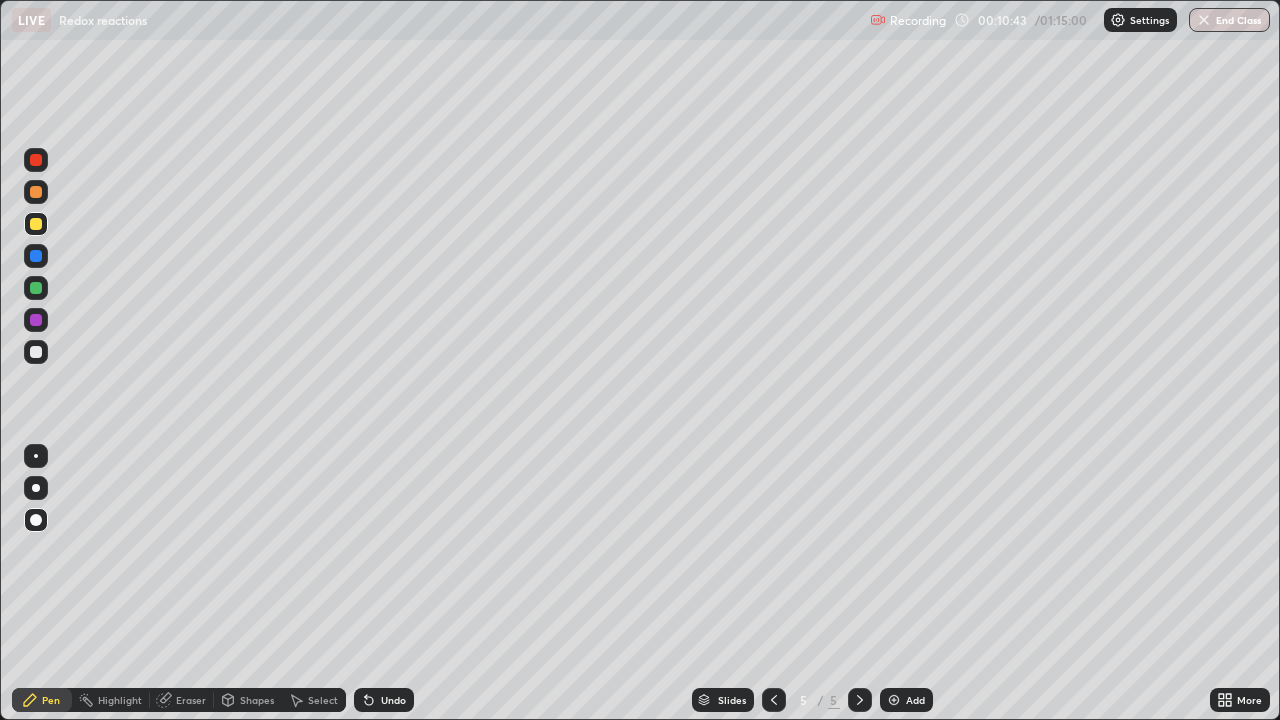 click on "Undo" at bounding box center [384, 700] 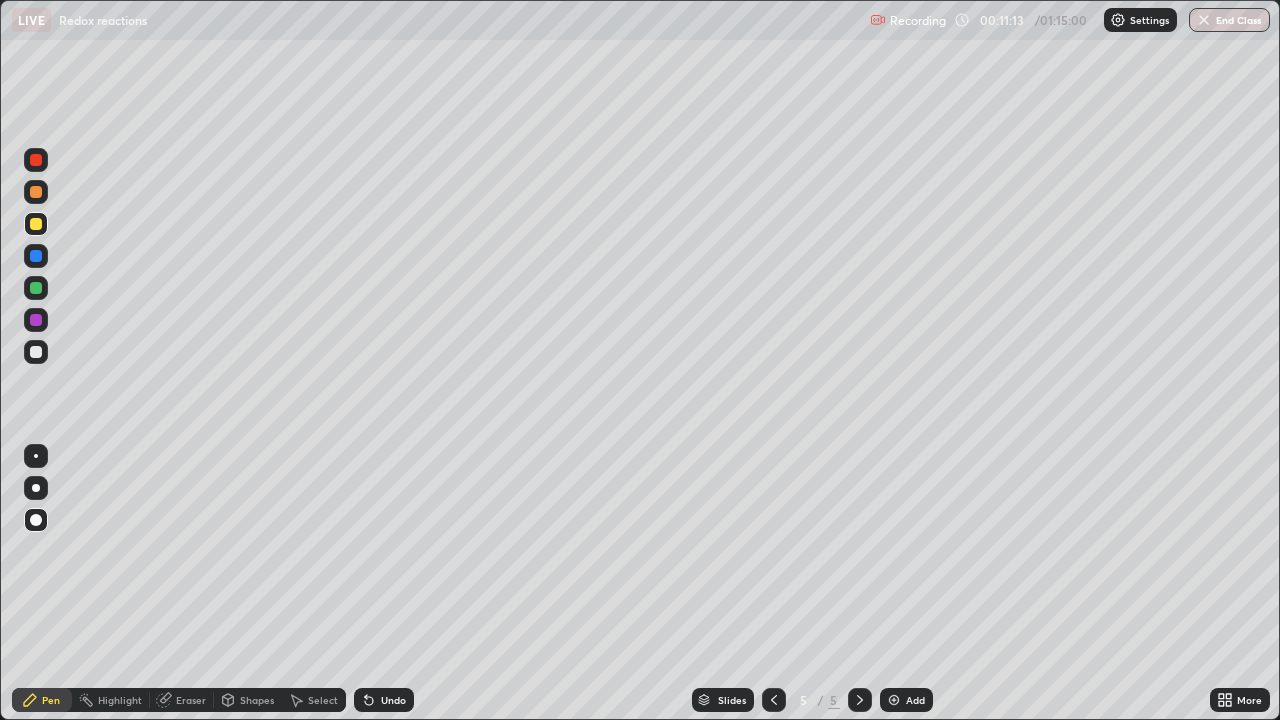 click on "Eraser" at bounding box center (191, 700) 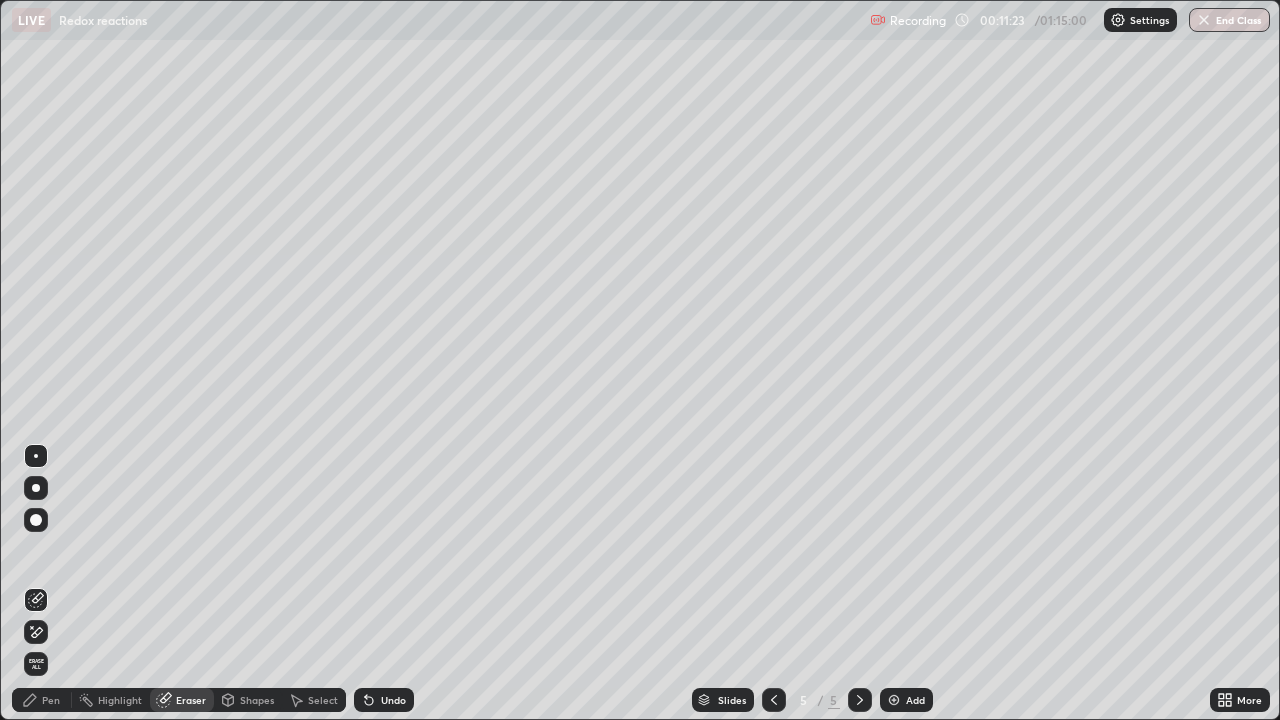 click on "Pen" at bounding box center (51, 700) 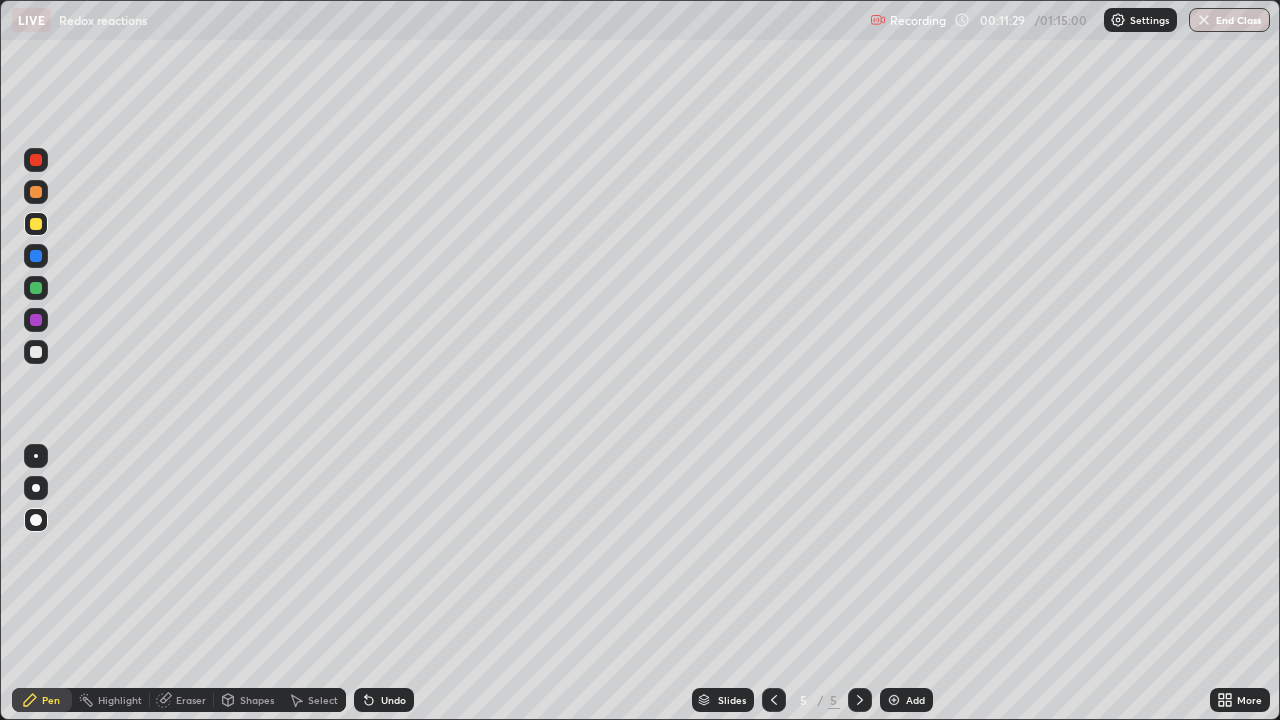 click at bounding box center (36, 352) 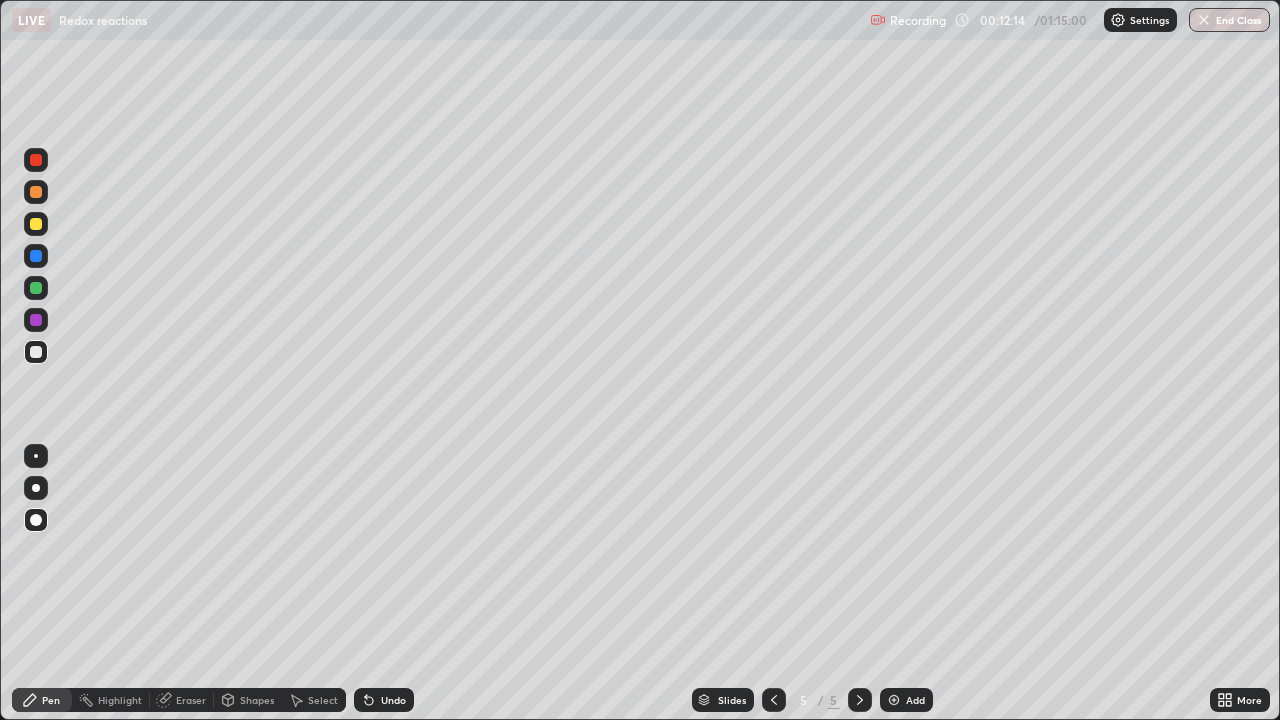 click at bounding box center (36, 288) 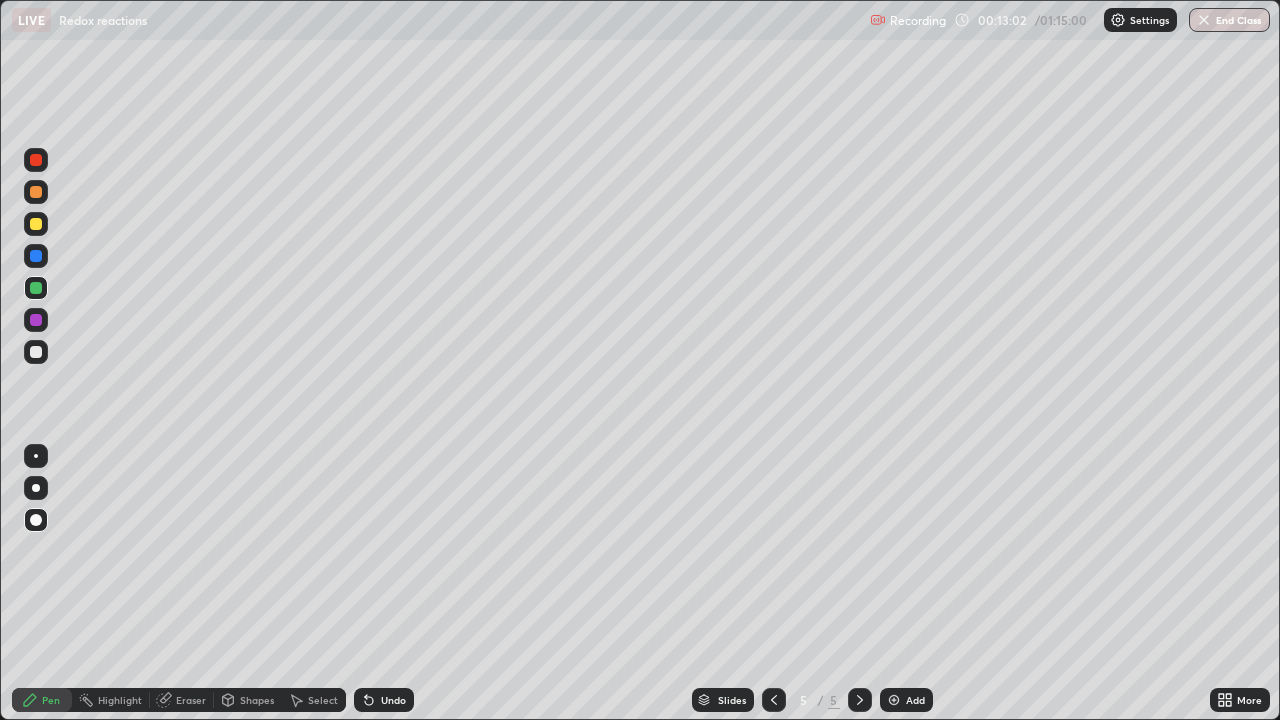 click at bounding box center [36, 352] 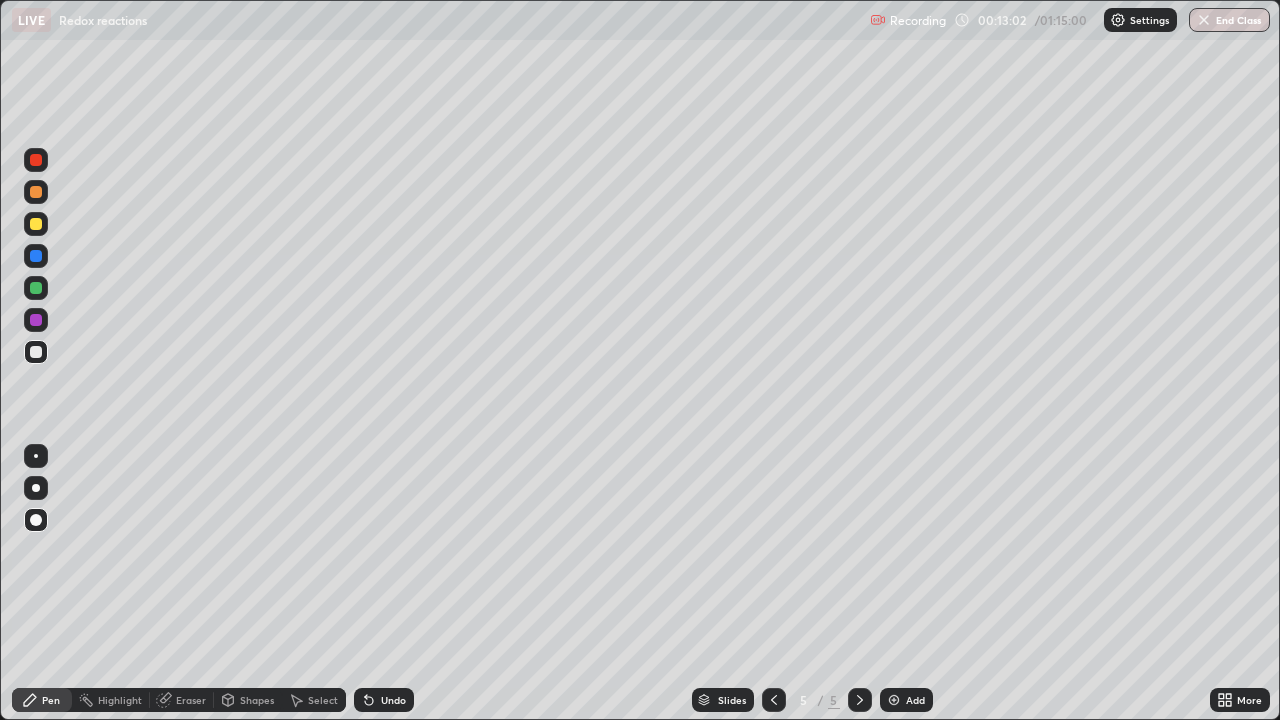 click at bounding box center [36, 320] 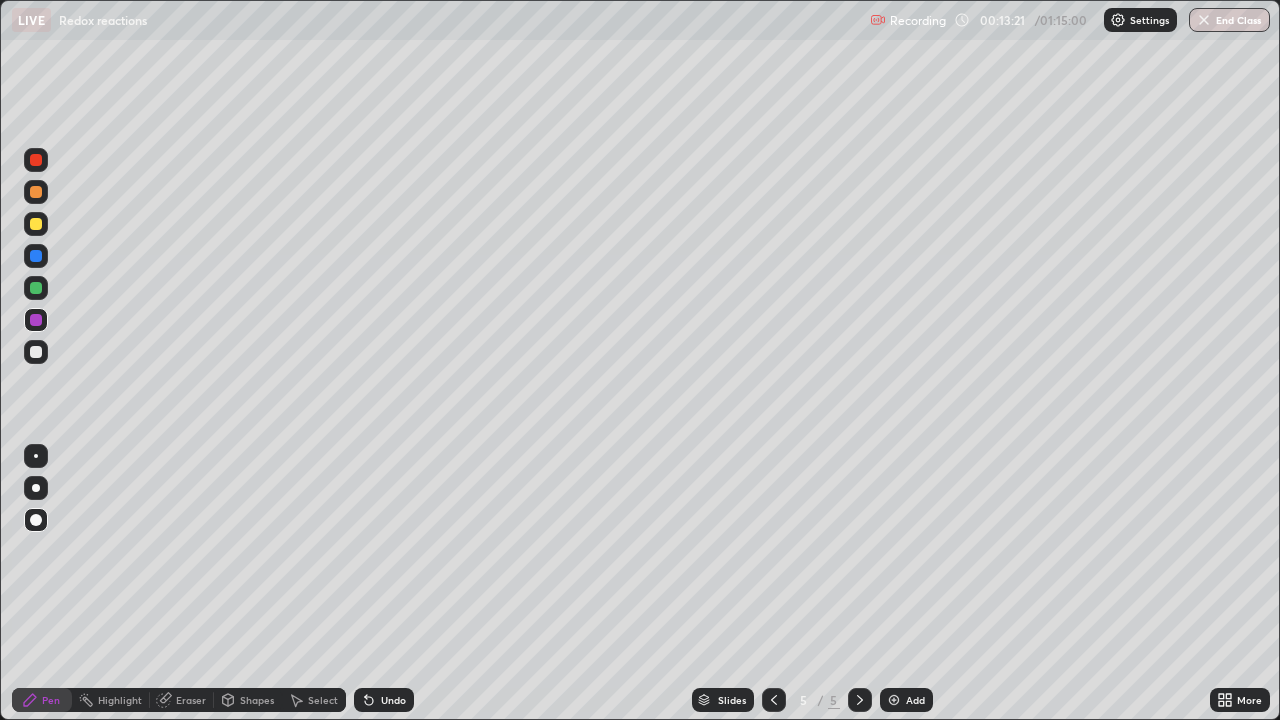 click at bounding box center [36, 352] 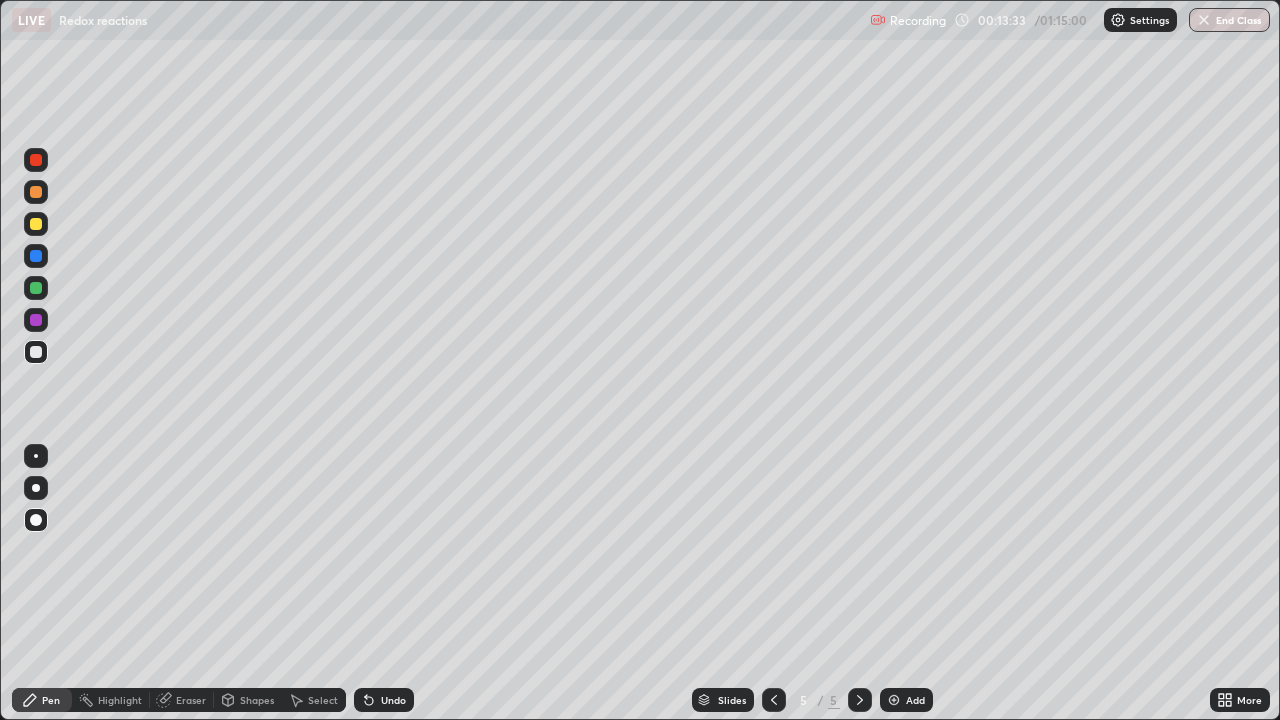 click on "Undo" at bounding box center (384, 700) 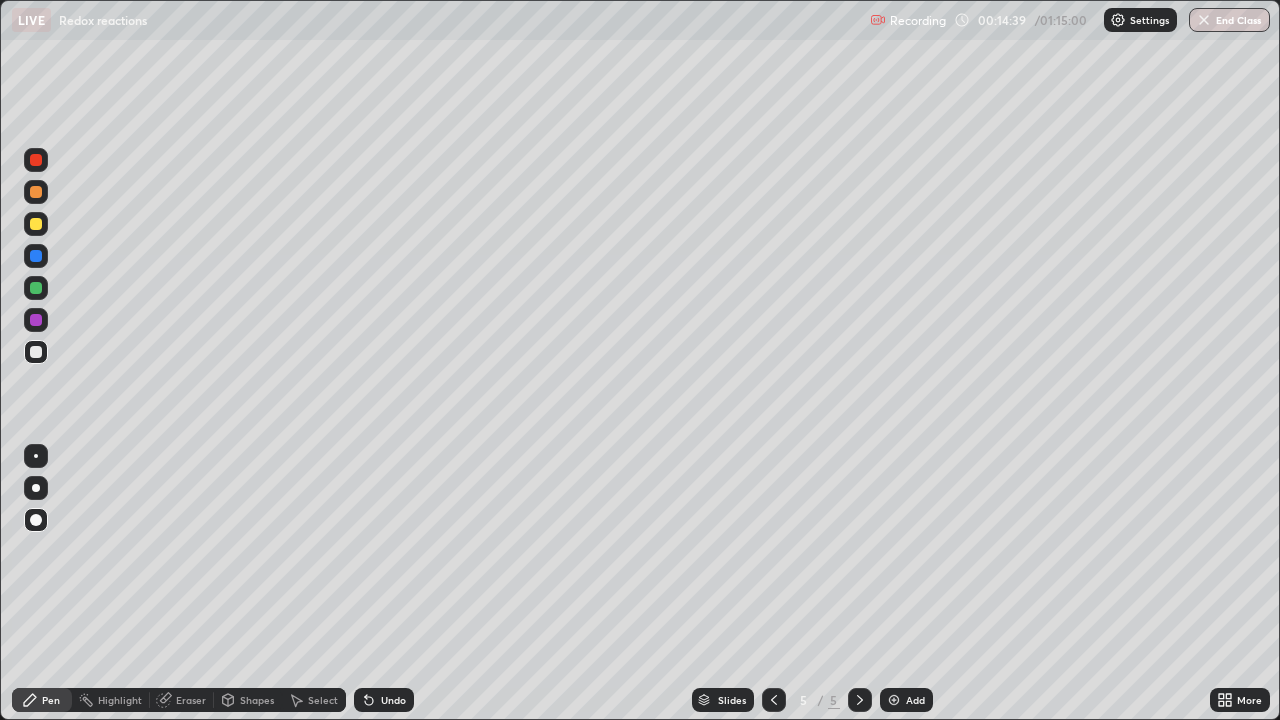 click on "Undo" at bounding box center (393, 700) 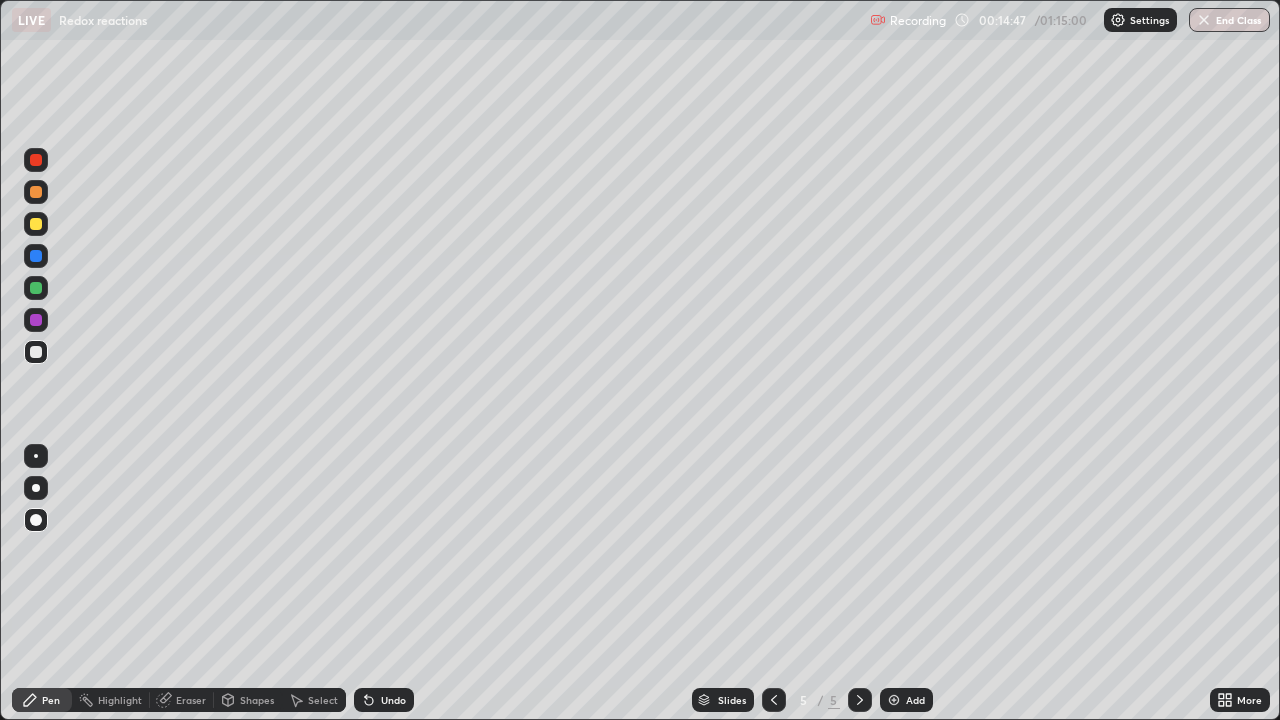click at bounding box center (36, 320) 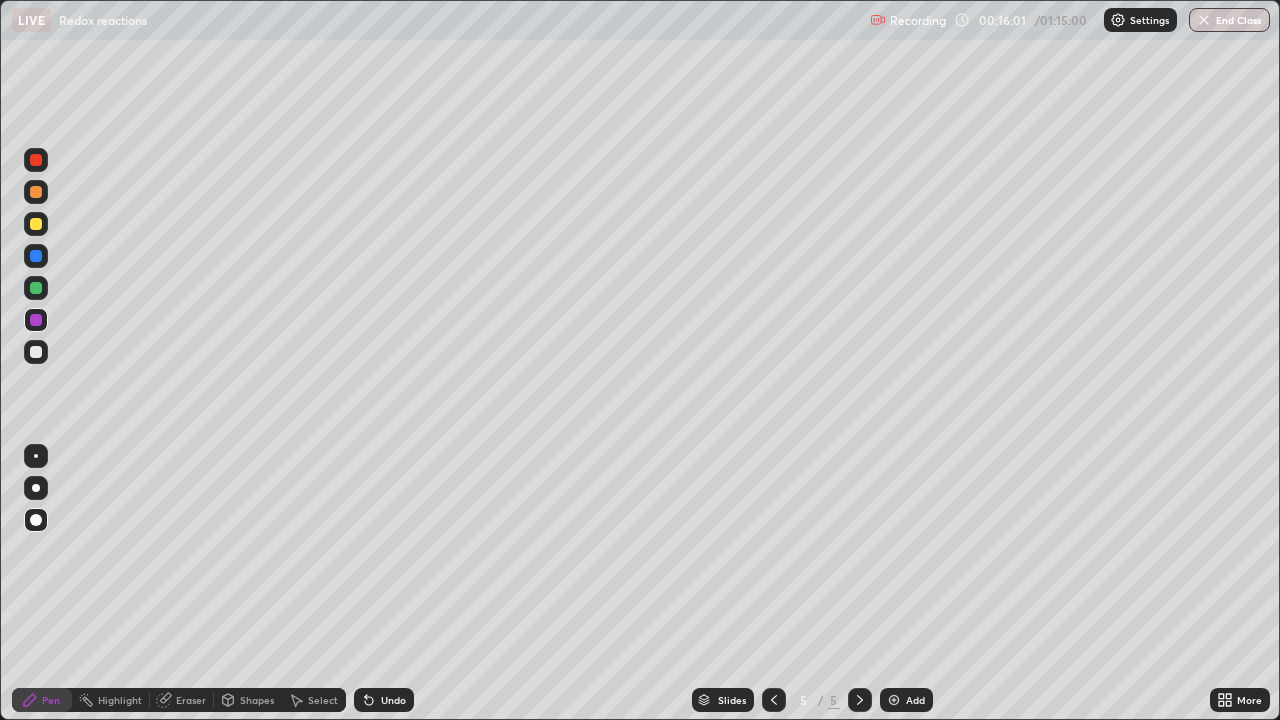 click at bounding box center (36, 224) 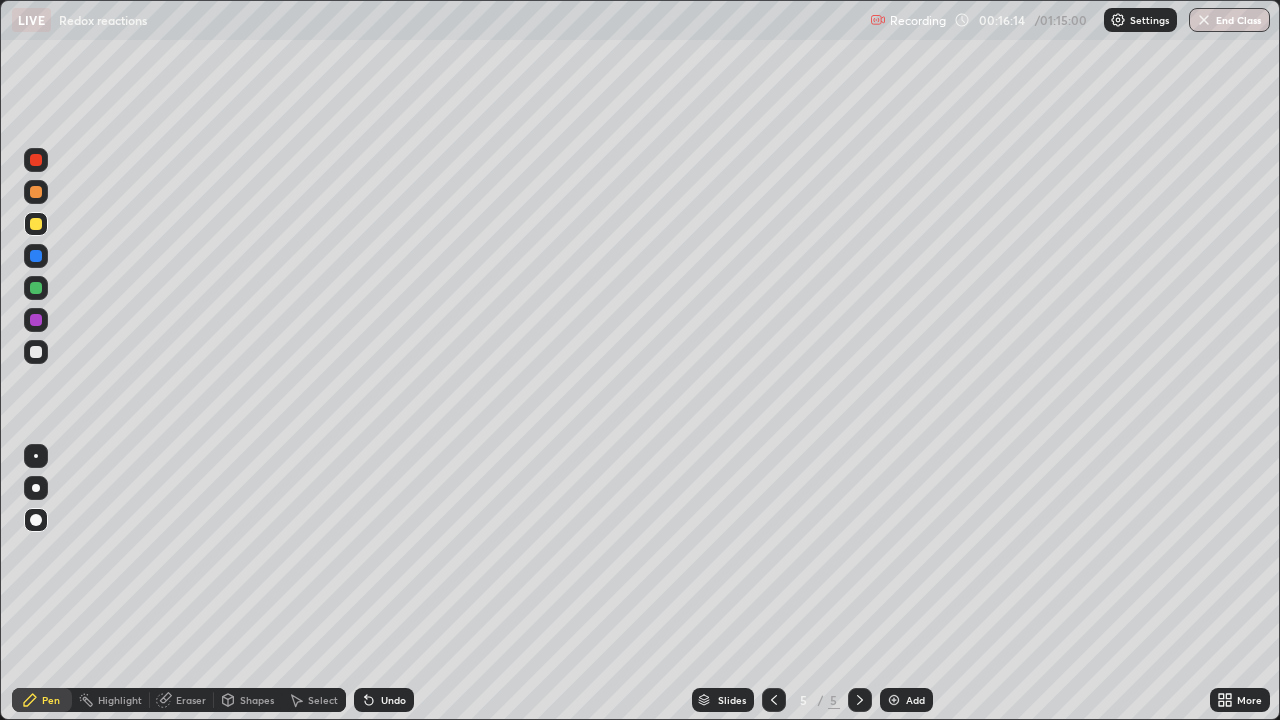 click at bounding box center (36, 352) 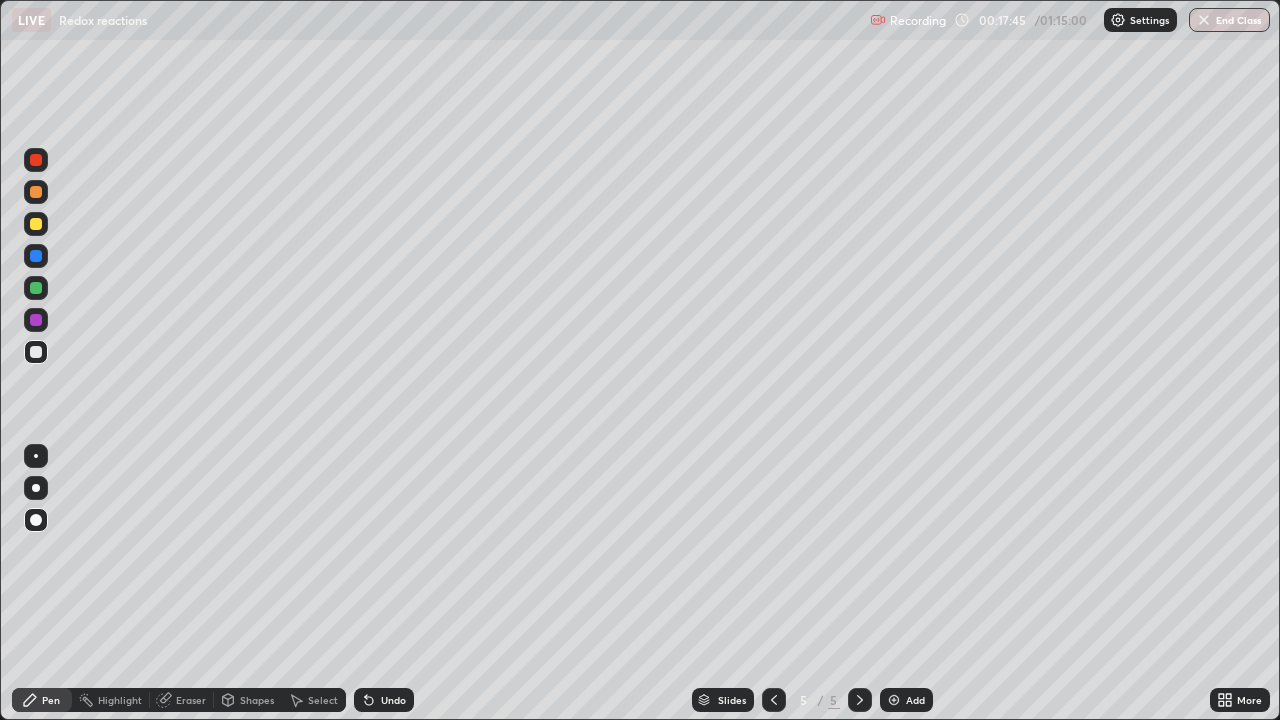 click at bounding box center [894, 700] 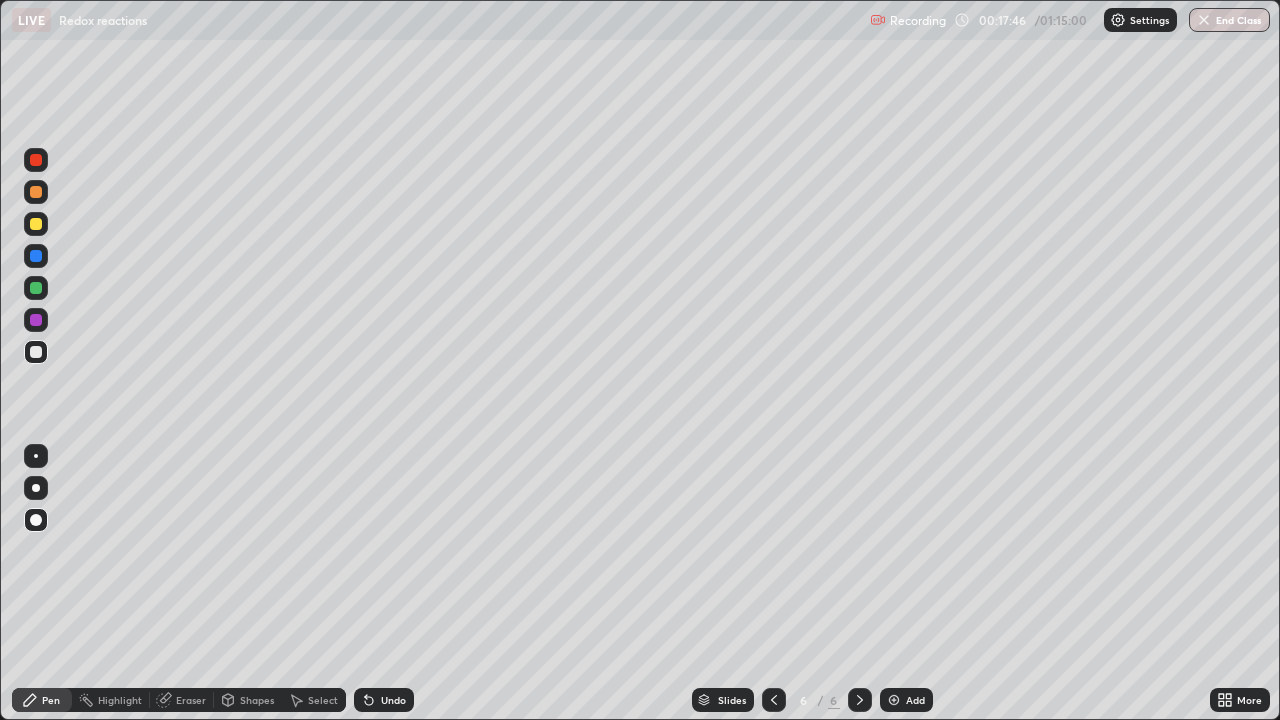 click at bounding box center [36, 224] 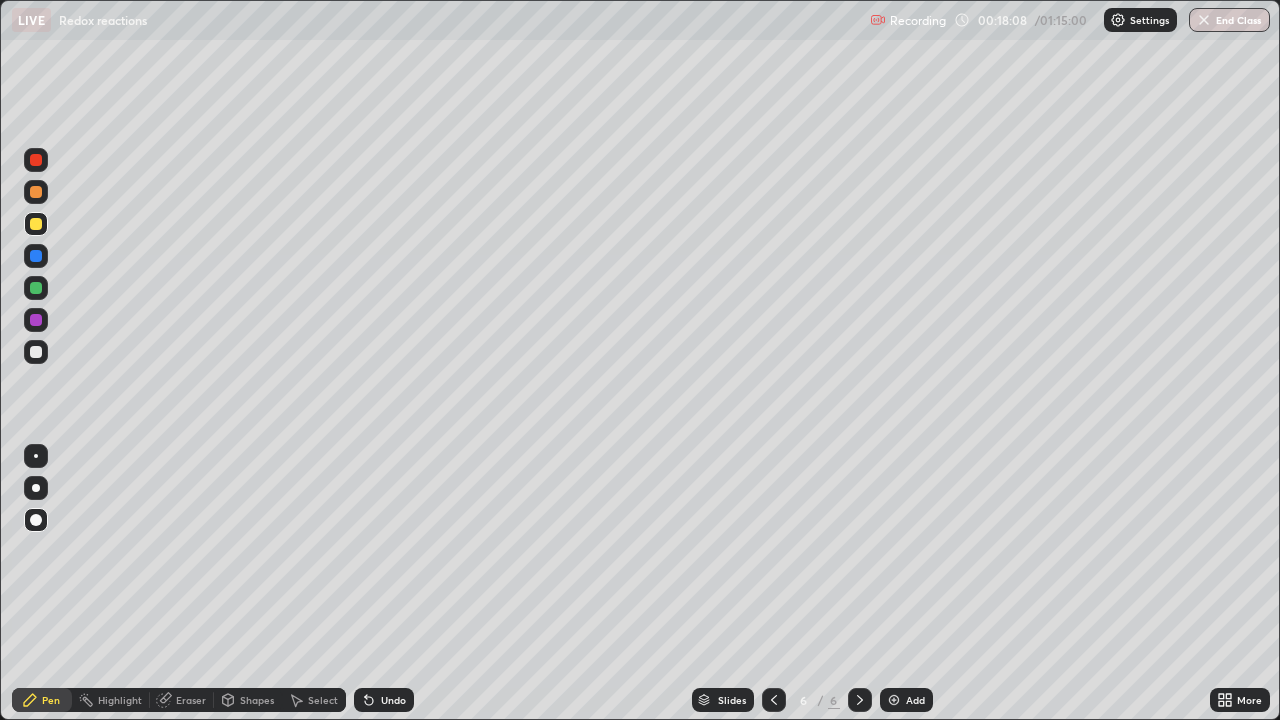 click at bounding box center [36, 352] 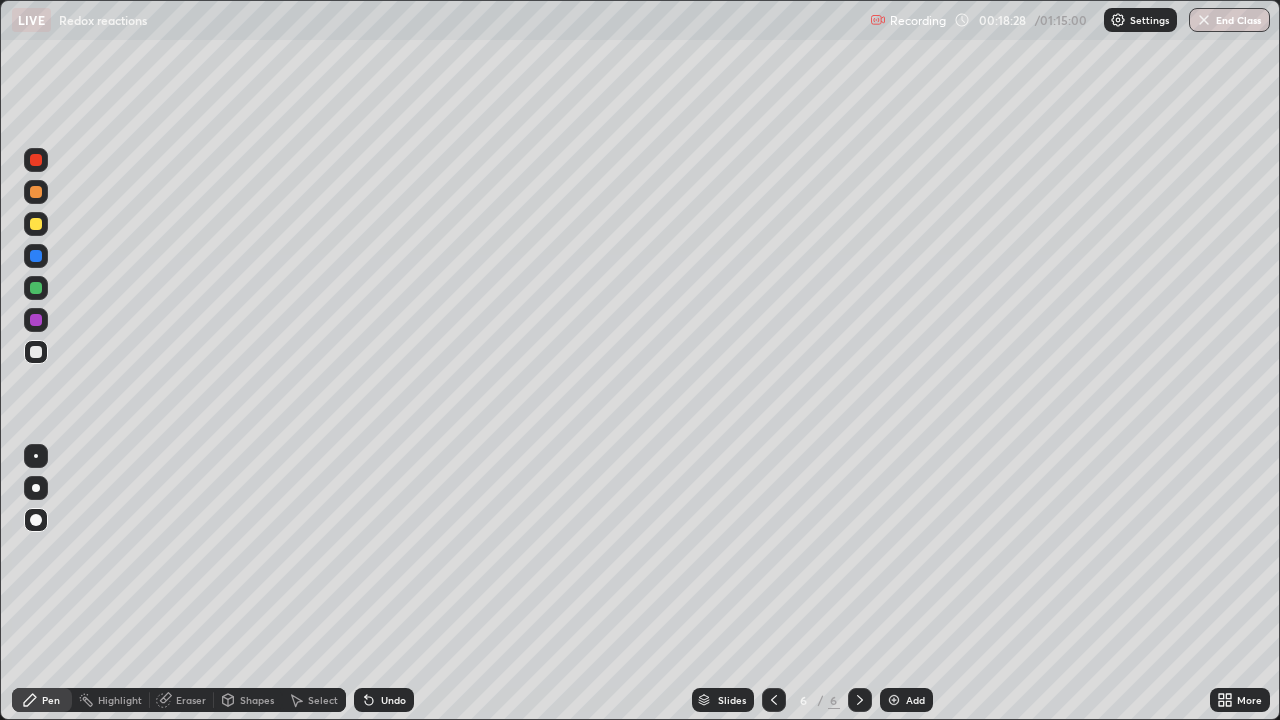 click 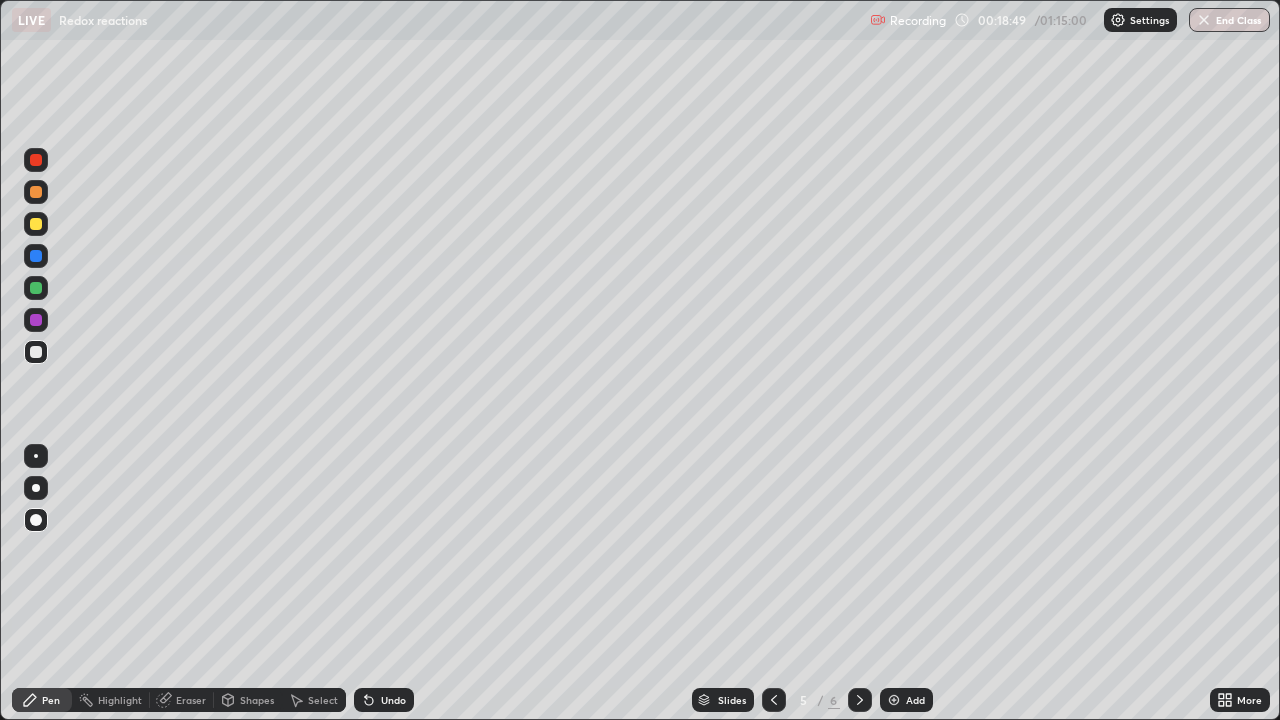 click 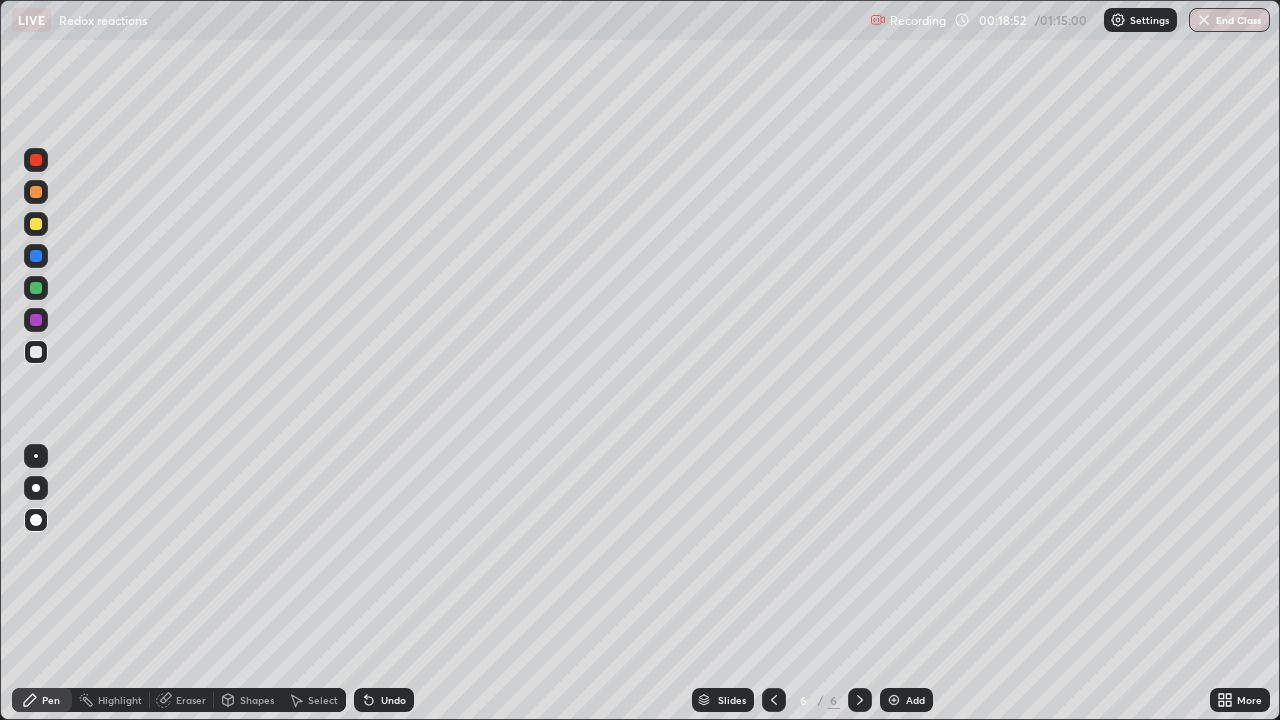 click 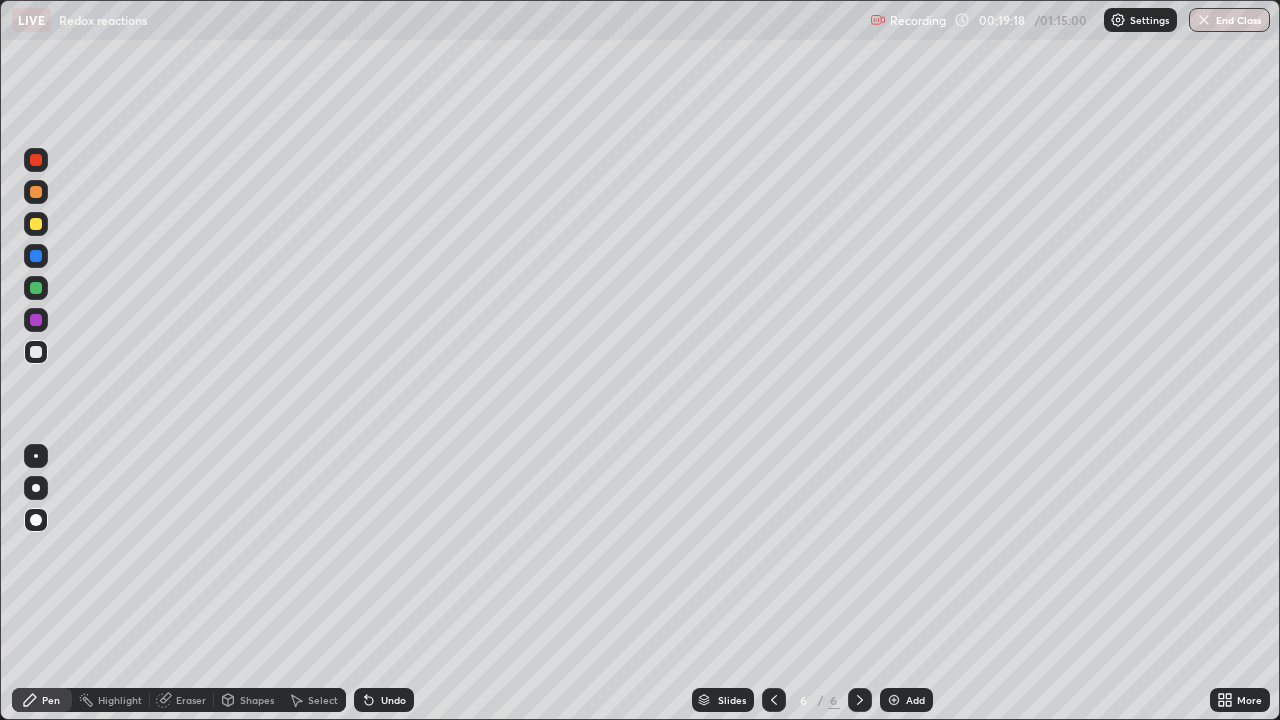 click at bounding box center (36, 224) 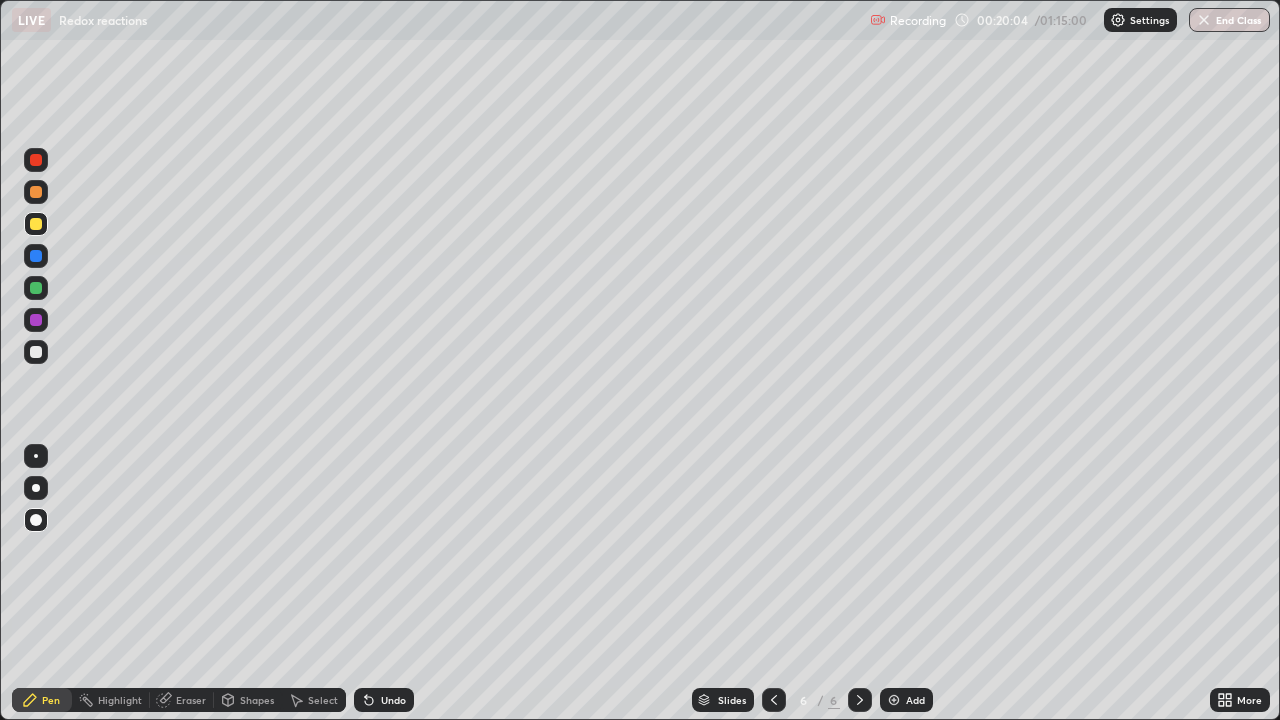 click at bounding box center (36, 352) 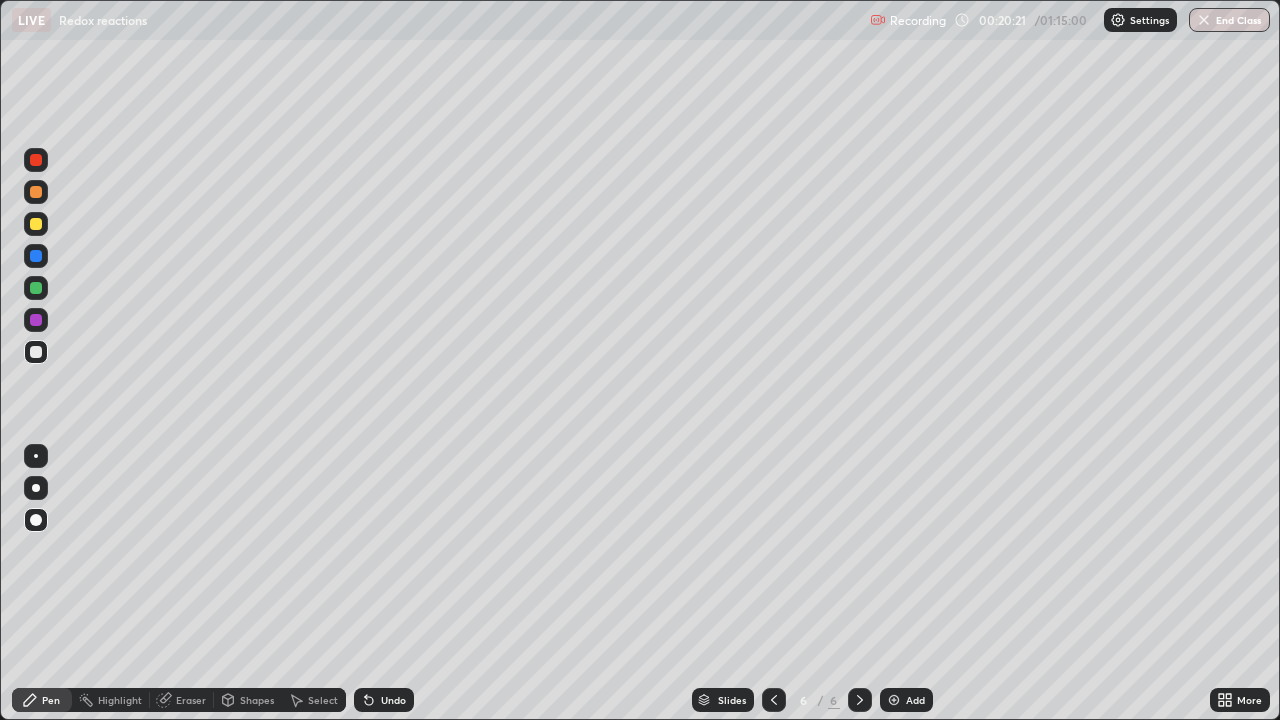 click at bounding box center (36, 288) 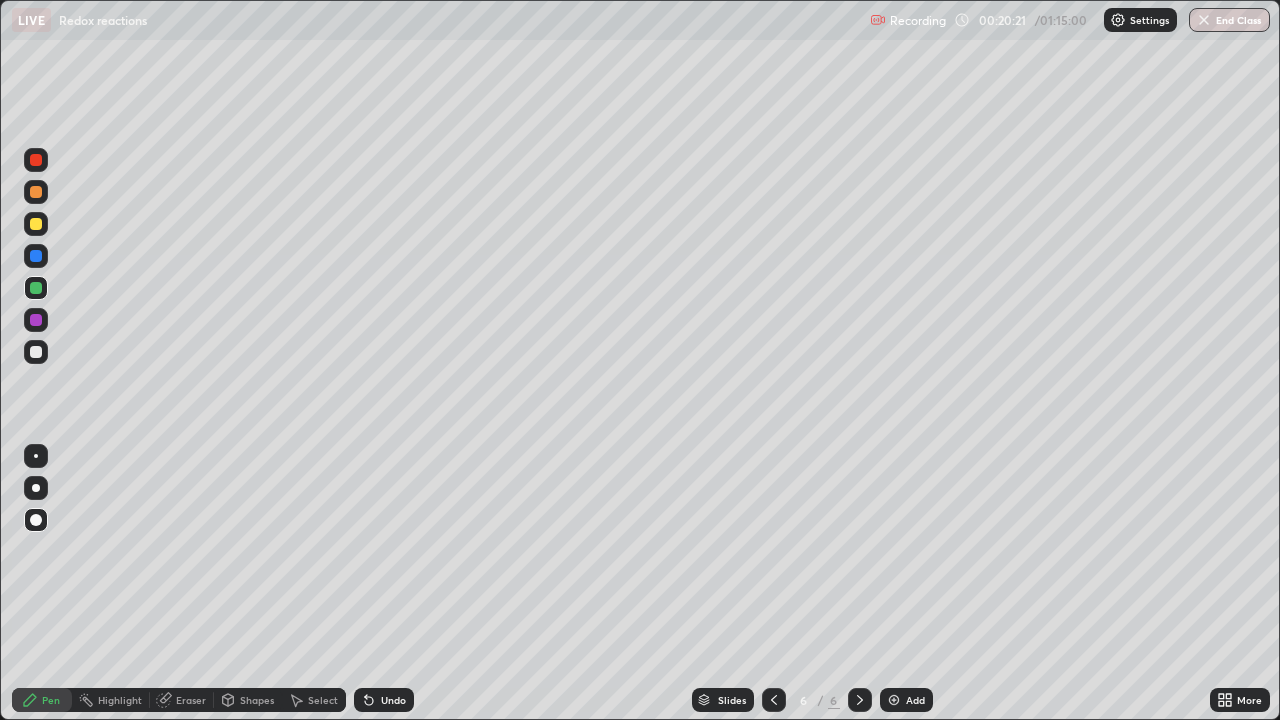 click at bounding box center (36, 224) 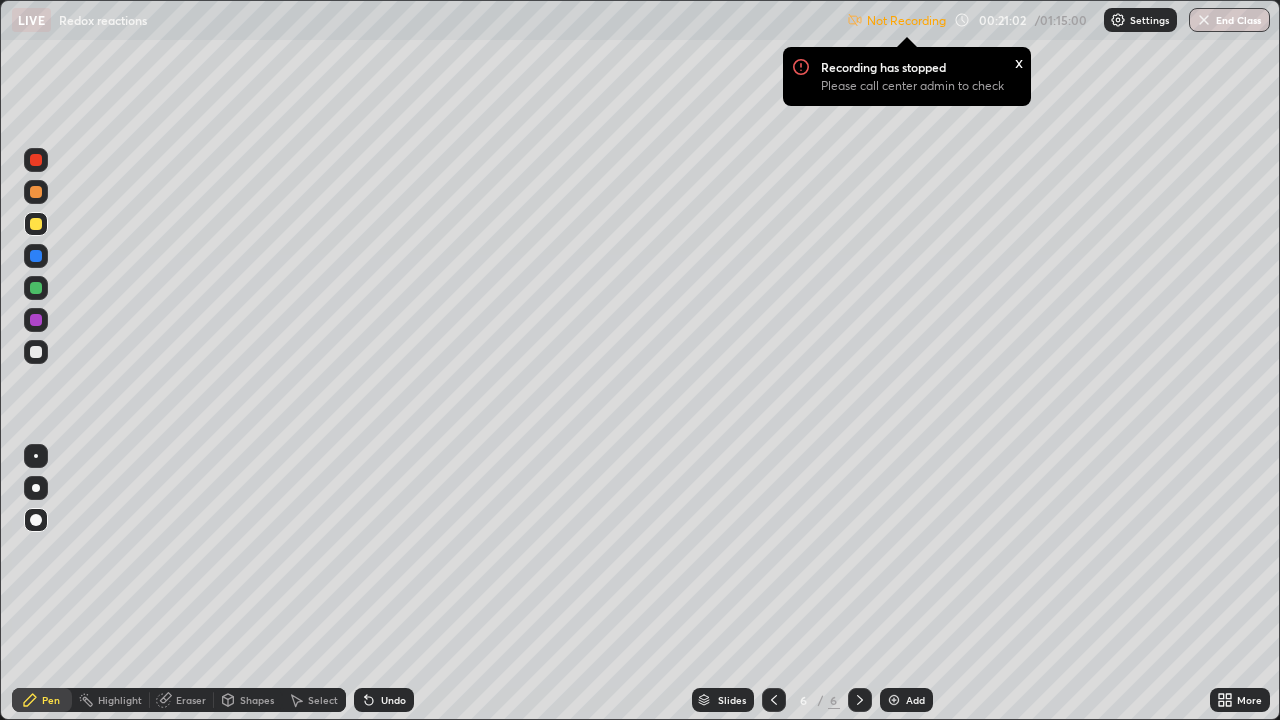 click at bounding box center [36, 352] 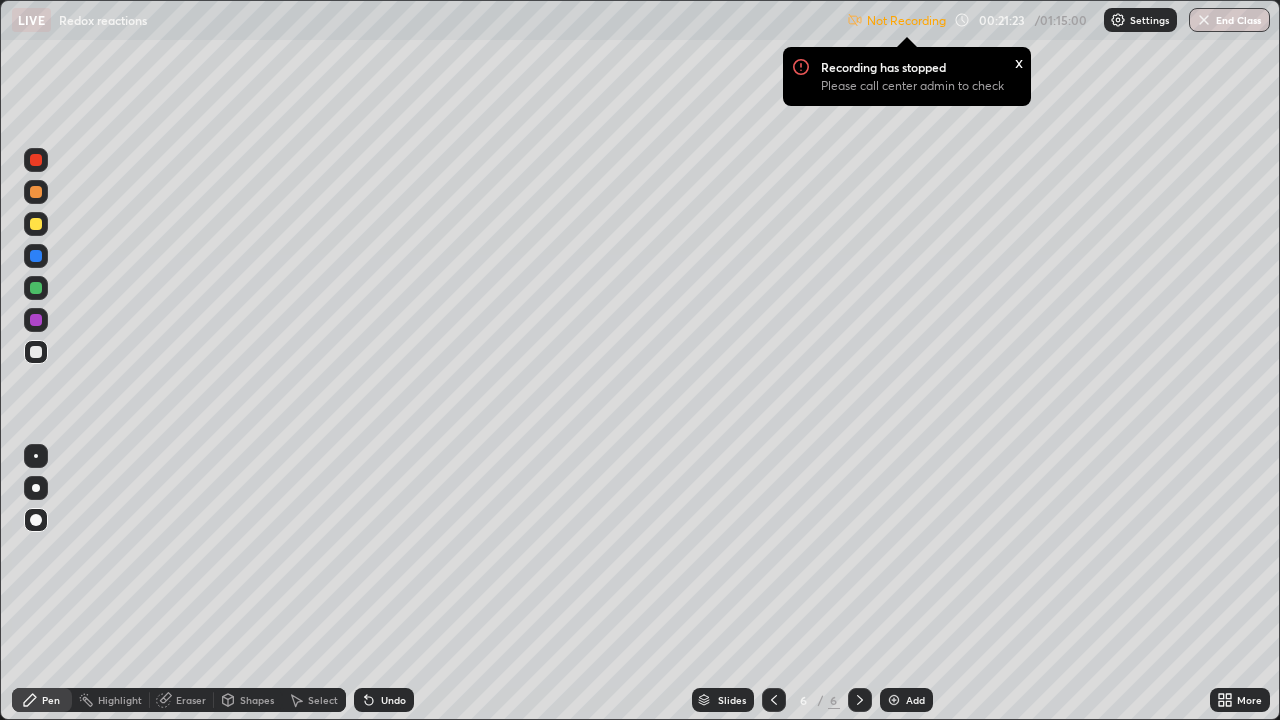 click on "Settings" at bounding box center (1149, 20) 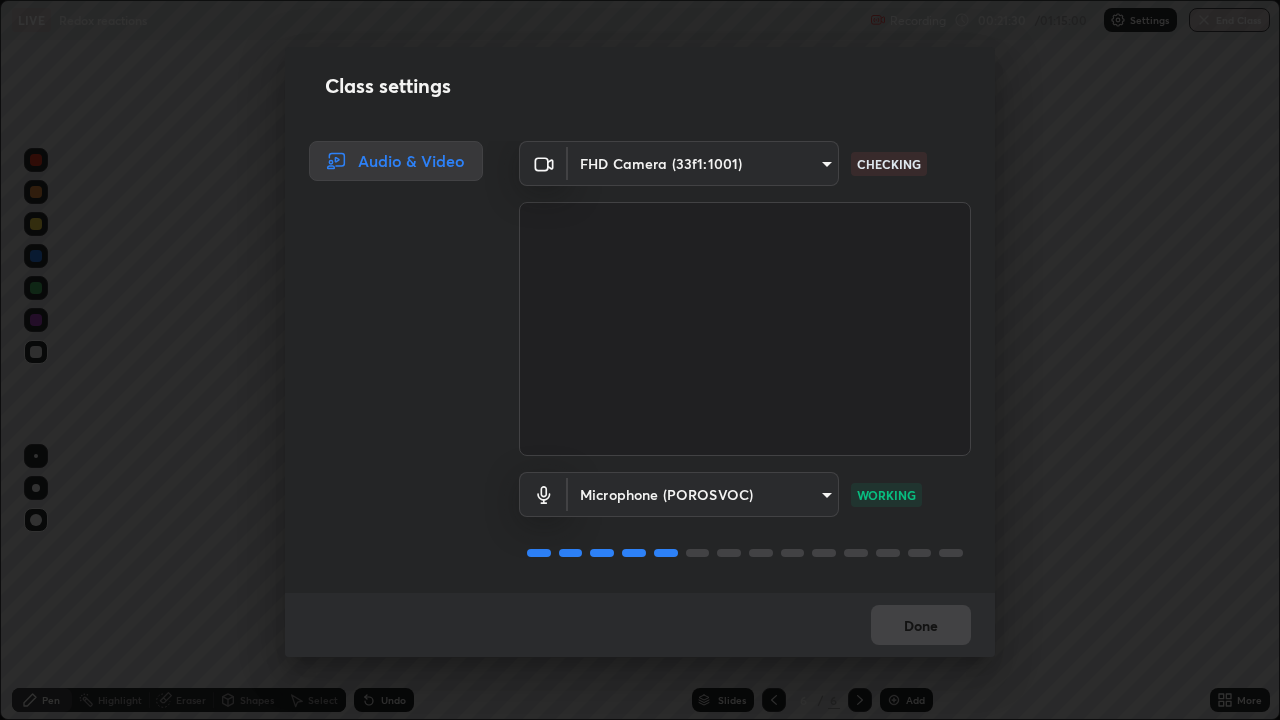 scroll, scrollTop: 2, scrollLeft: 0, axis: vertical 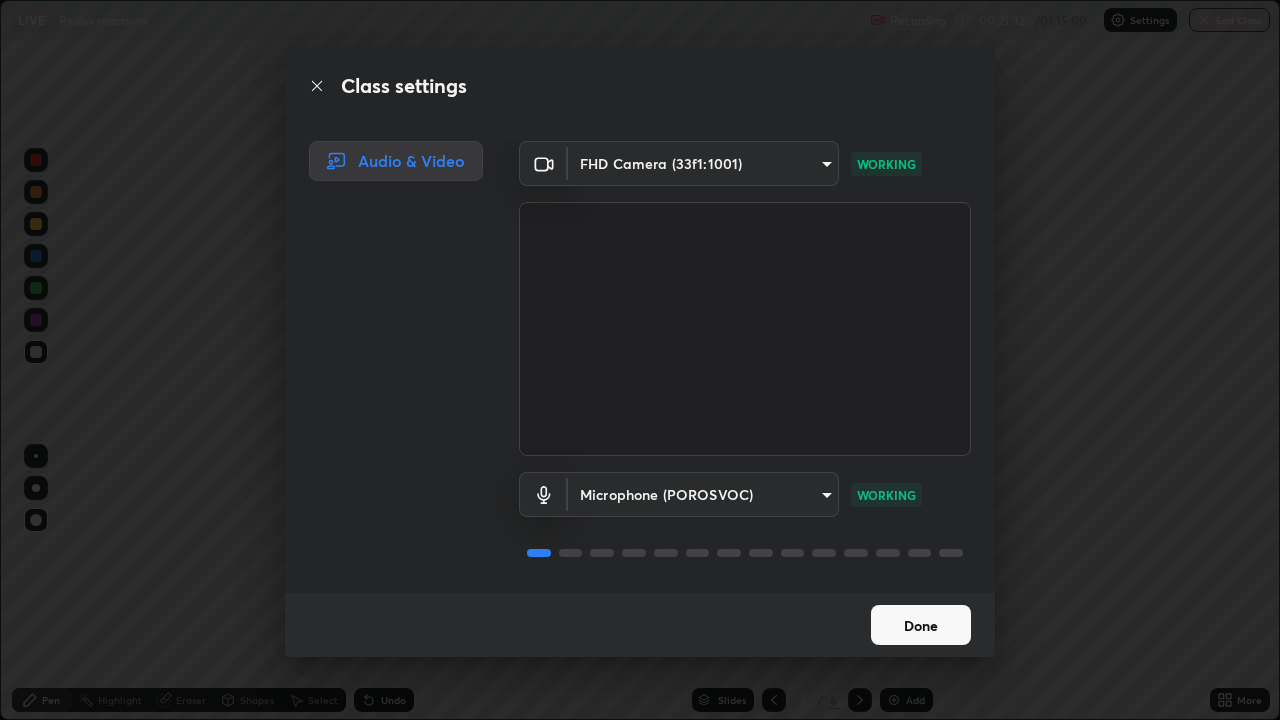 click on "Done" at bounding box center [921, 625] 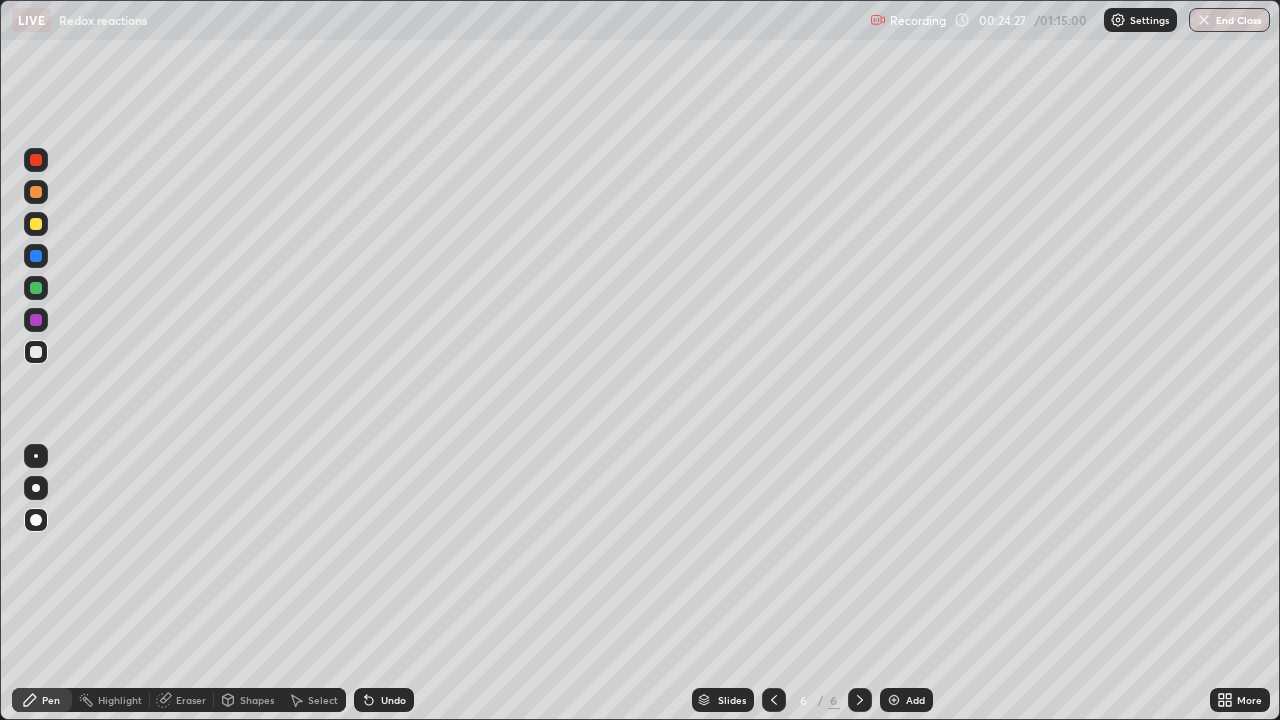 click at bounding box center [894, 700] 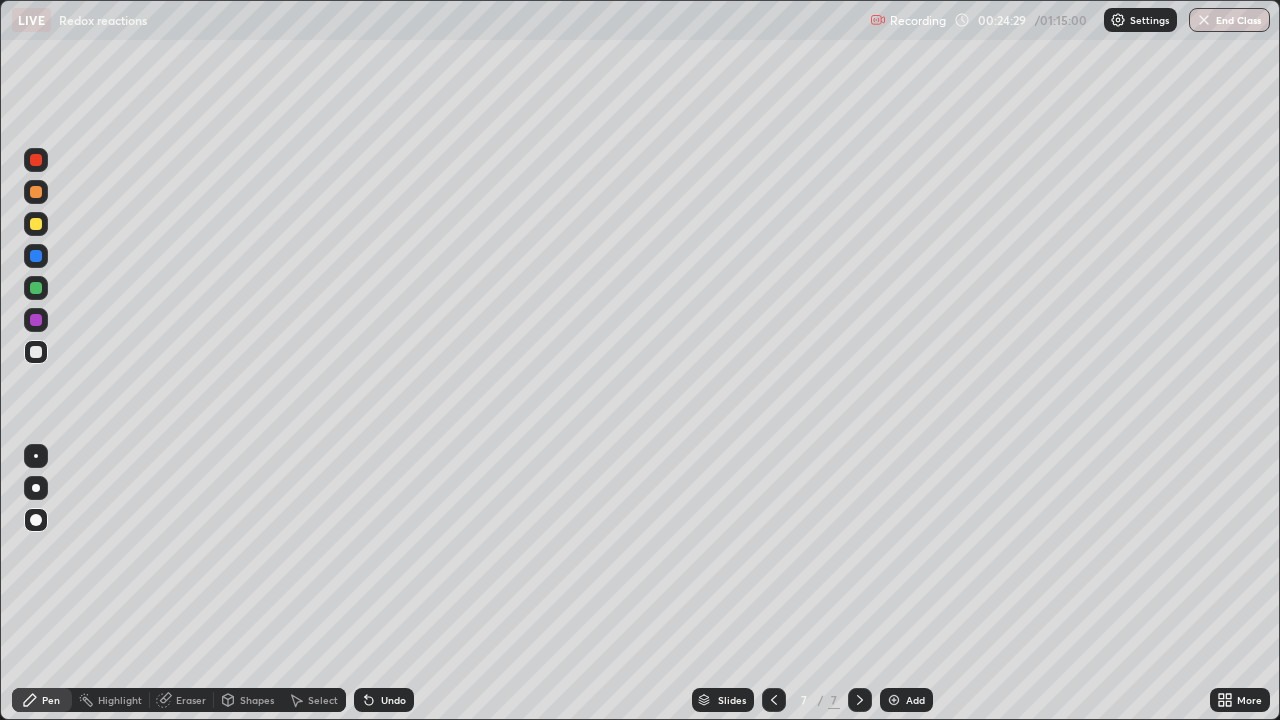 click at bounding box center (36, 224) 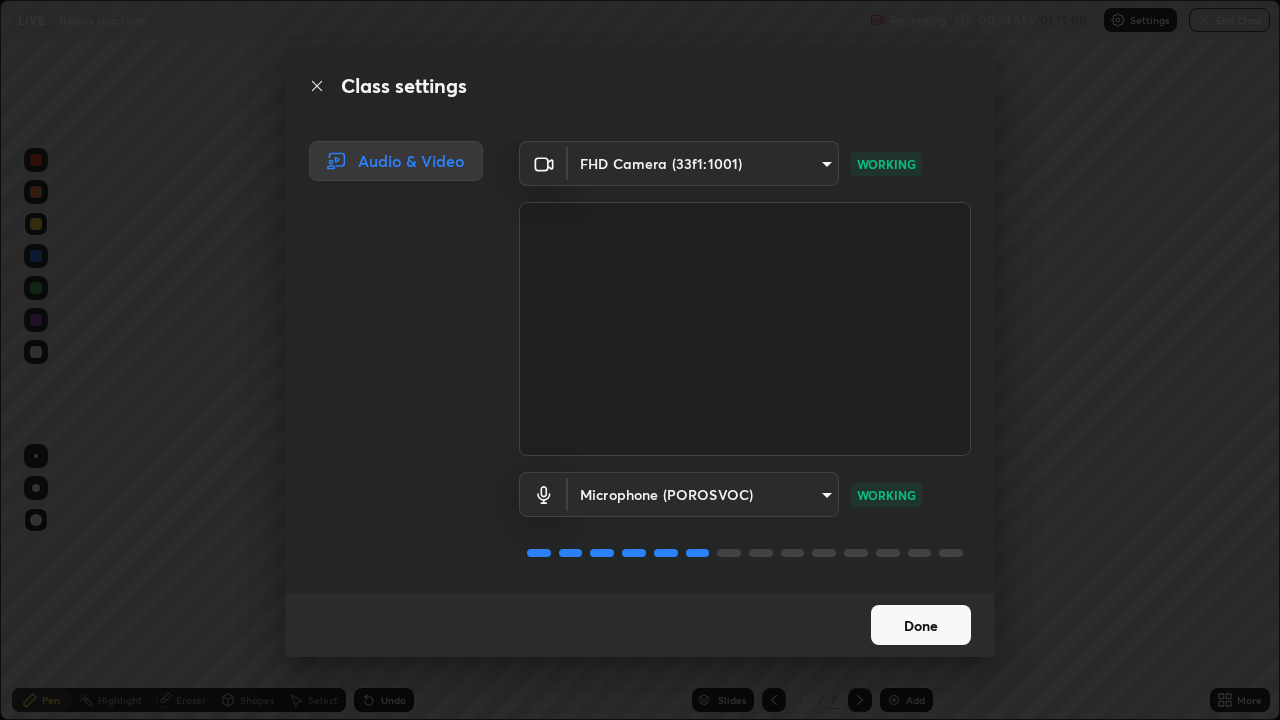 click on "Done" at bounding box center (921, 625) 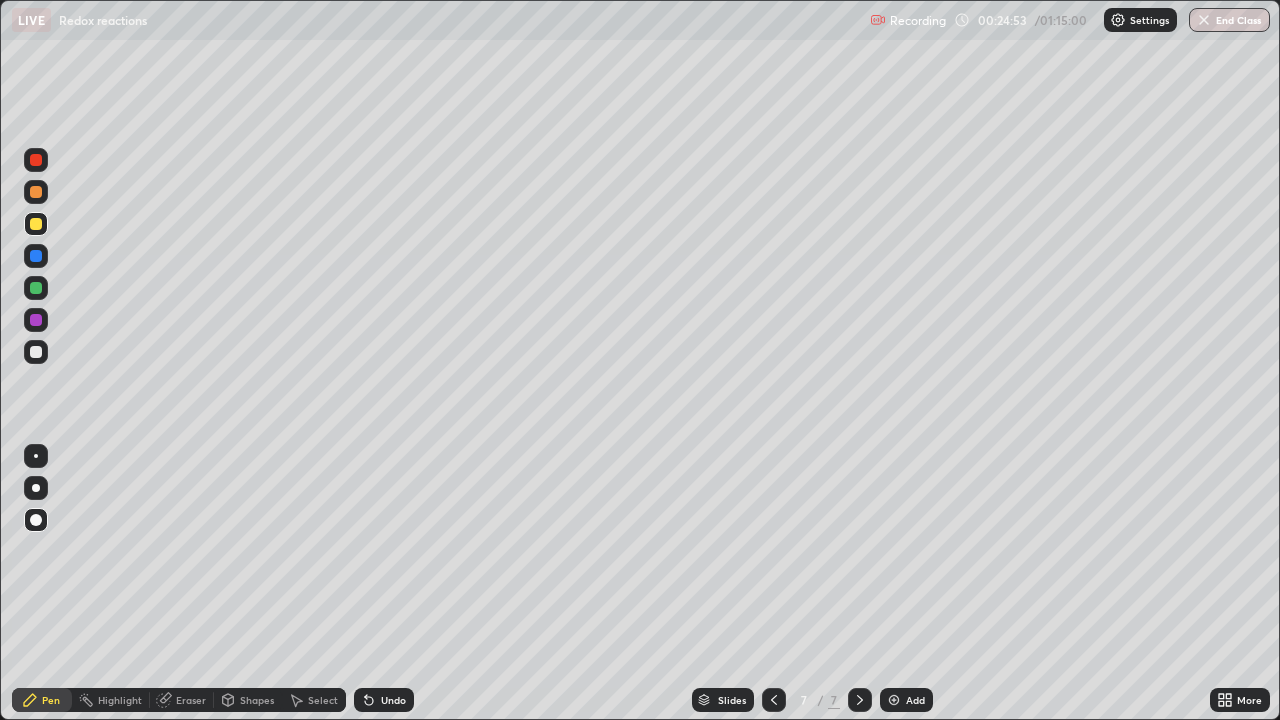 click on "Slides" at bounding box center (723, 700) 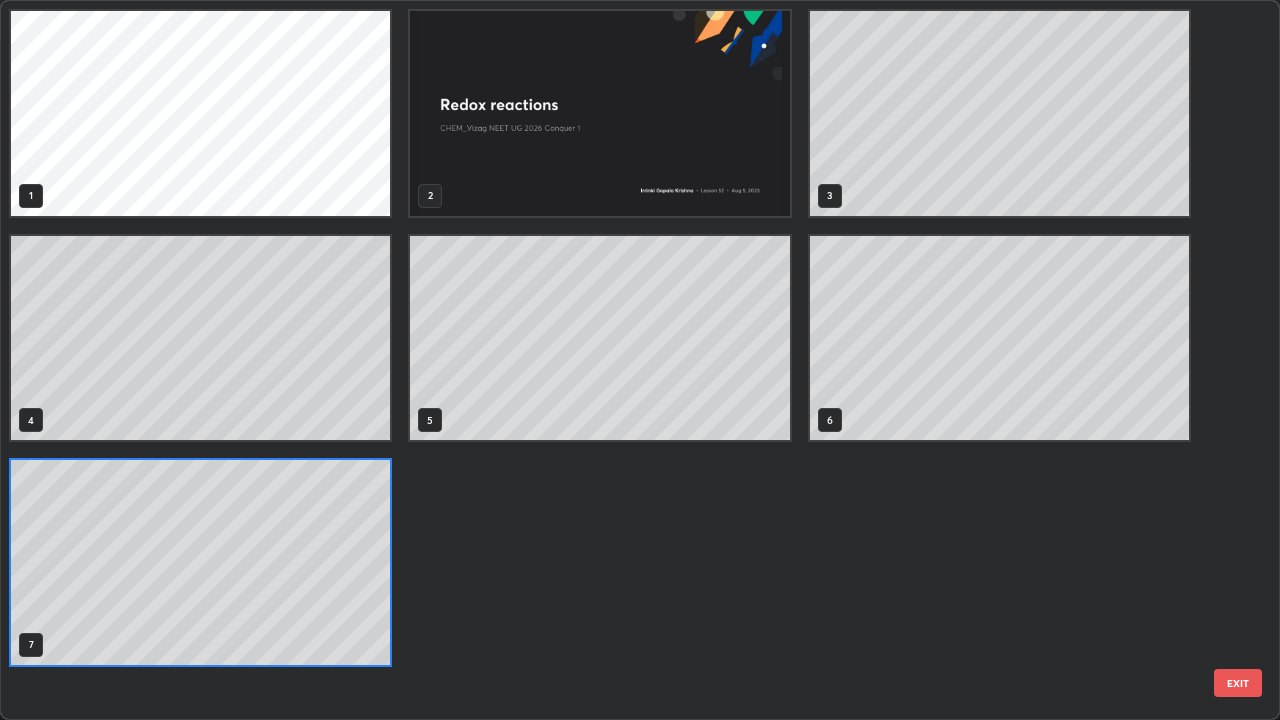 scroll, scrollTop: 7, scrollLeft: 11, axis: both 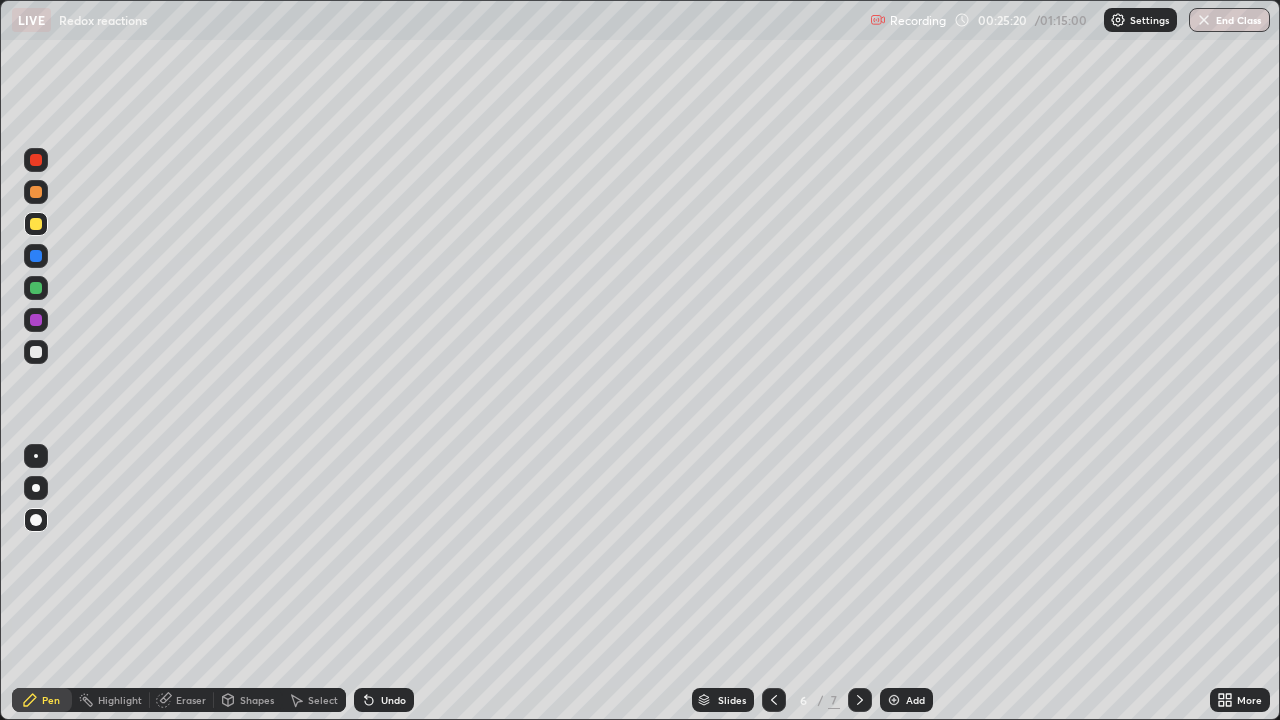 click at bounding box center [860, 700] 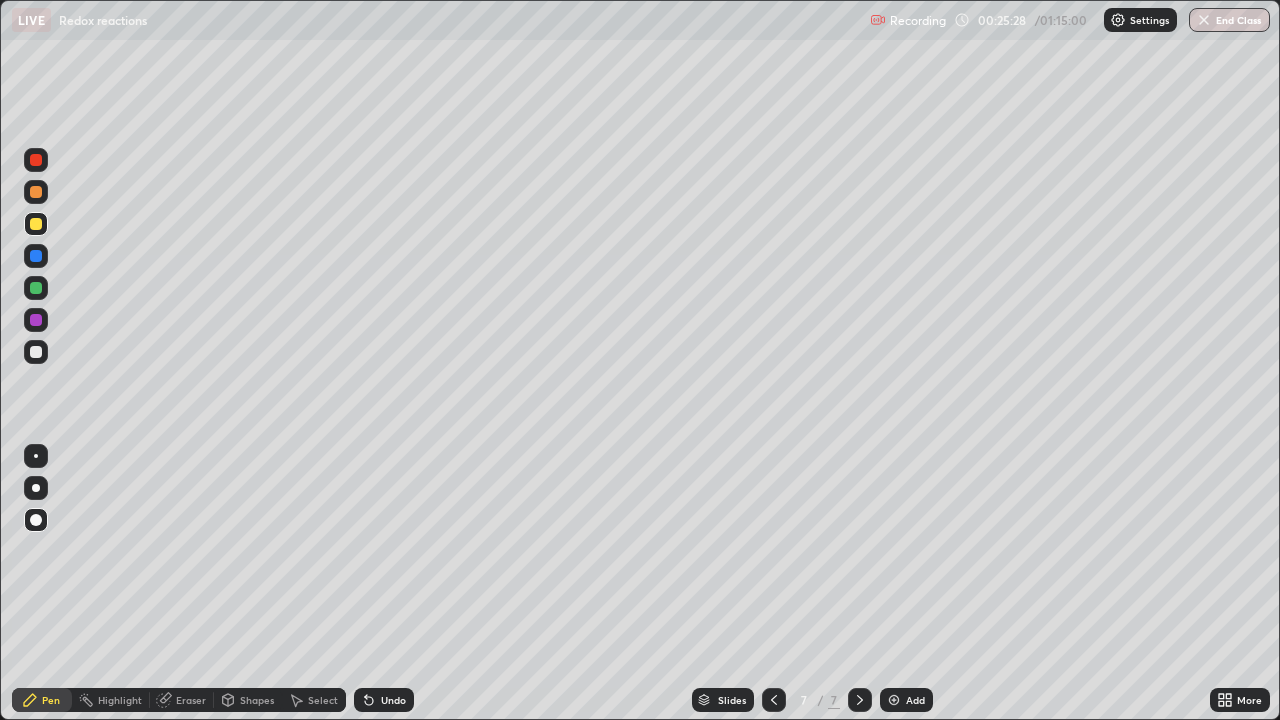 click at bounding box center (36, 352) 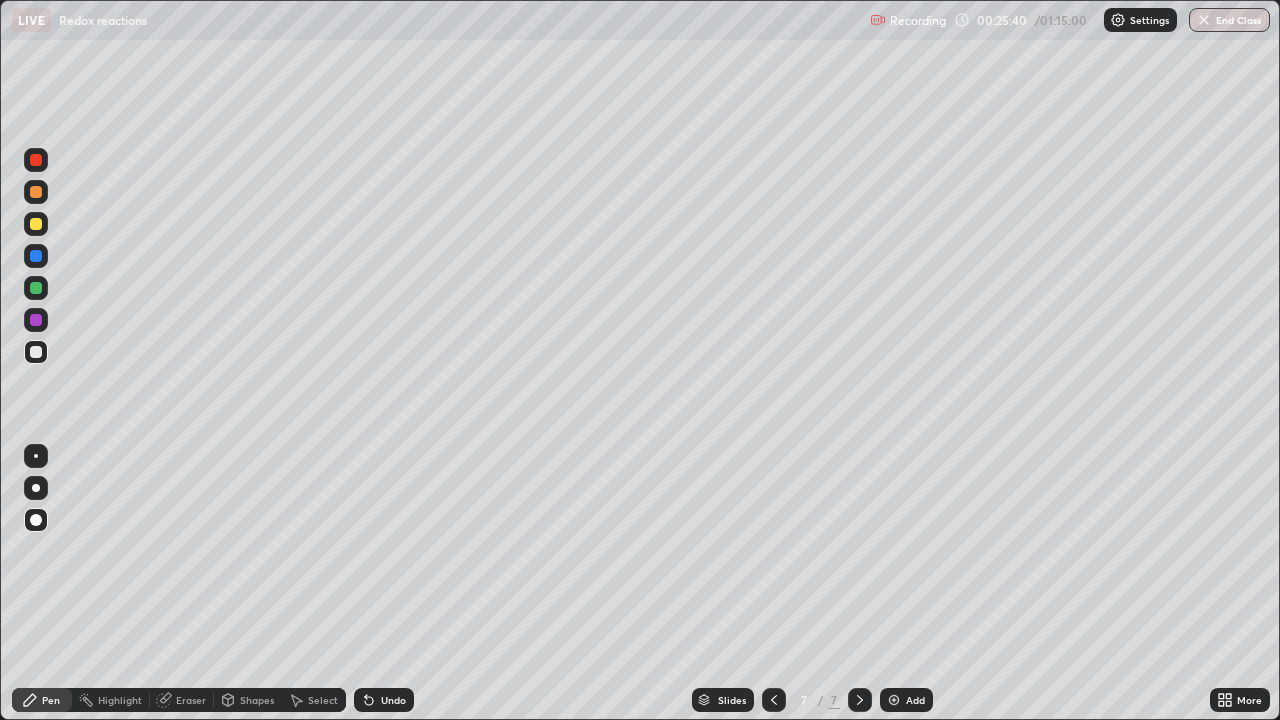 click on "Undo" at bounding box center (384, 700) 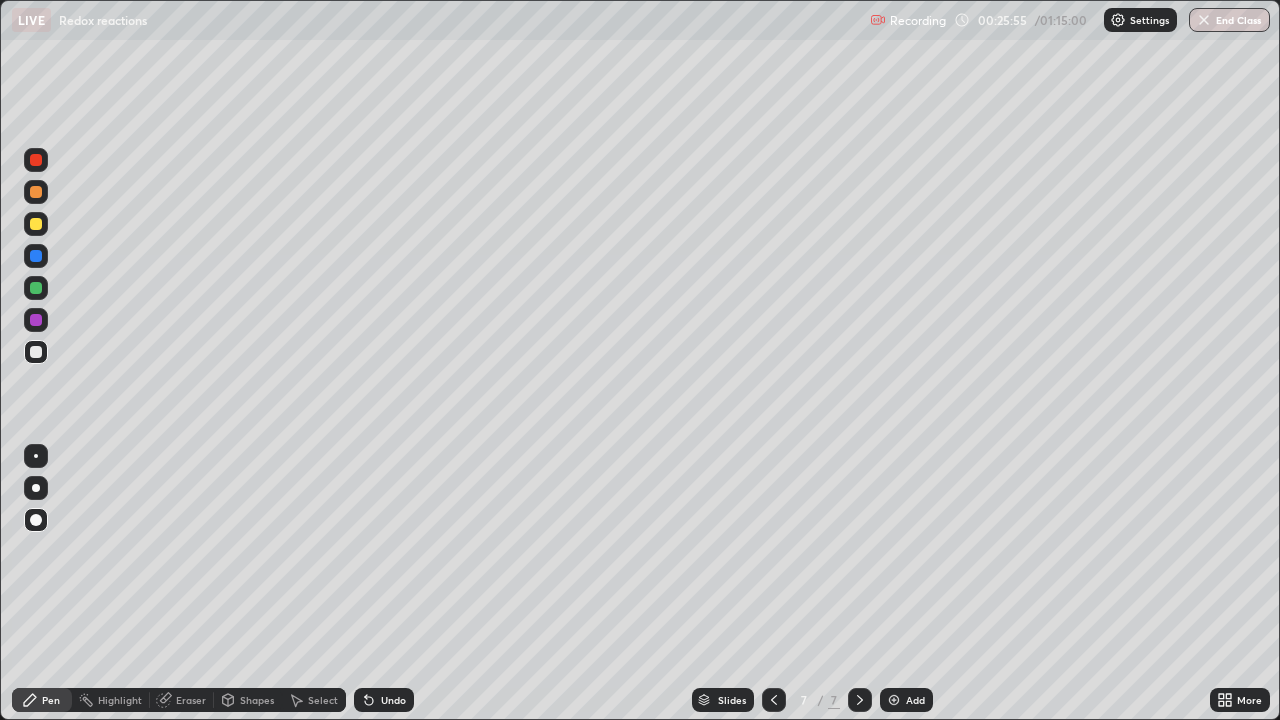 click at bounding box center [36, 224] 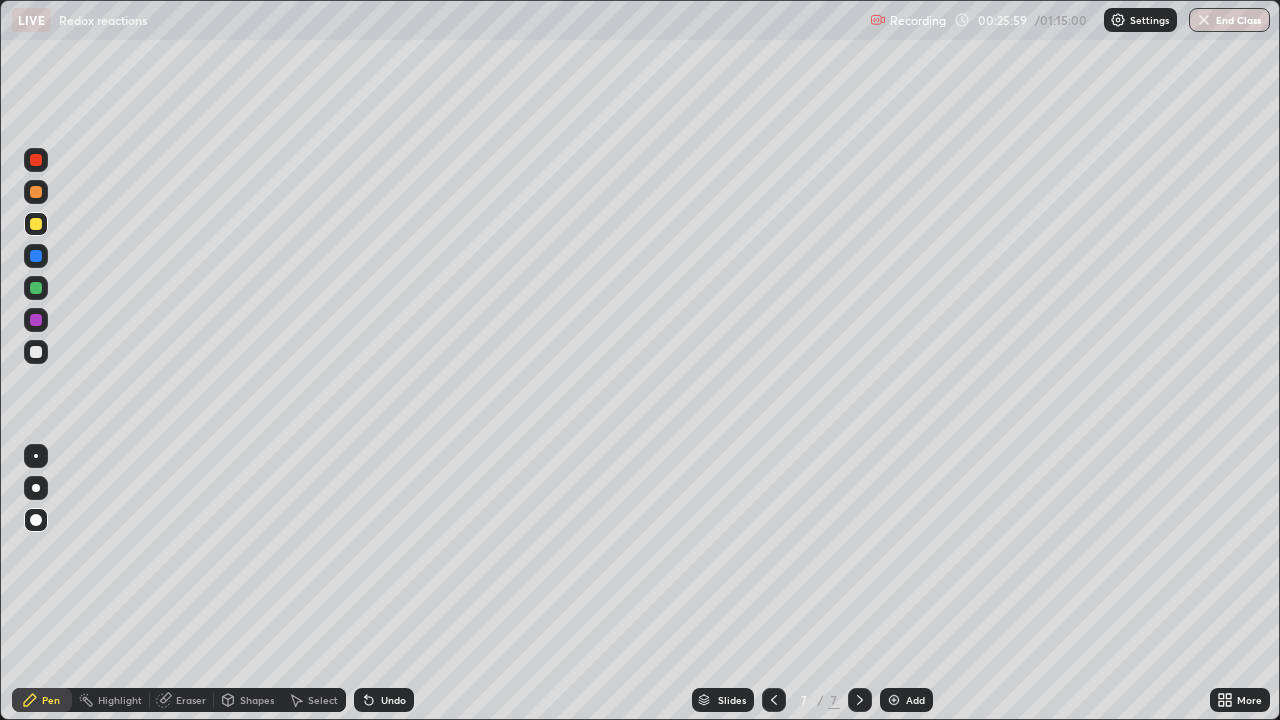 click on "Undo" at bounding box center (384, 700) 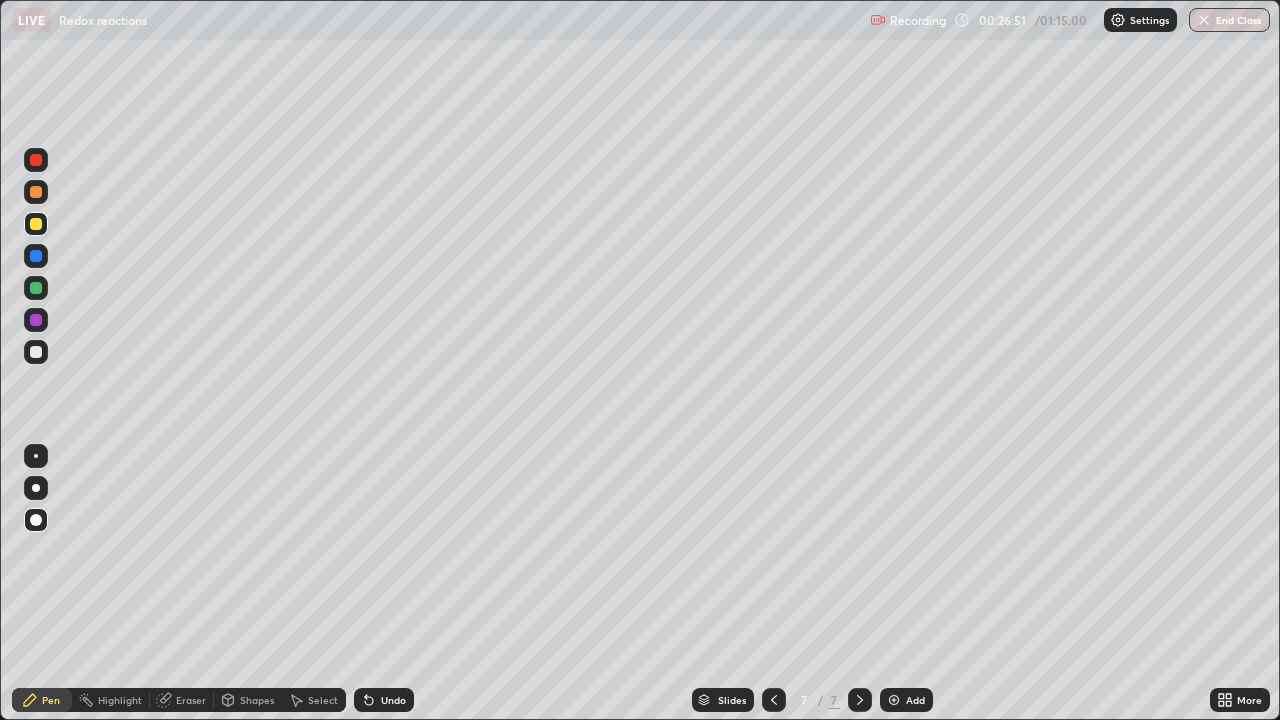 click at bounding box center [36, 288] 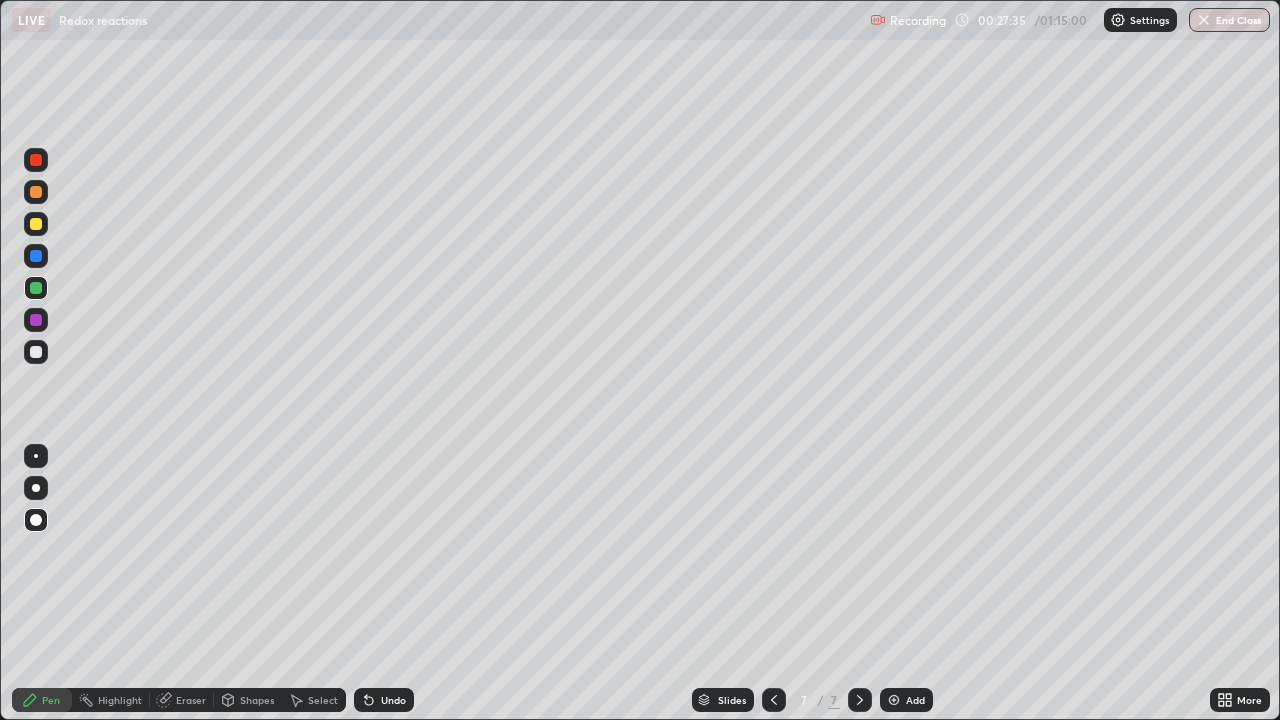 click at bounding box center (36, 352) 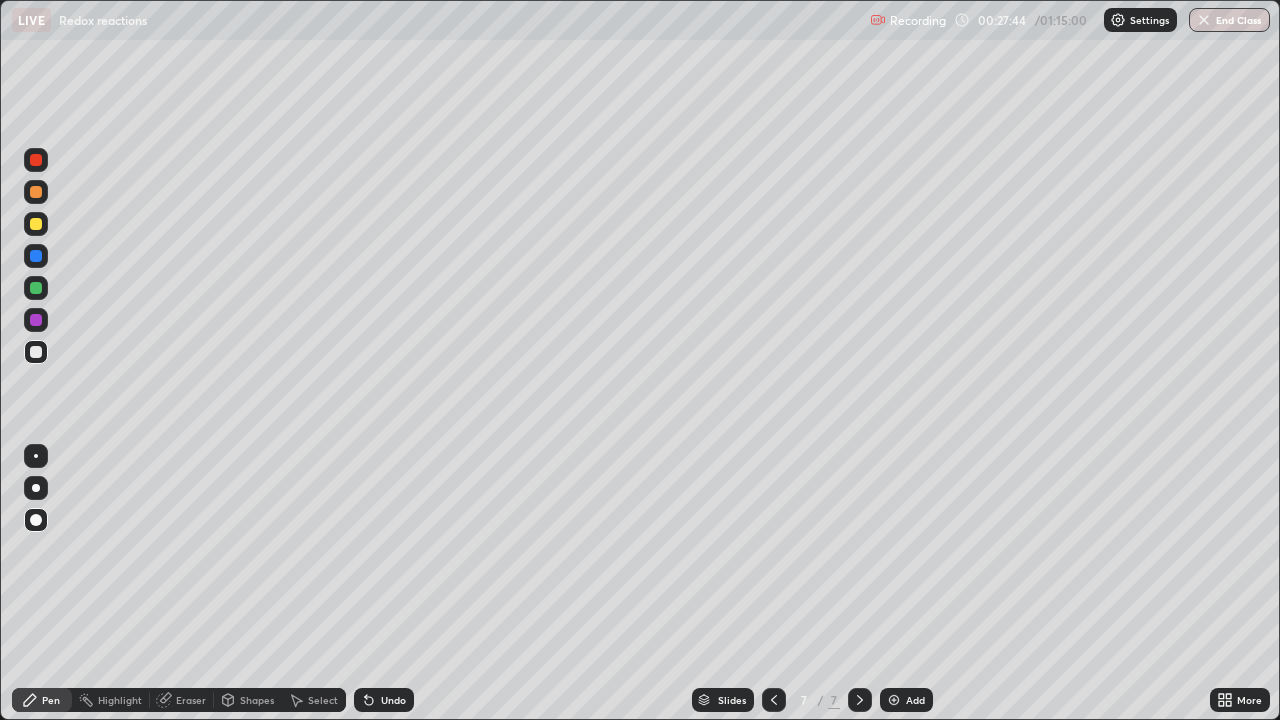 click at bounding box center [36, 224] 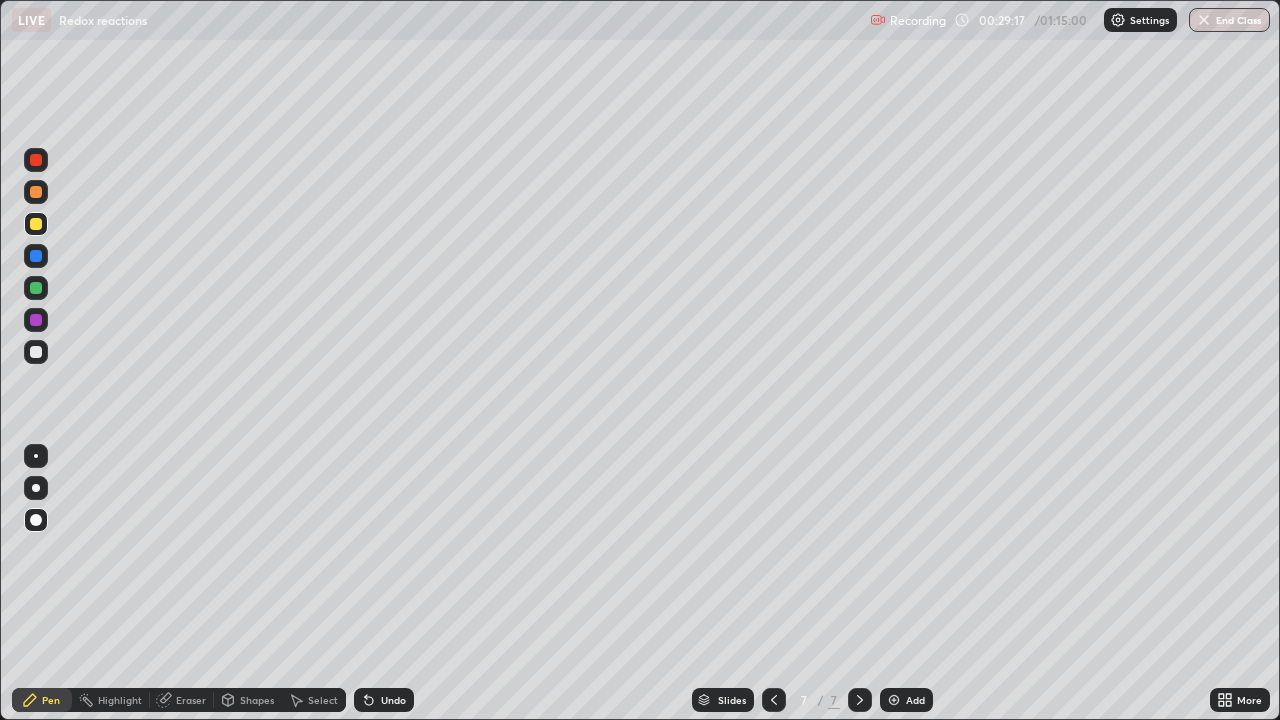 click at bounding box center (36, 352) 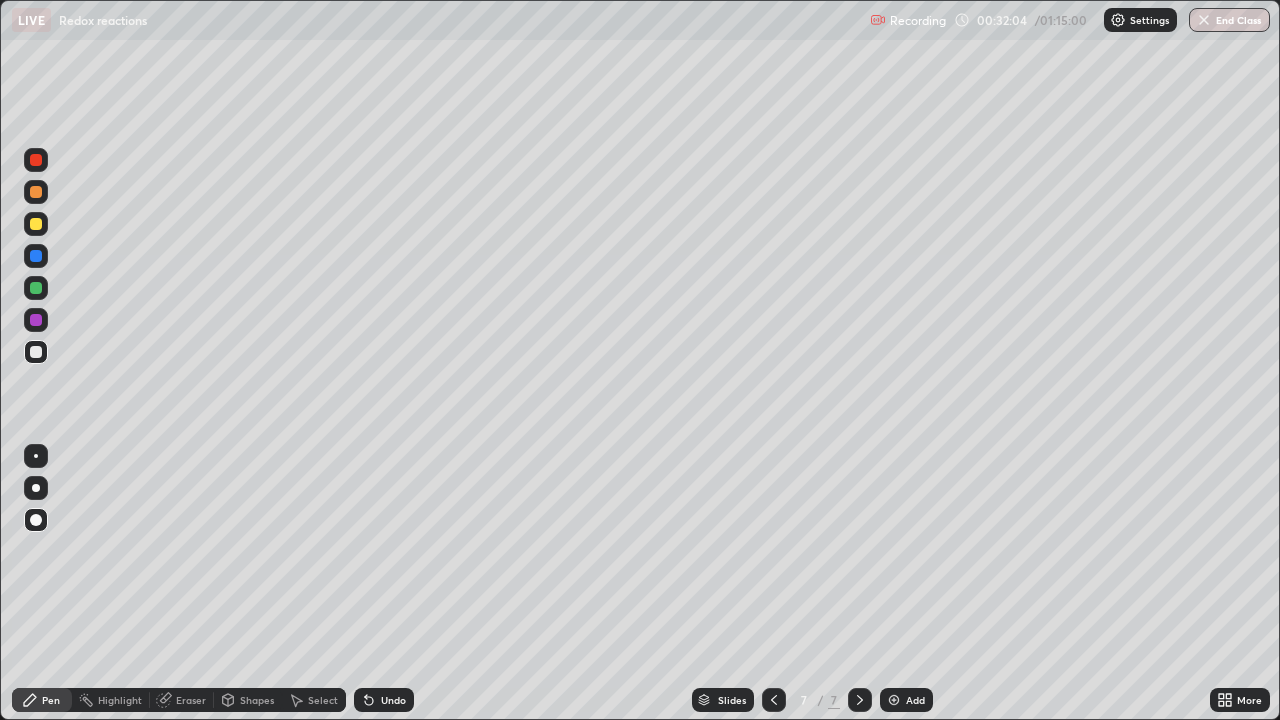 click at bounding box center [894, 700] 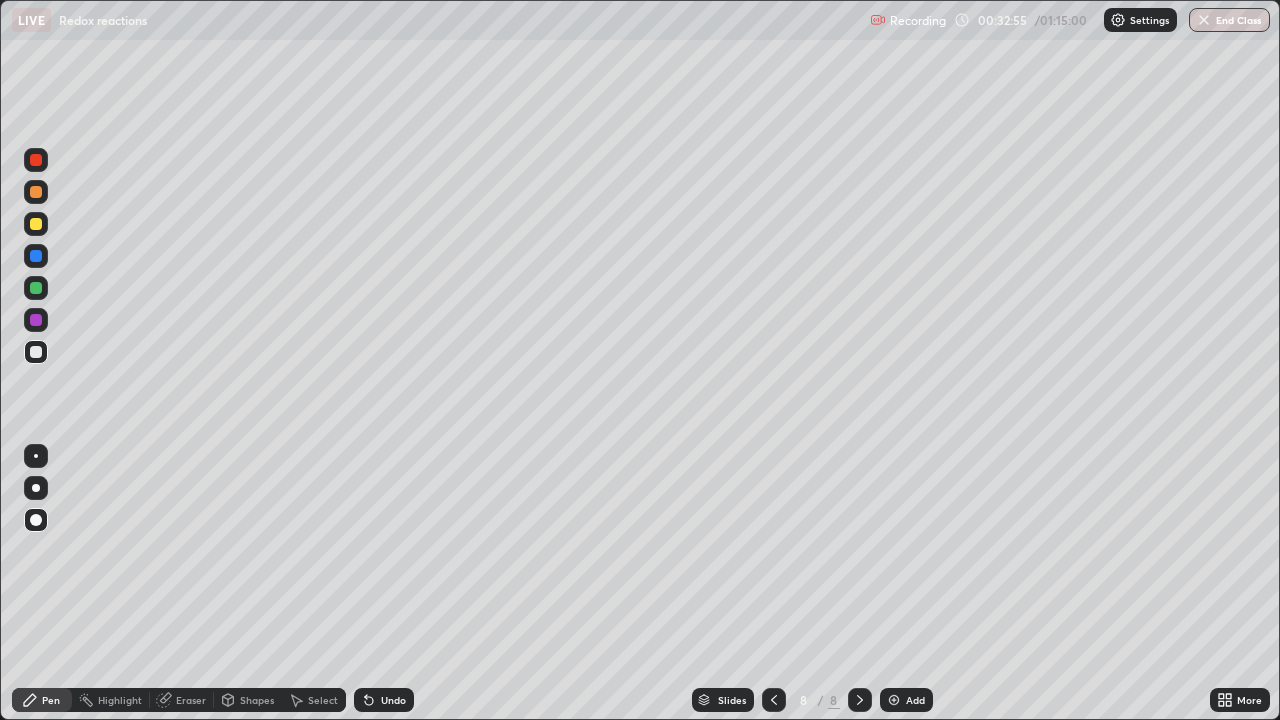 click on "Settings" at bounding box center [1149, 20] 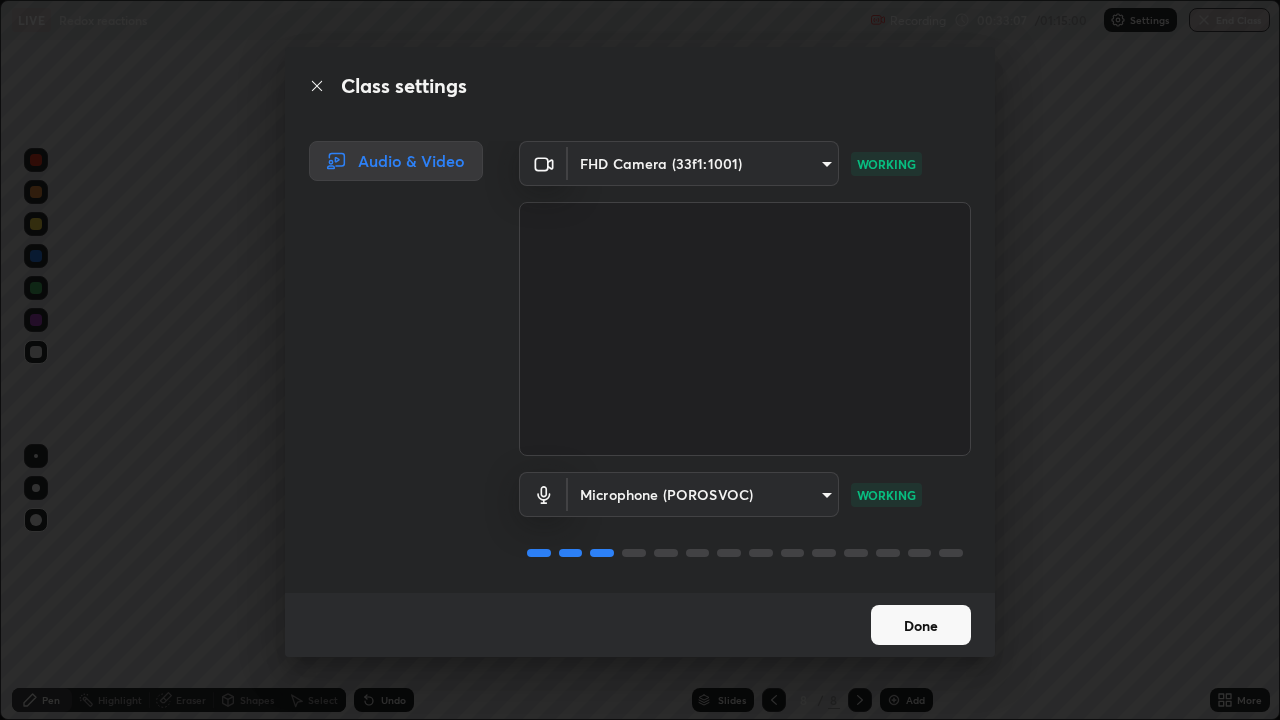 click on "Done" at bounding box center [921, 625] 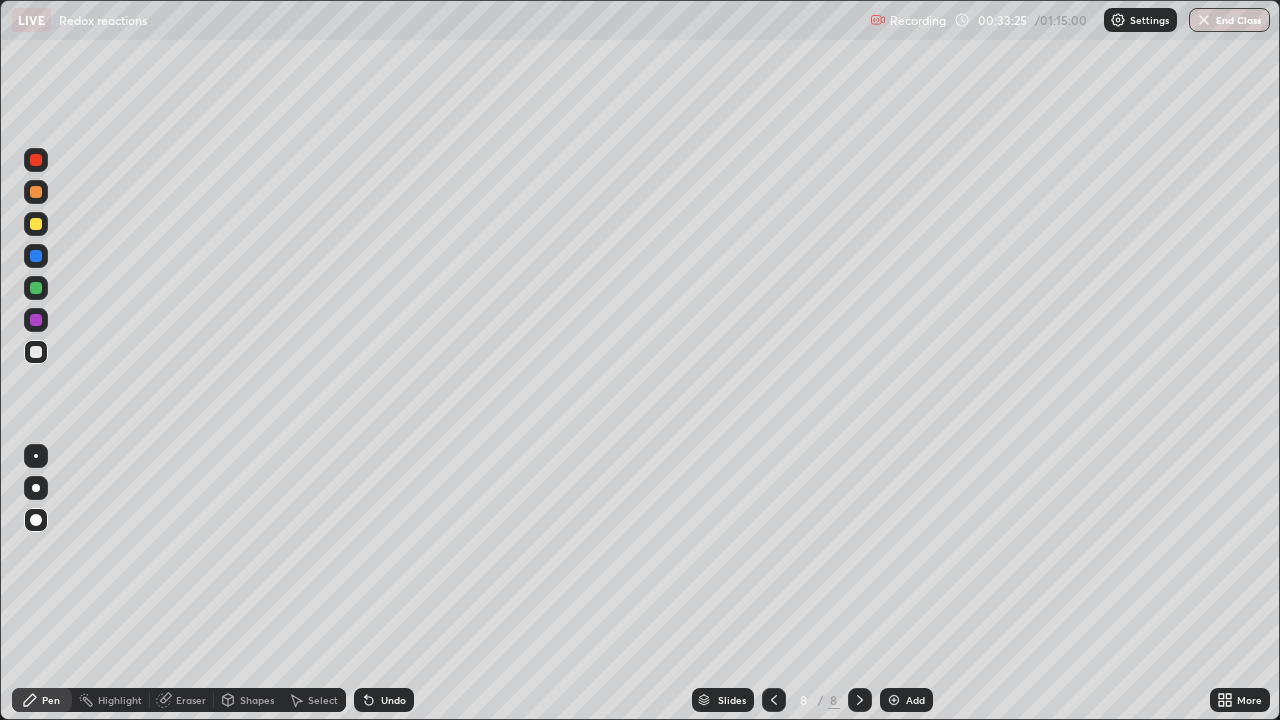 click at bounding box center [36, 224] 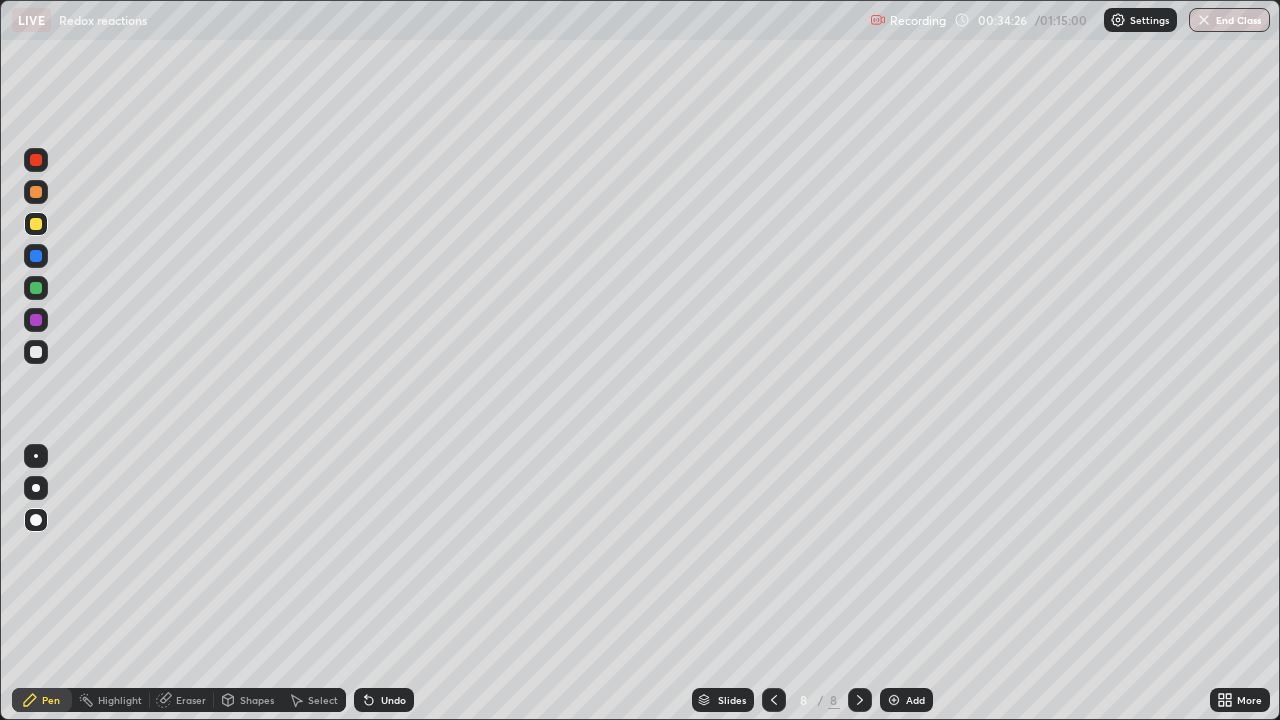 click on "Undo" at bounding box center (384, 700) 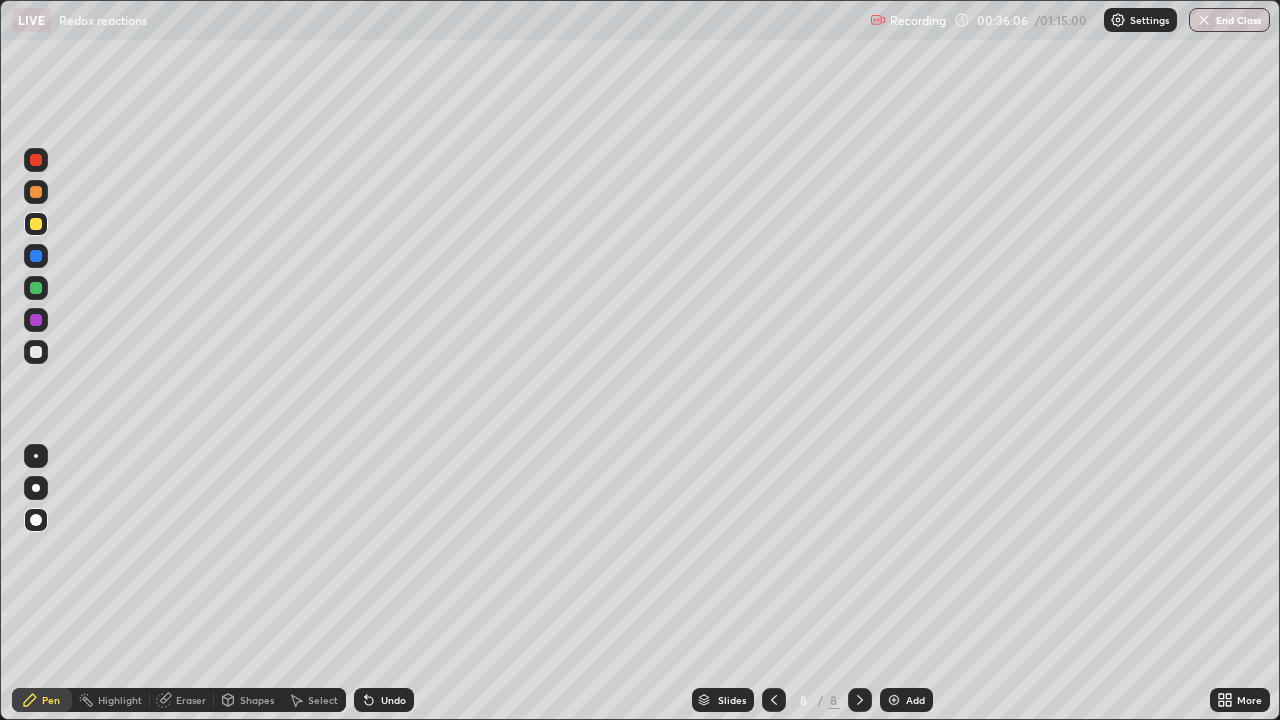 click at bounding box center [36, 352] 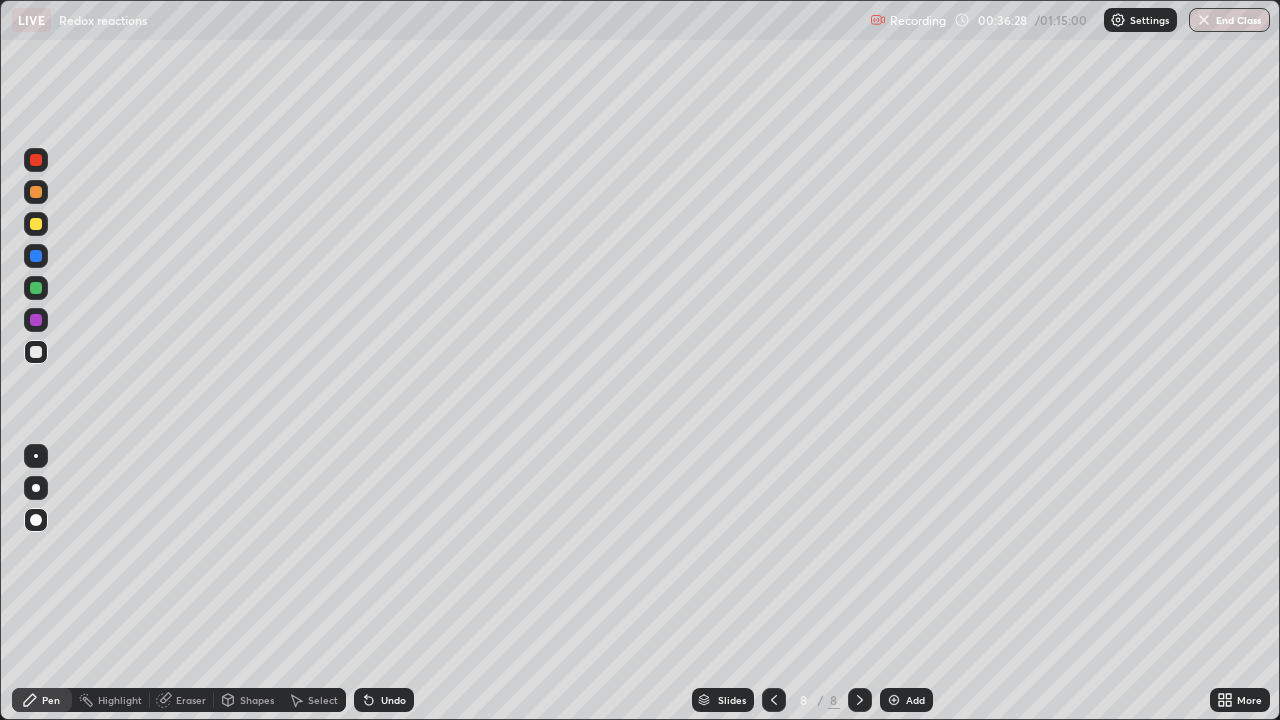 click on "Undo" at bounding box center (384, 700) 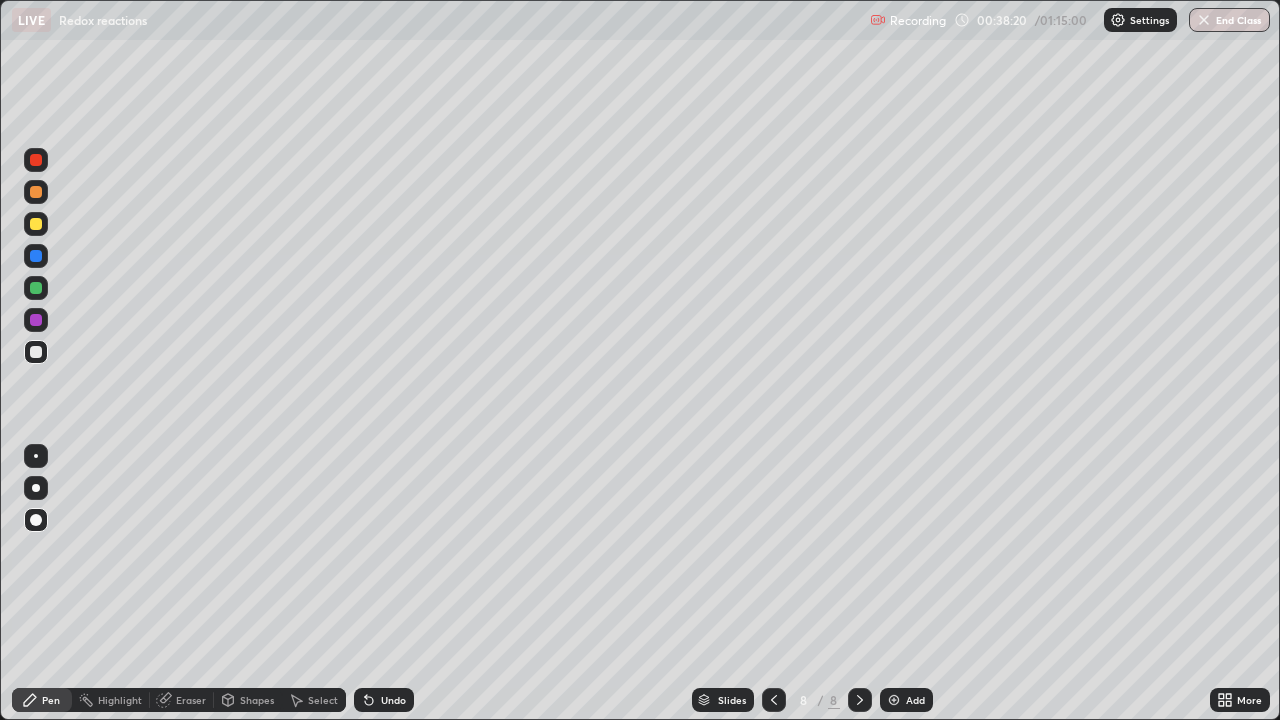 click at bounding box center [894, 700] 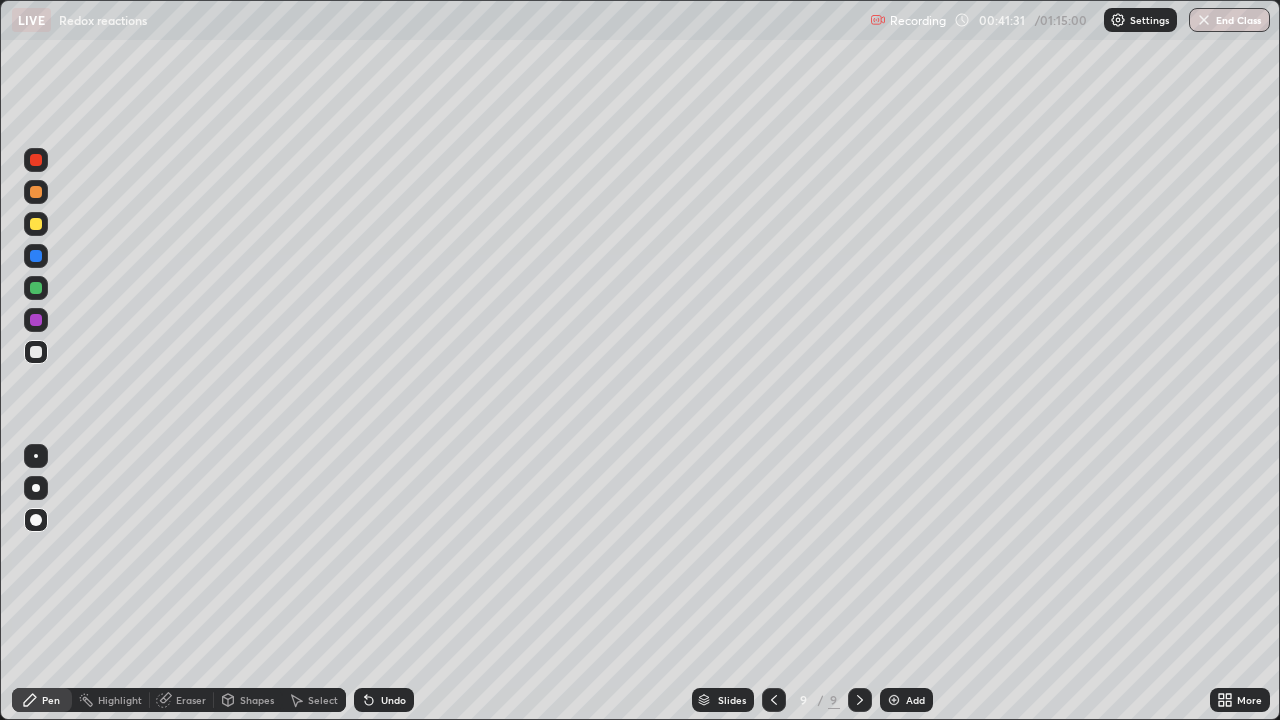 click at bounding box center (36, 320) 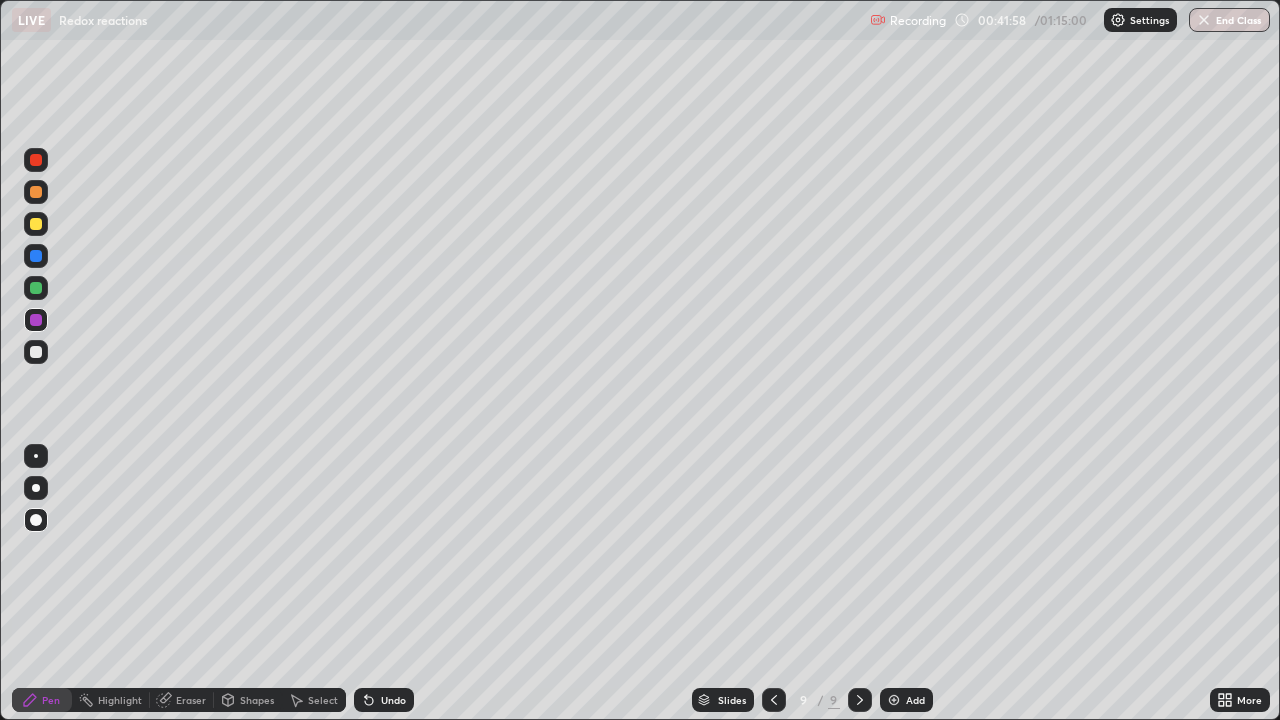 click at bounding box center (36, 288) 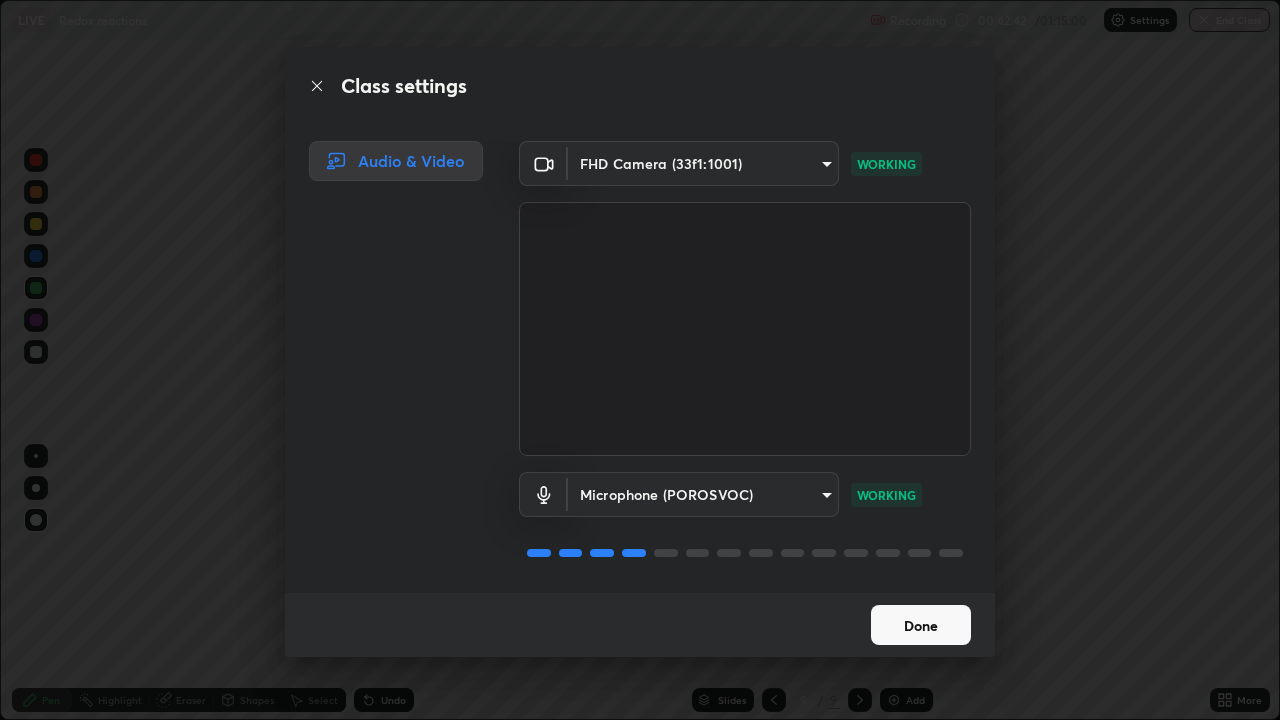 click on "Done" at bounding box center (921, 625) 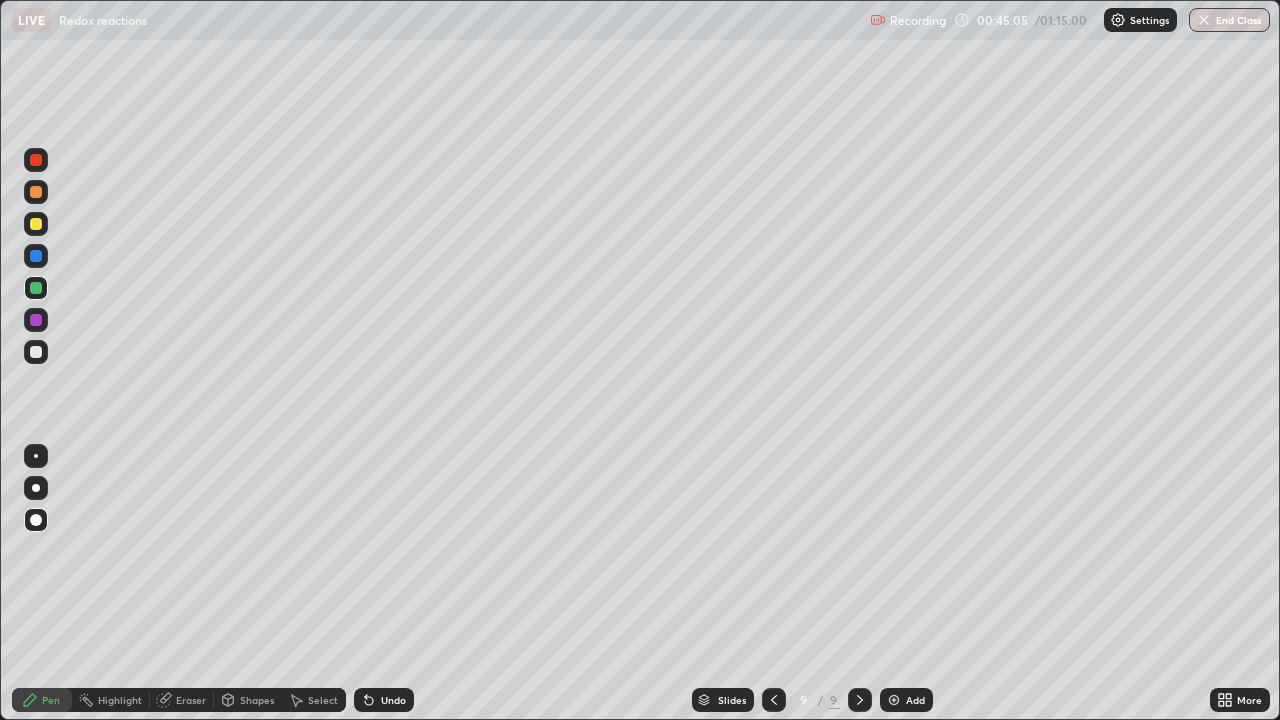 click at bounding box center [894, 700] 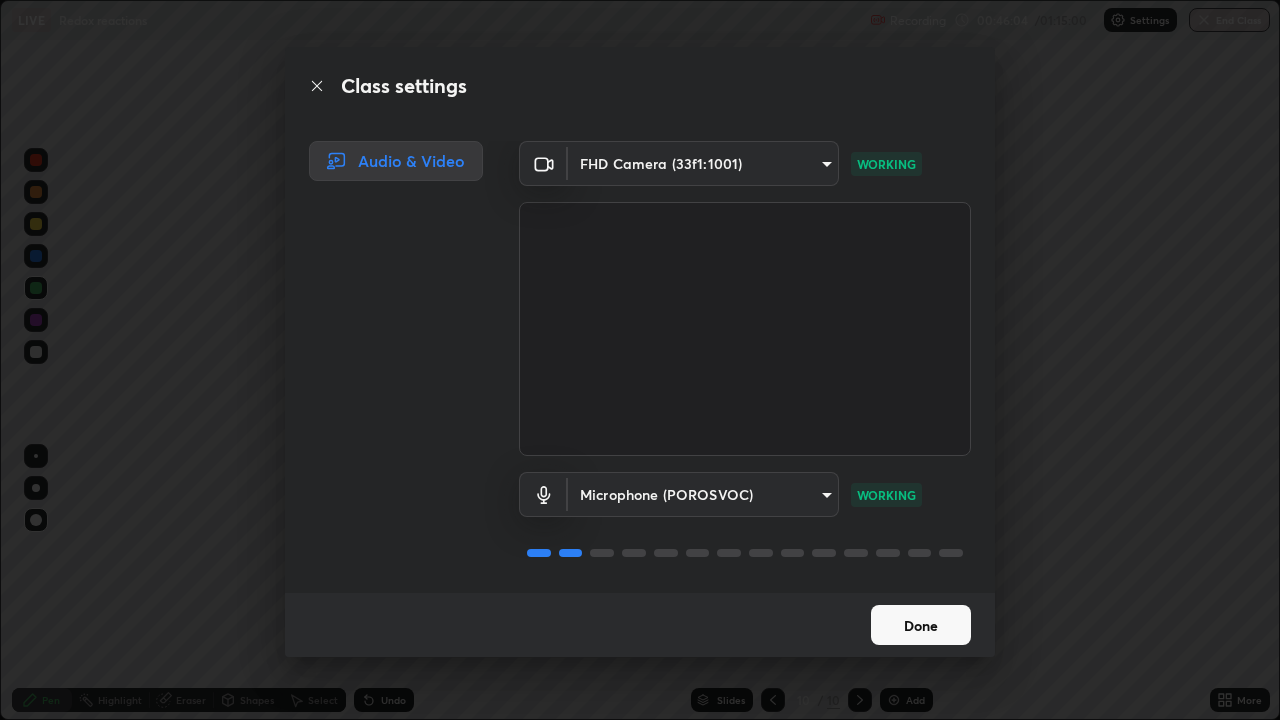 click on "Done" at bounding box center (921, 625) 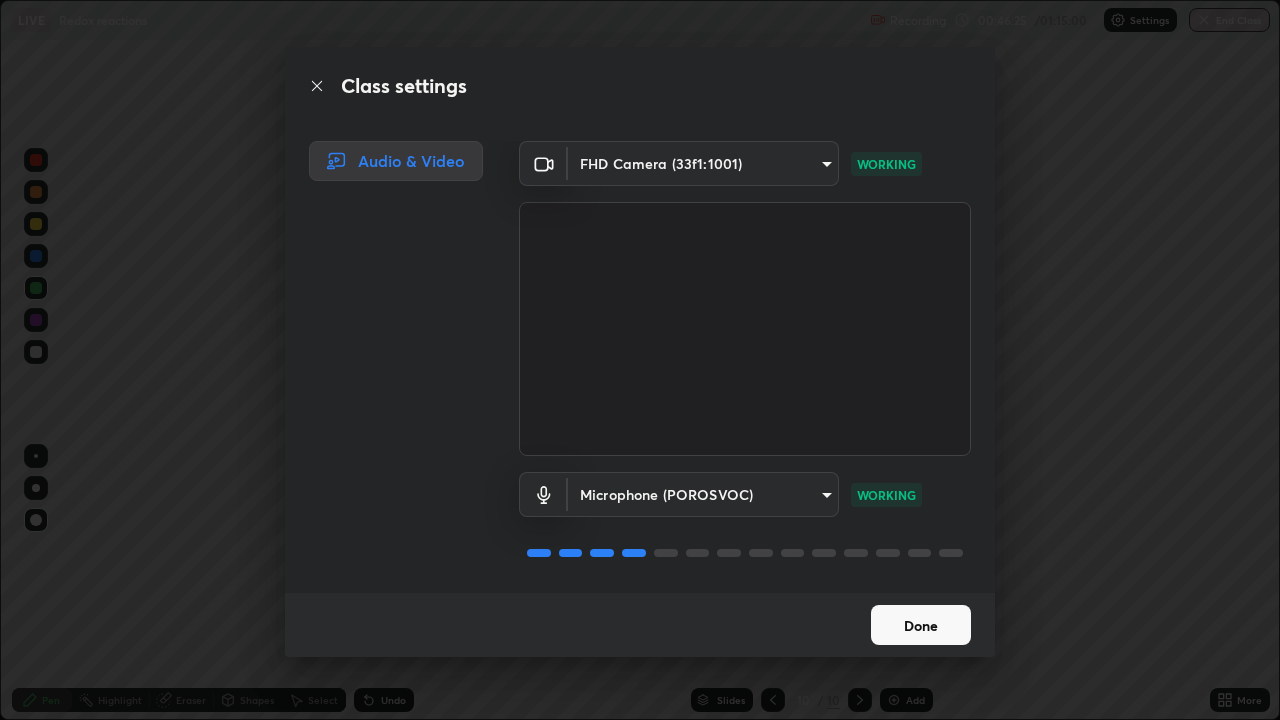click on "Done" at bounding box center [921, 625] 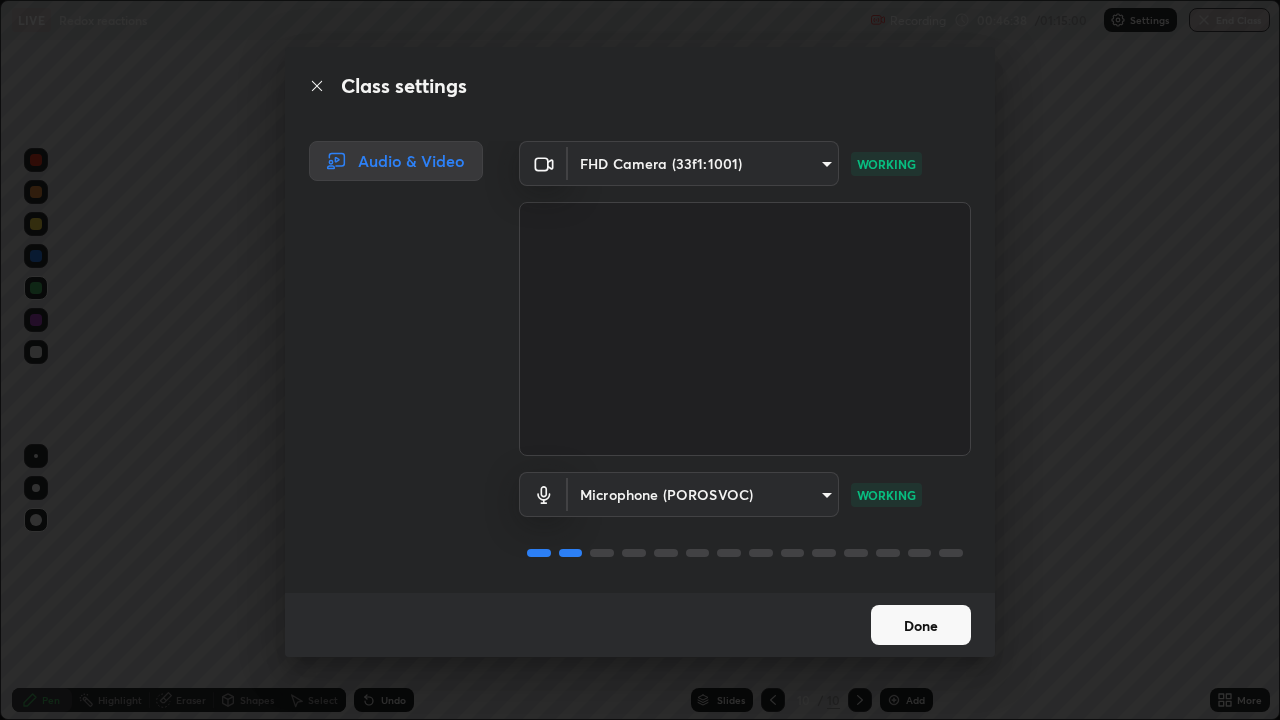 click on "Done" at bounding box center (921, 625) 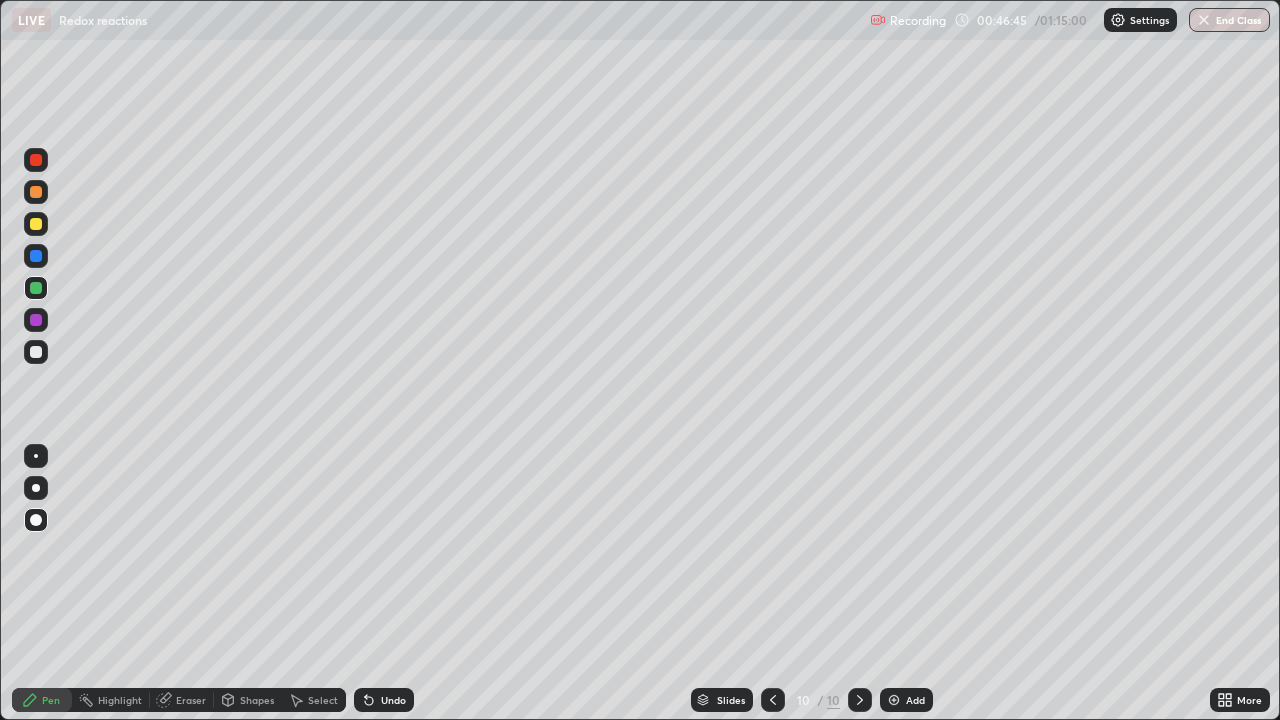 click at bounding box center (36, 224) 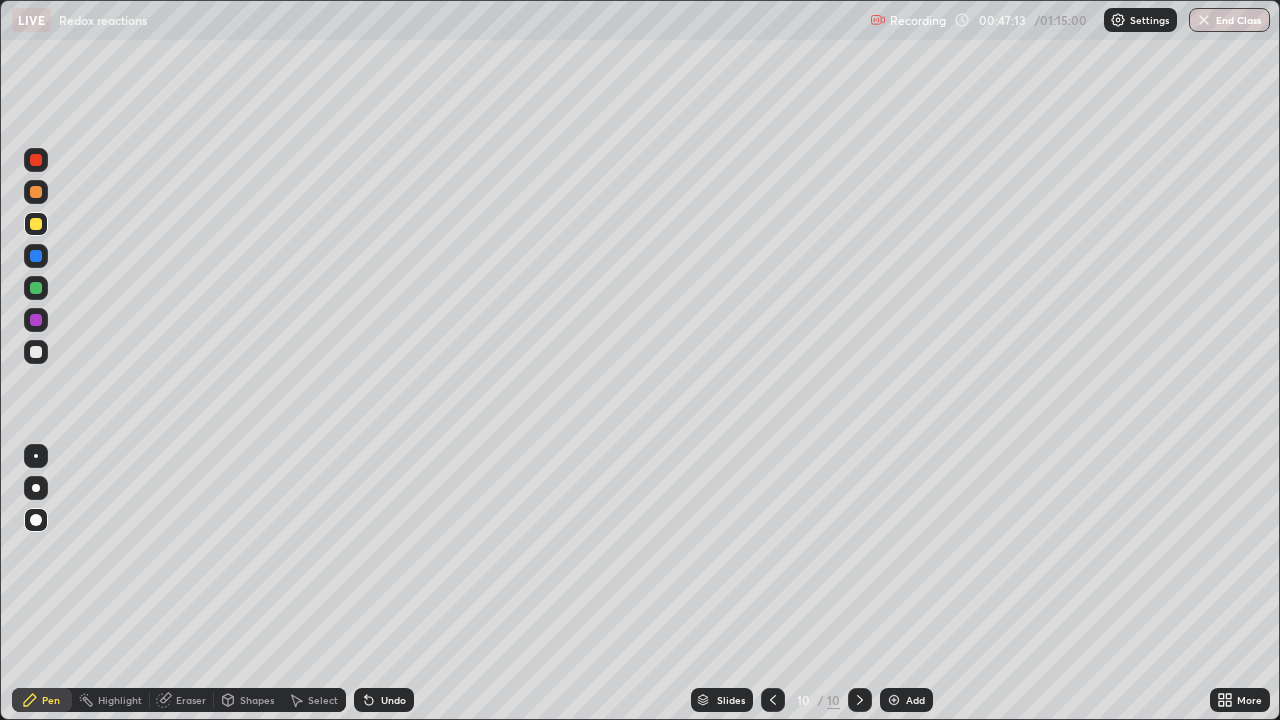 click on "Undo" at bounding box center (384, 700) 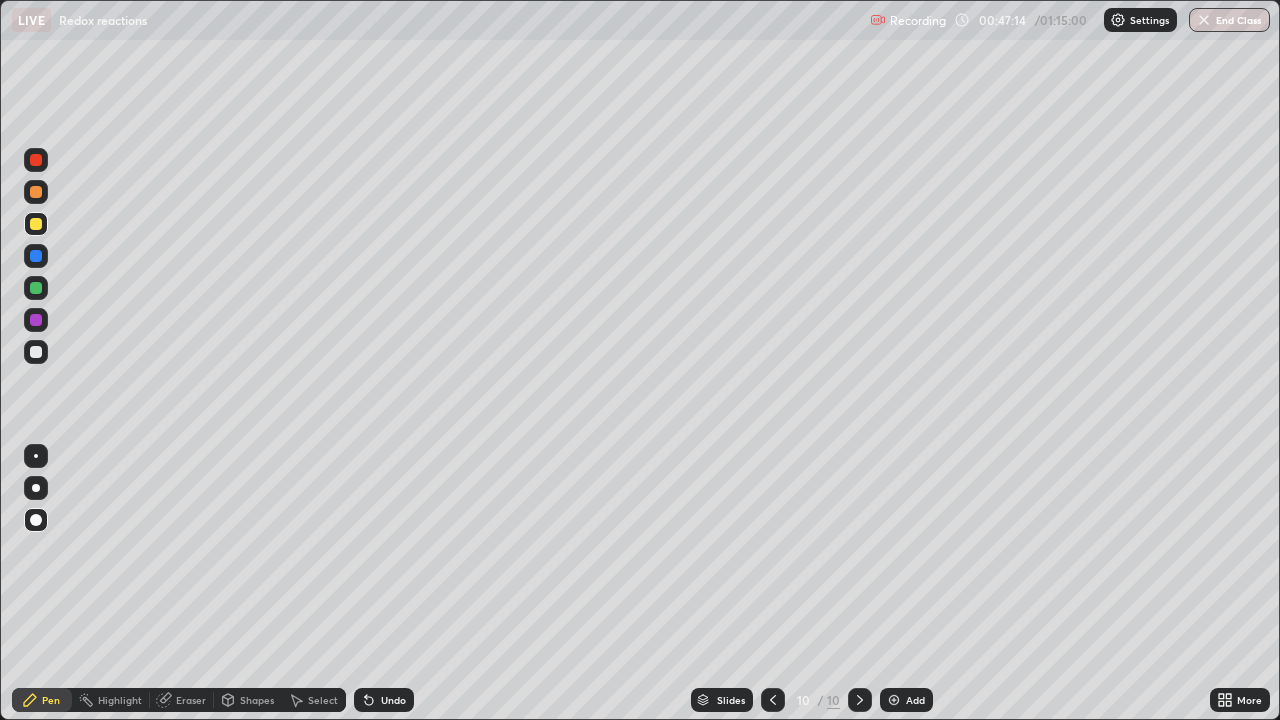 click 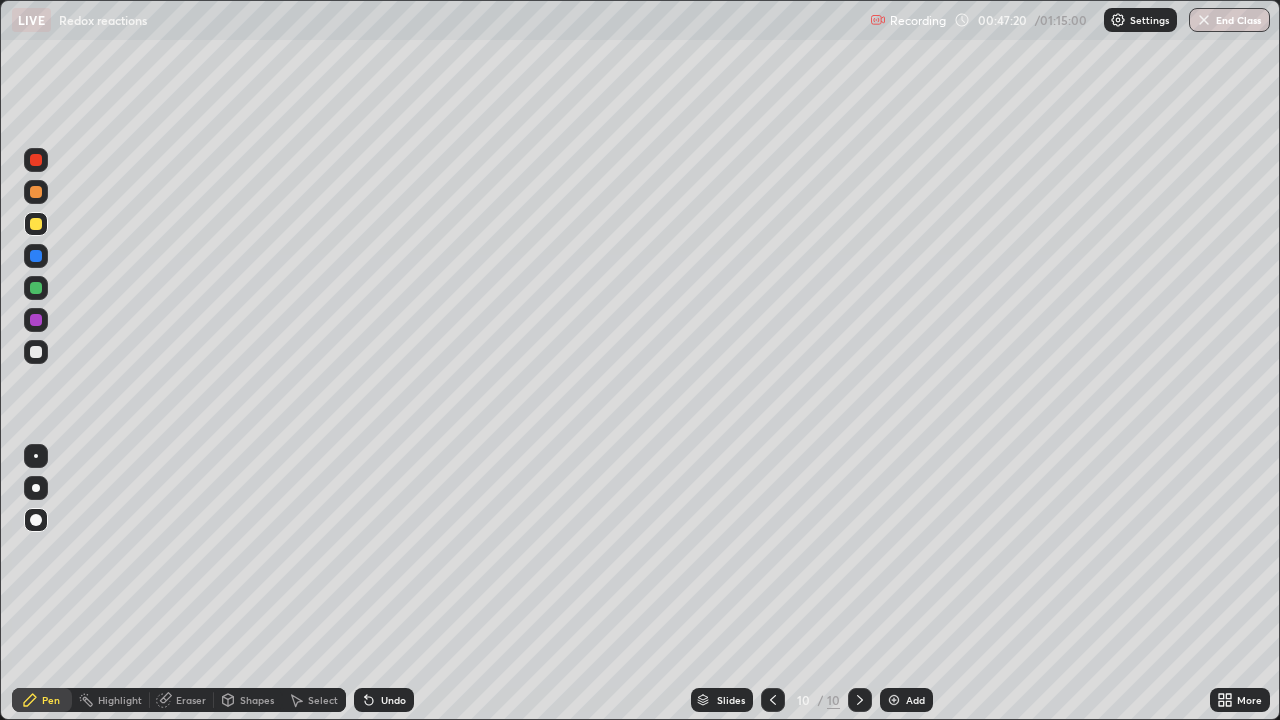 click on "Undo" at bounding box center (393, 700) 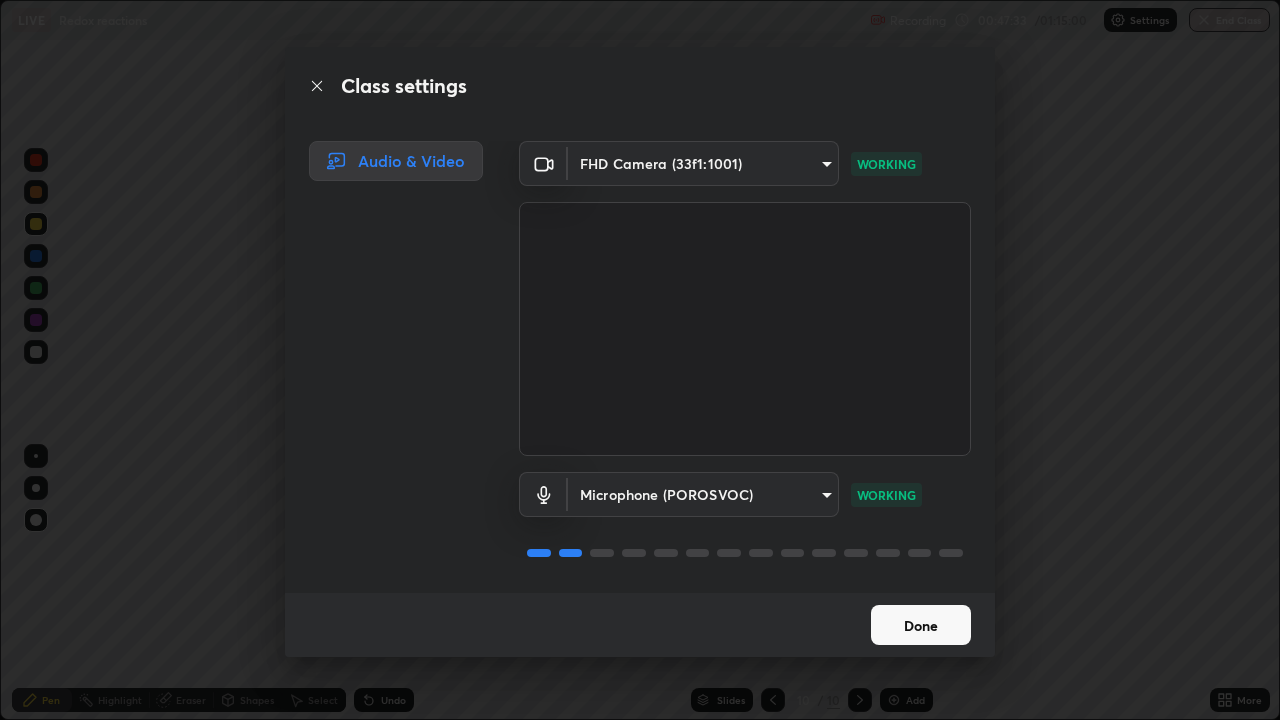 click on "Done" at bounding box center [921, 625] 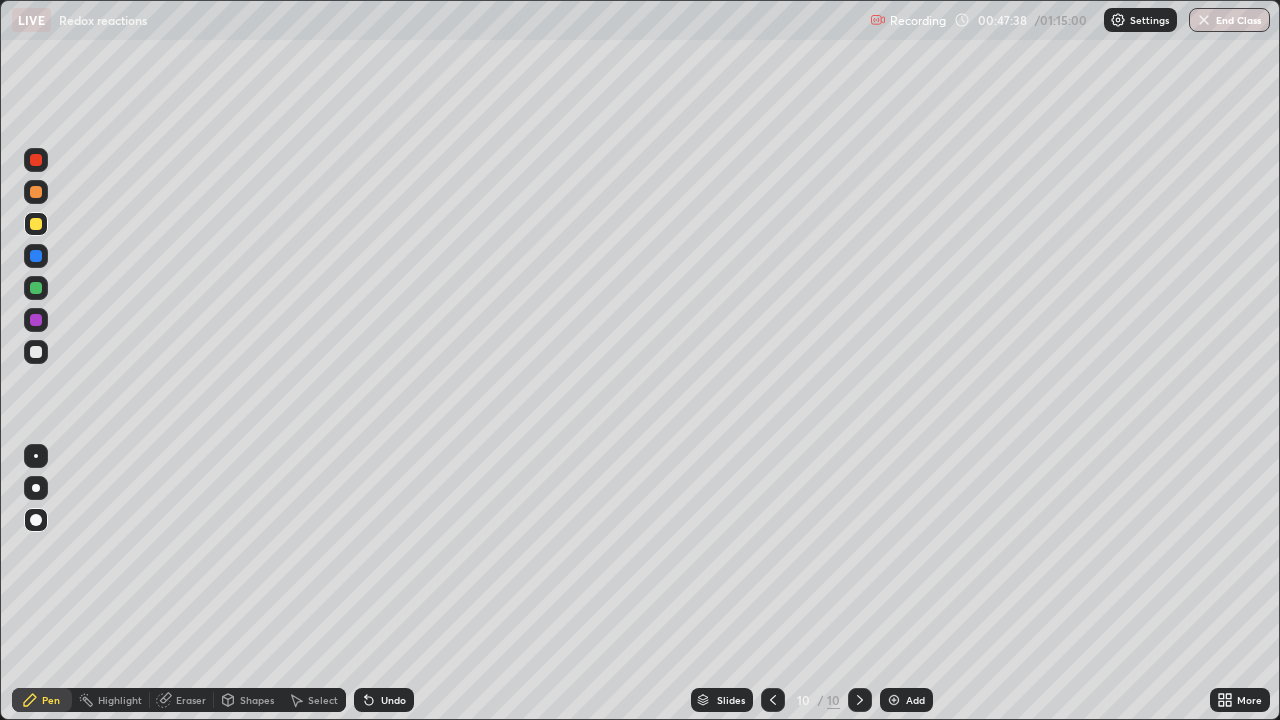 click on "Undo" at bounding box center [393, 700] 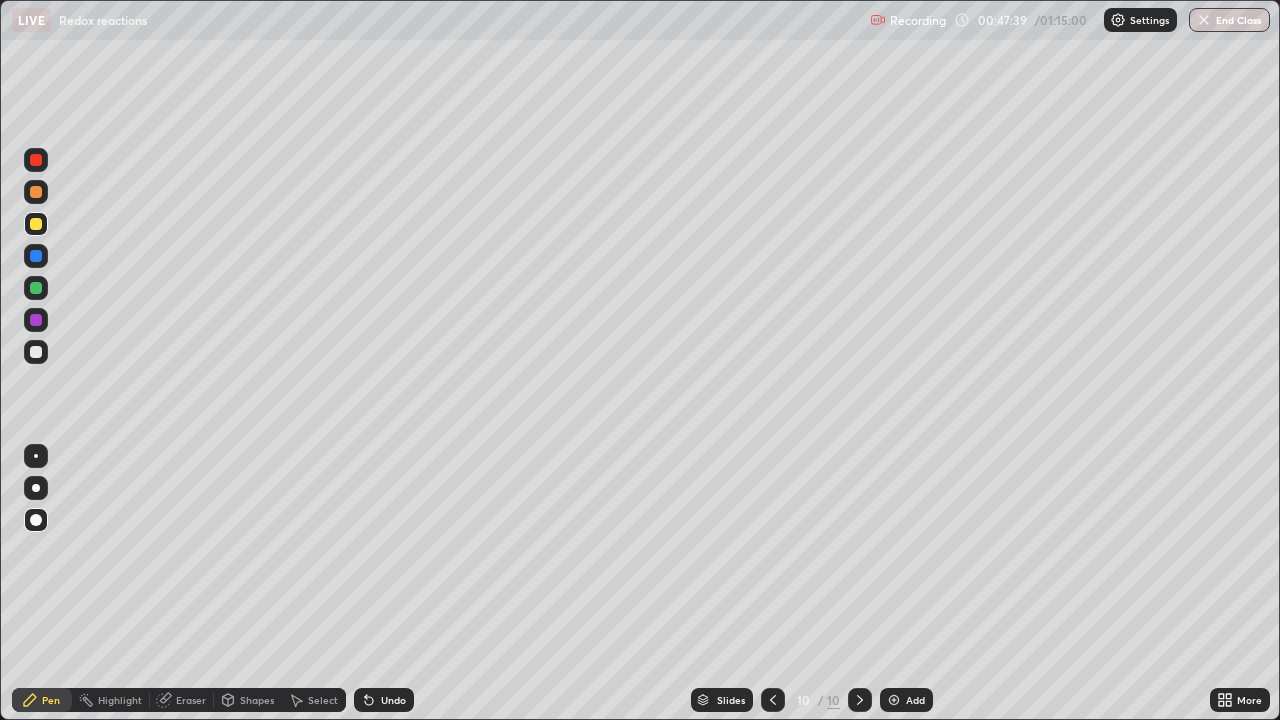 click on "Undo" at bounding box center (393, 700) 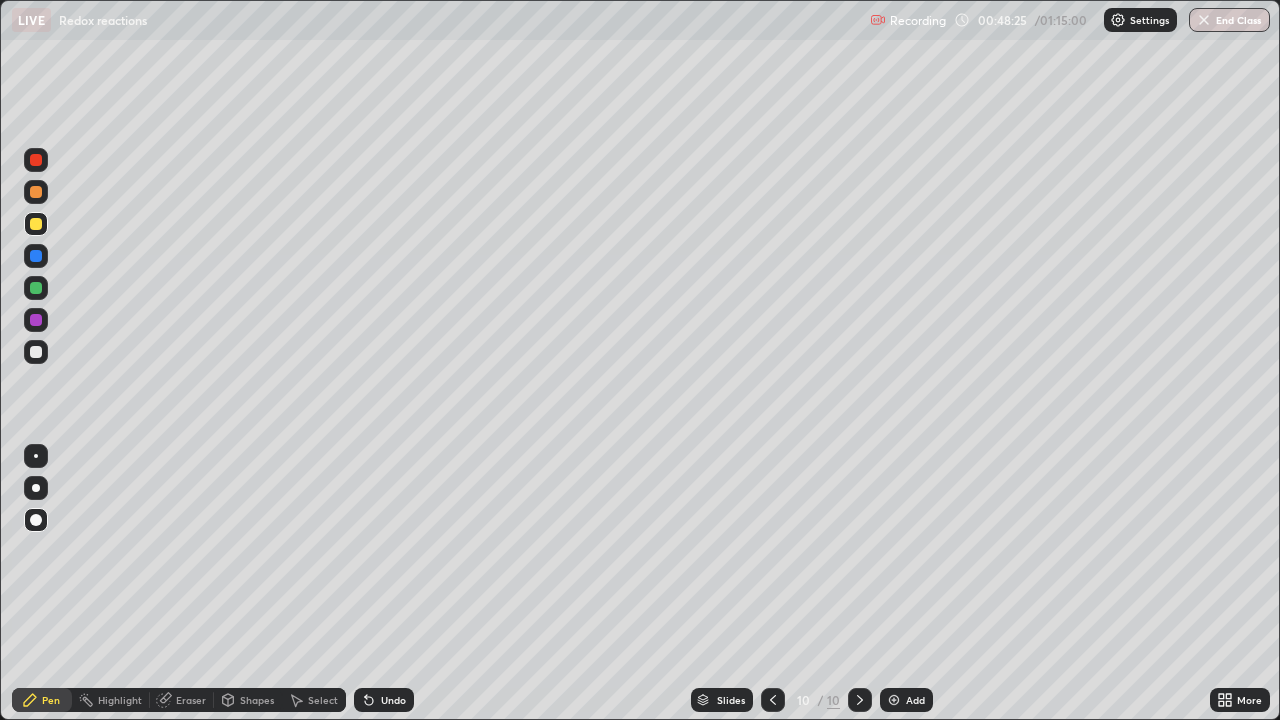click at bounding box center (894, 700) 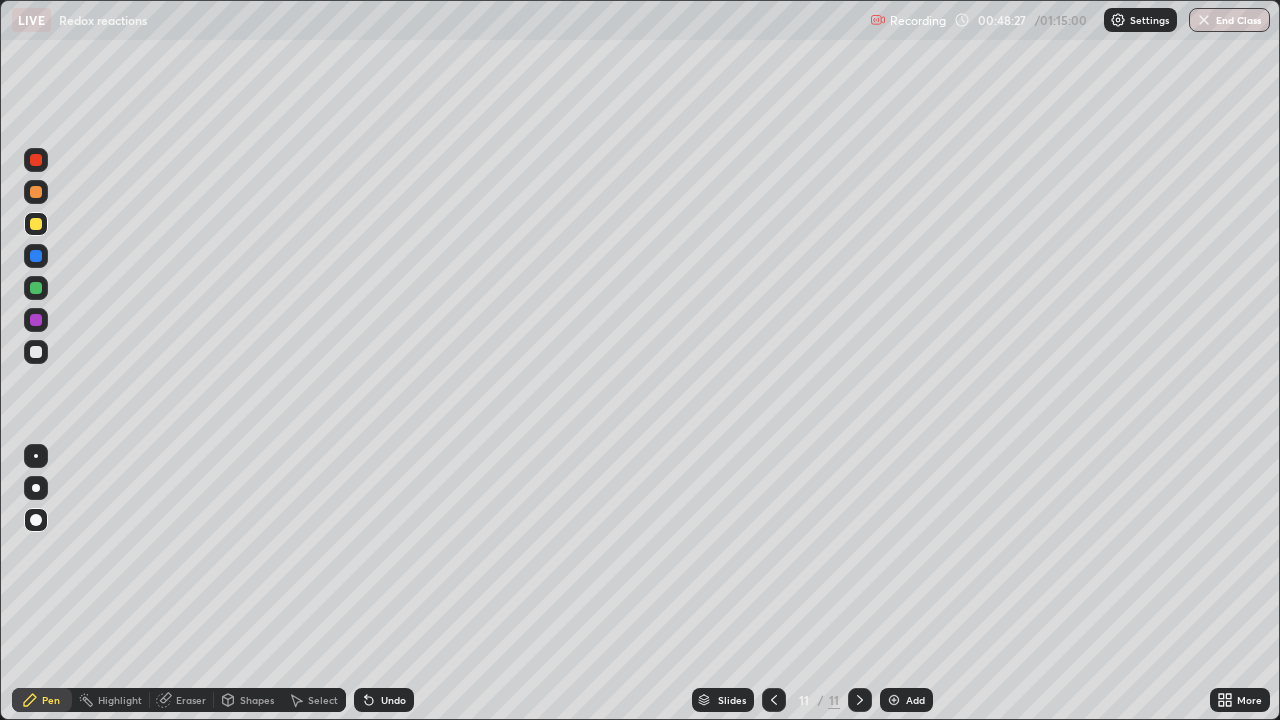 click at bounding box center [36, 352] 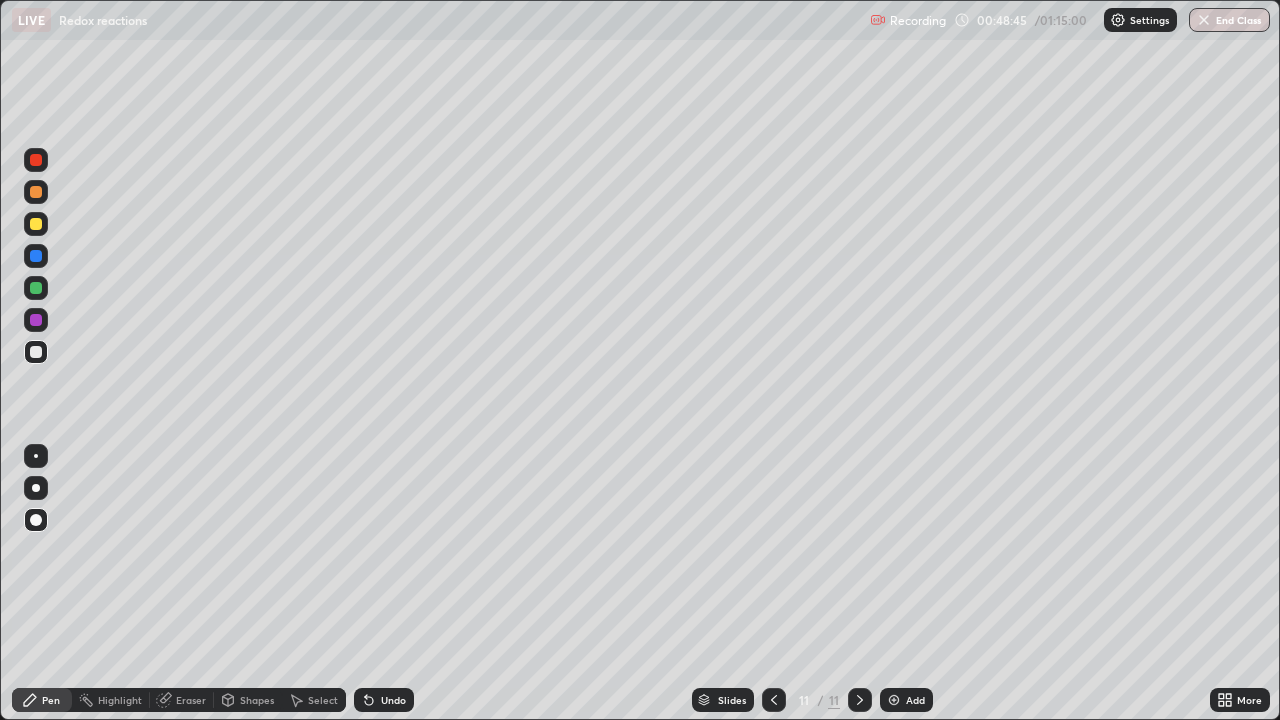 click on "Undo" at bounding box center (384, 700) 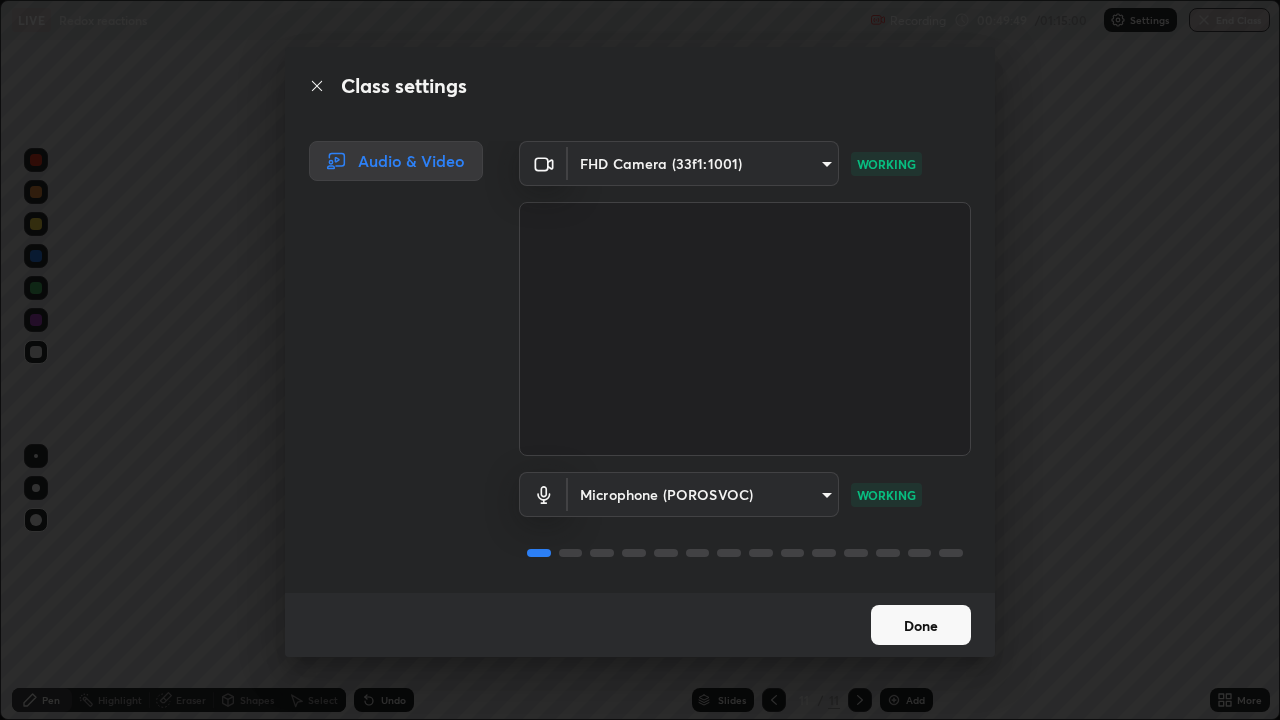 click on "Done" at bounding box center [921, 625] 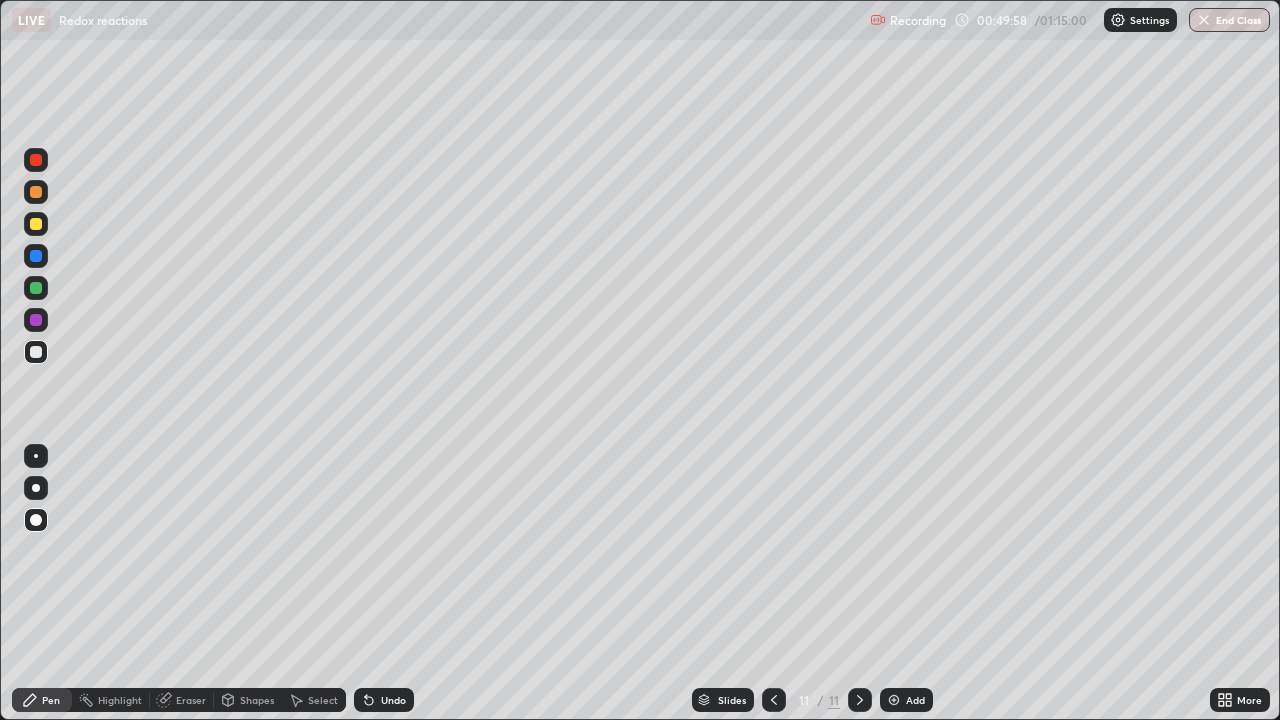 click on "Undo" at bounding box center [393, 700] 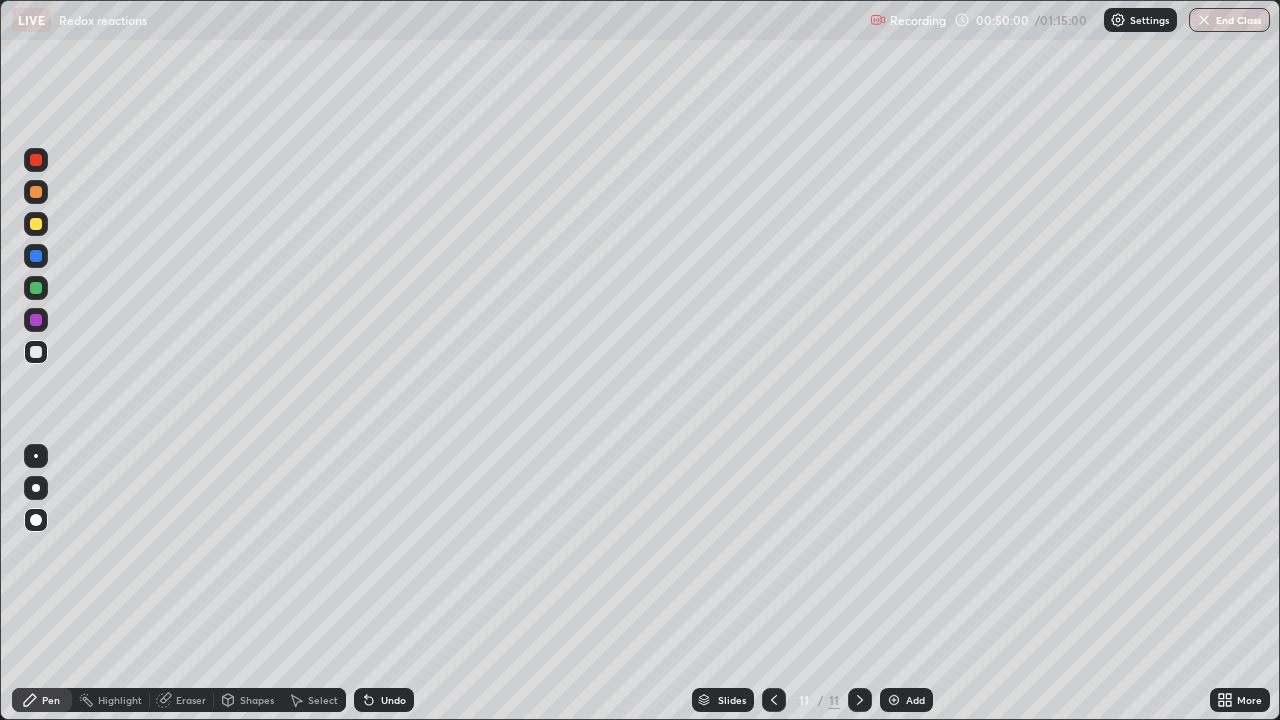 click at bounding box center [36, 224] 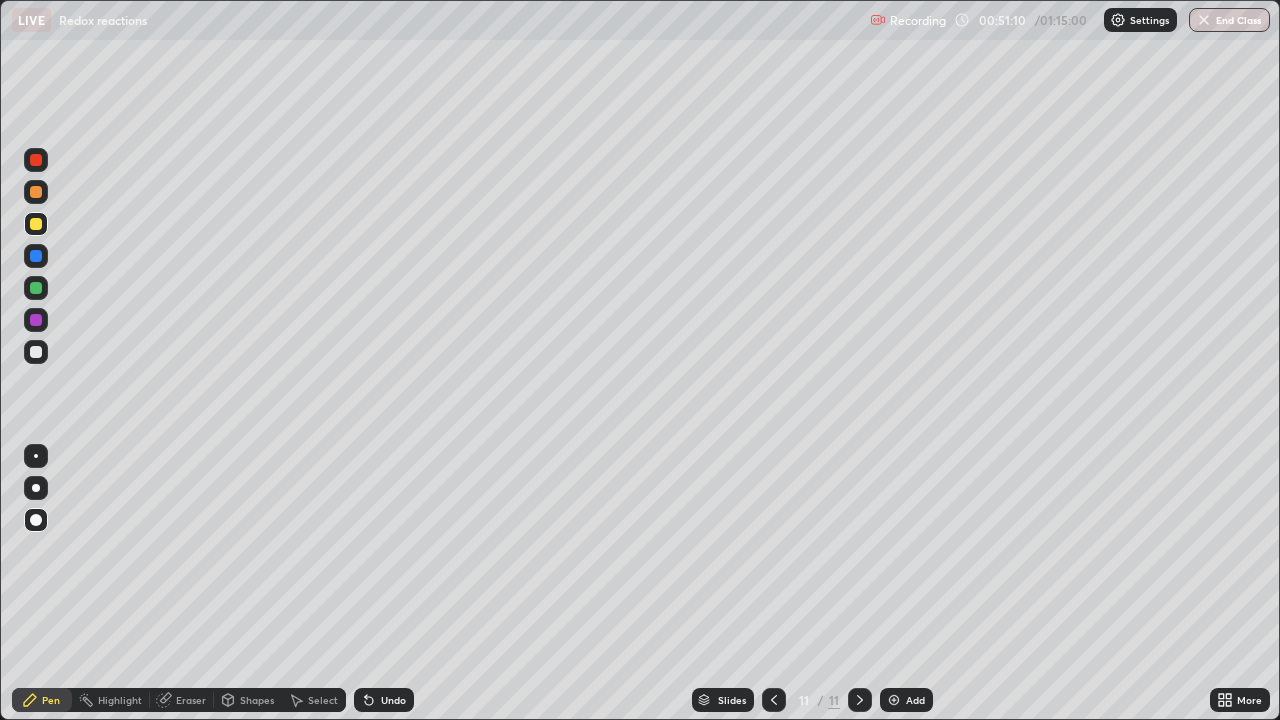 click at bounding box center [36, 160] 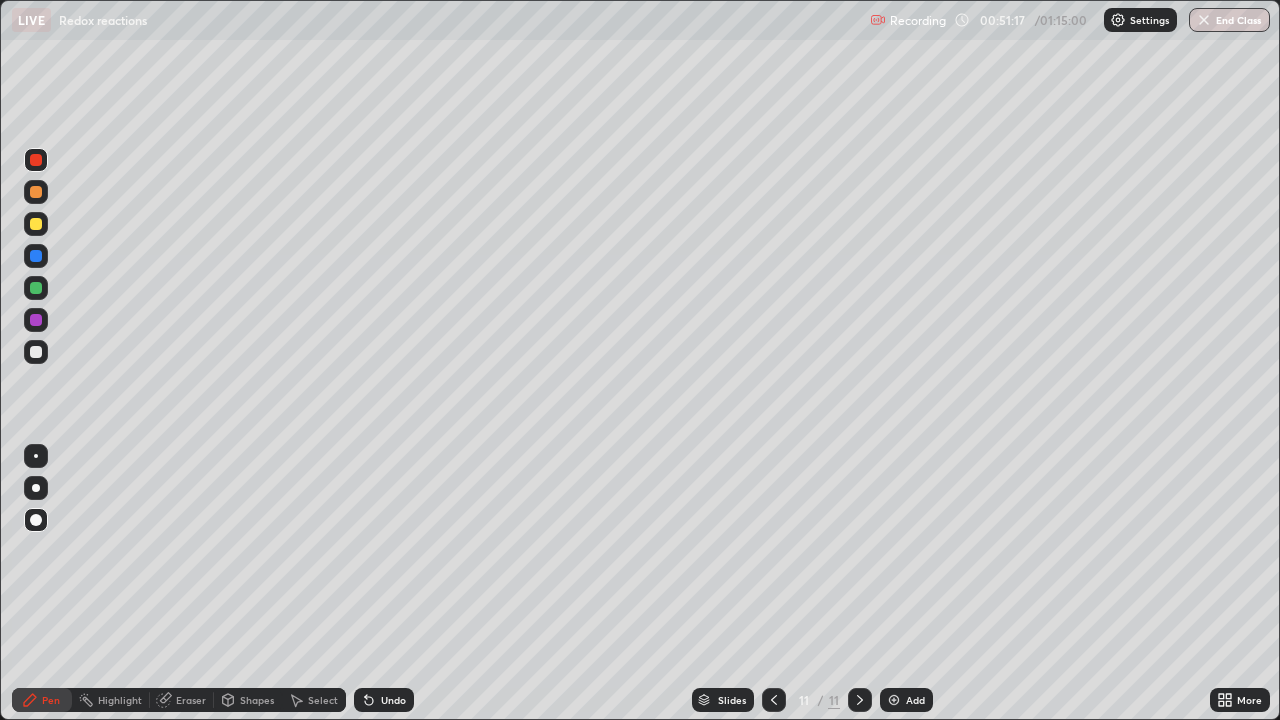 click at bounding box center (894, 700) 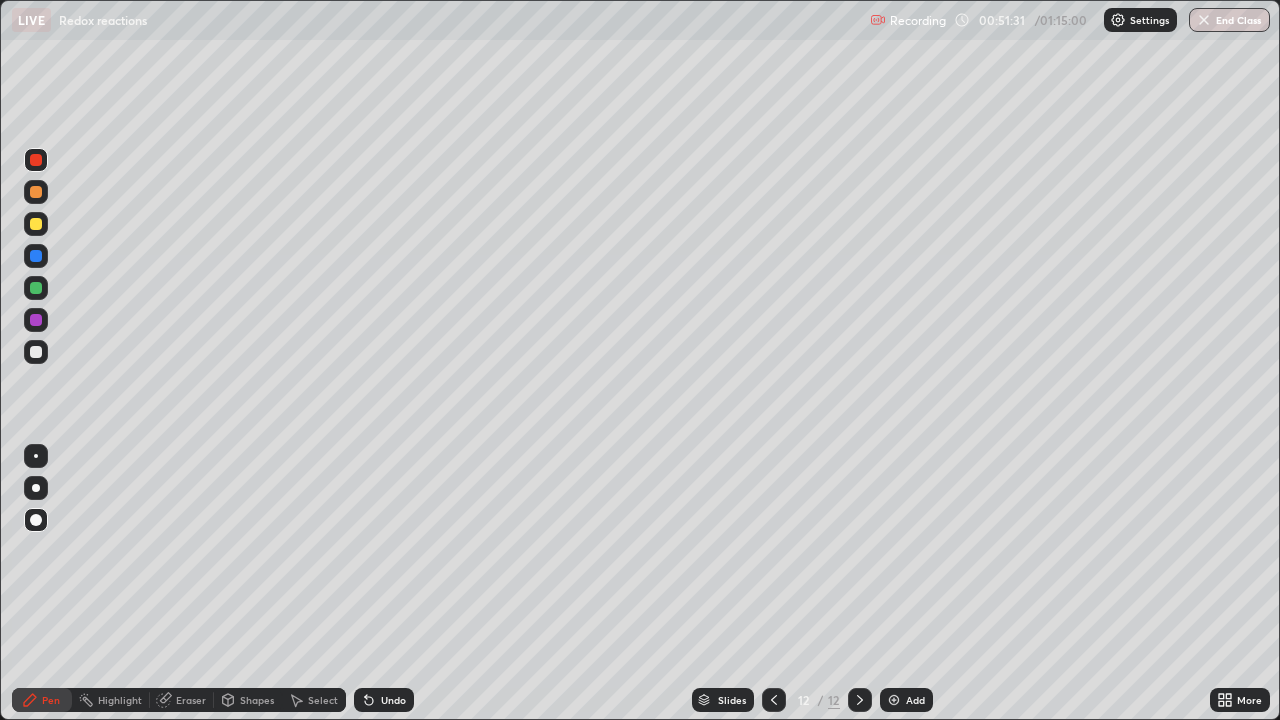 click at bounding box center (36, 352) 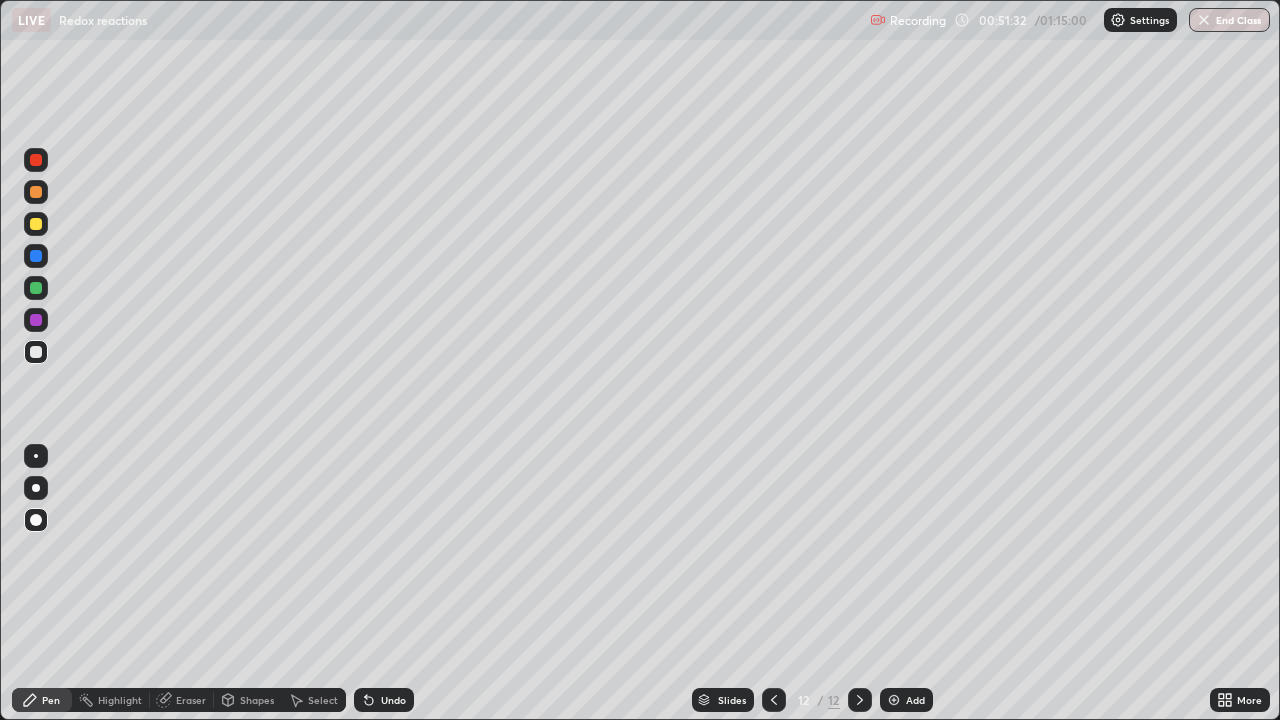 click at bounding box center (36, 288) 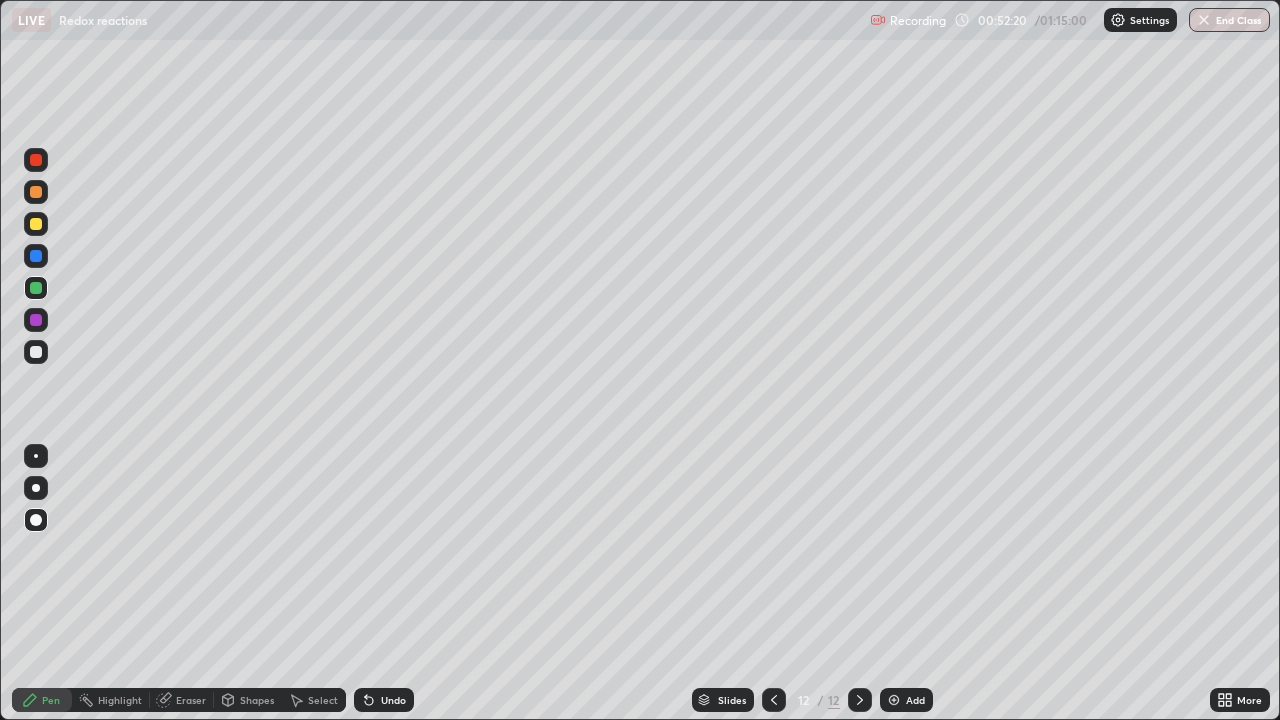 click at bounding box center (36, 352) 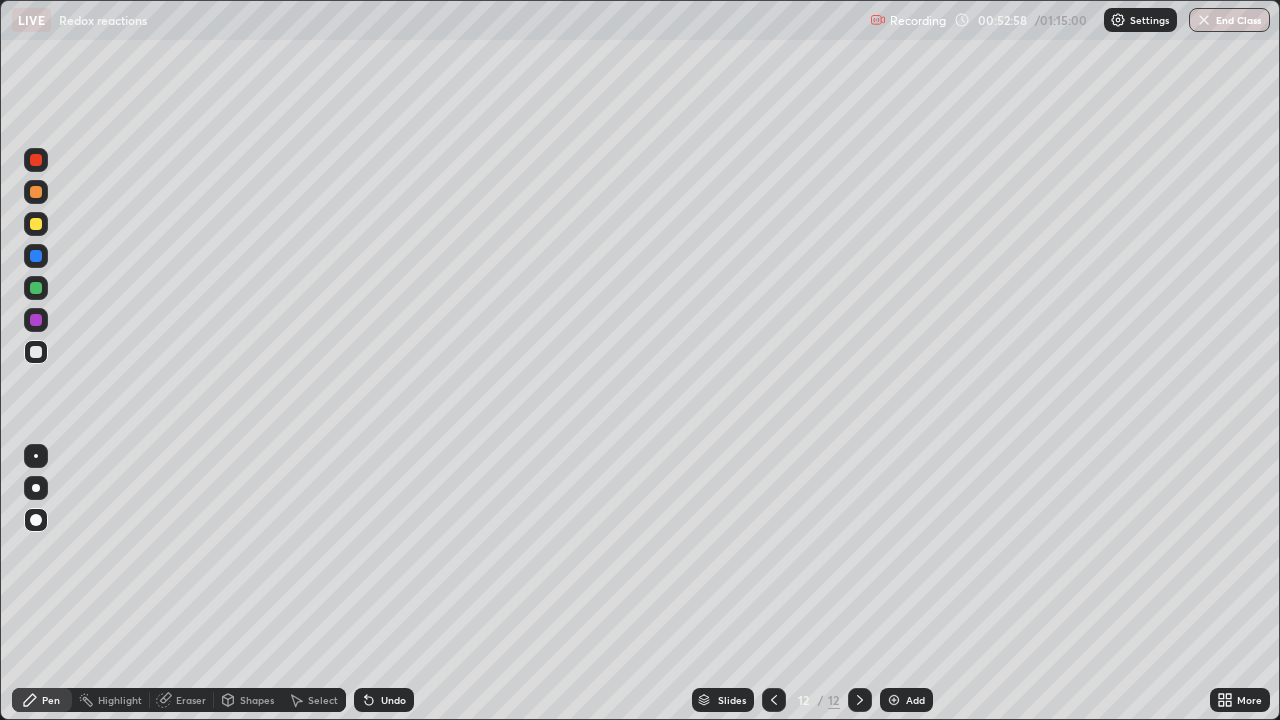 click on "Undo" at bounding box center (384, 700) 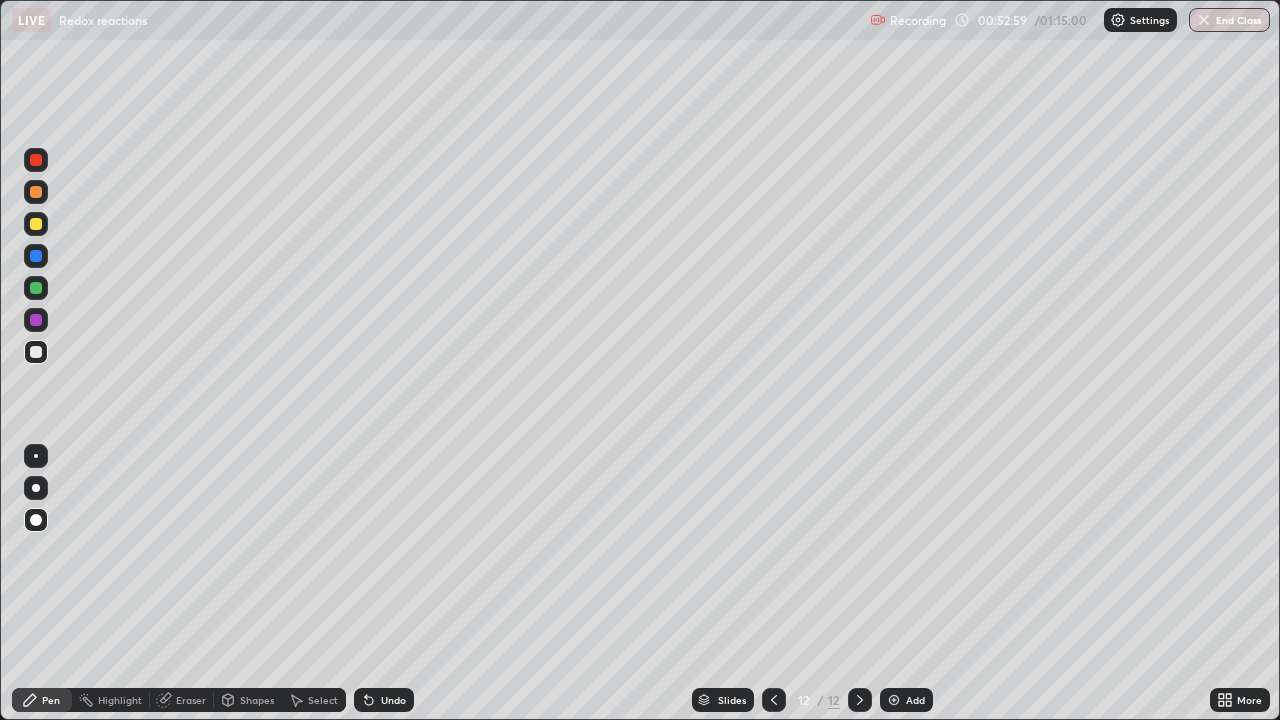 click on "Undo" at bounding box center [384, 700] 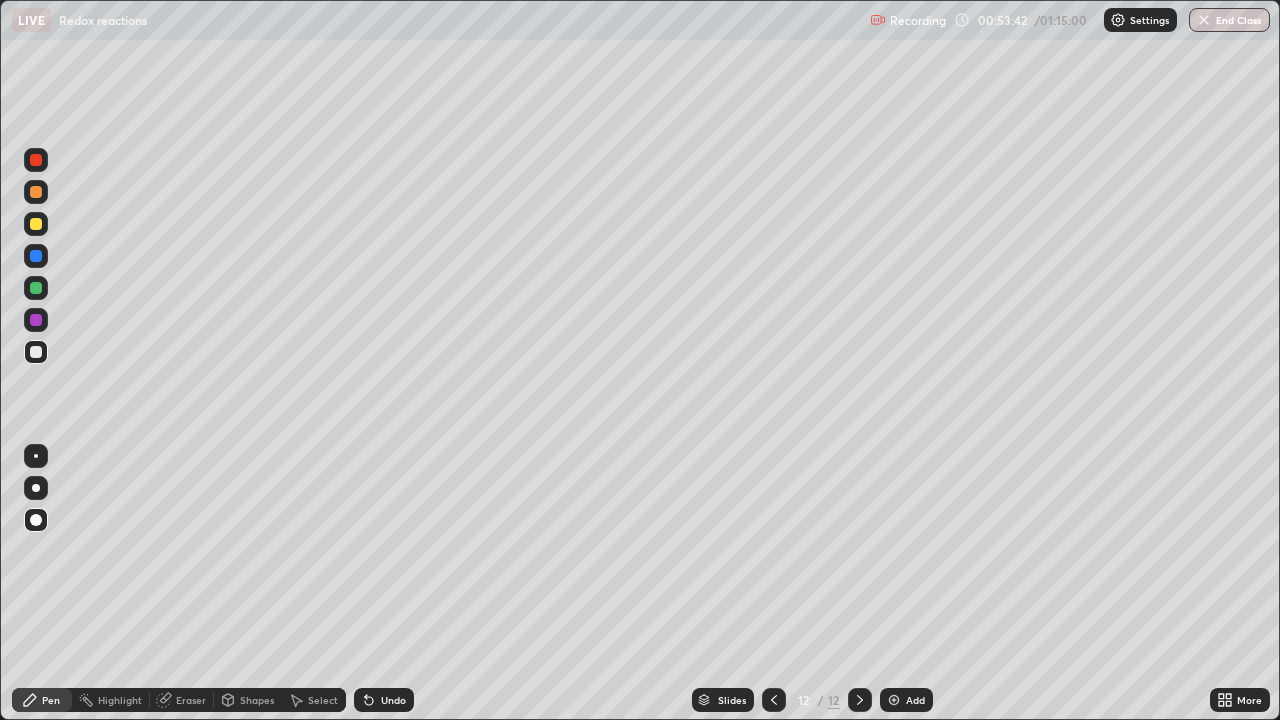 click on "Undo" at bounding box center [393, 700] 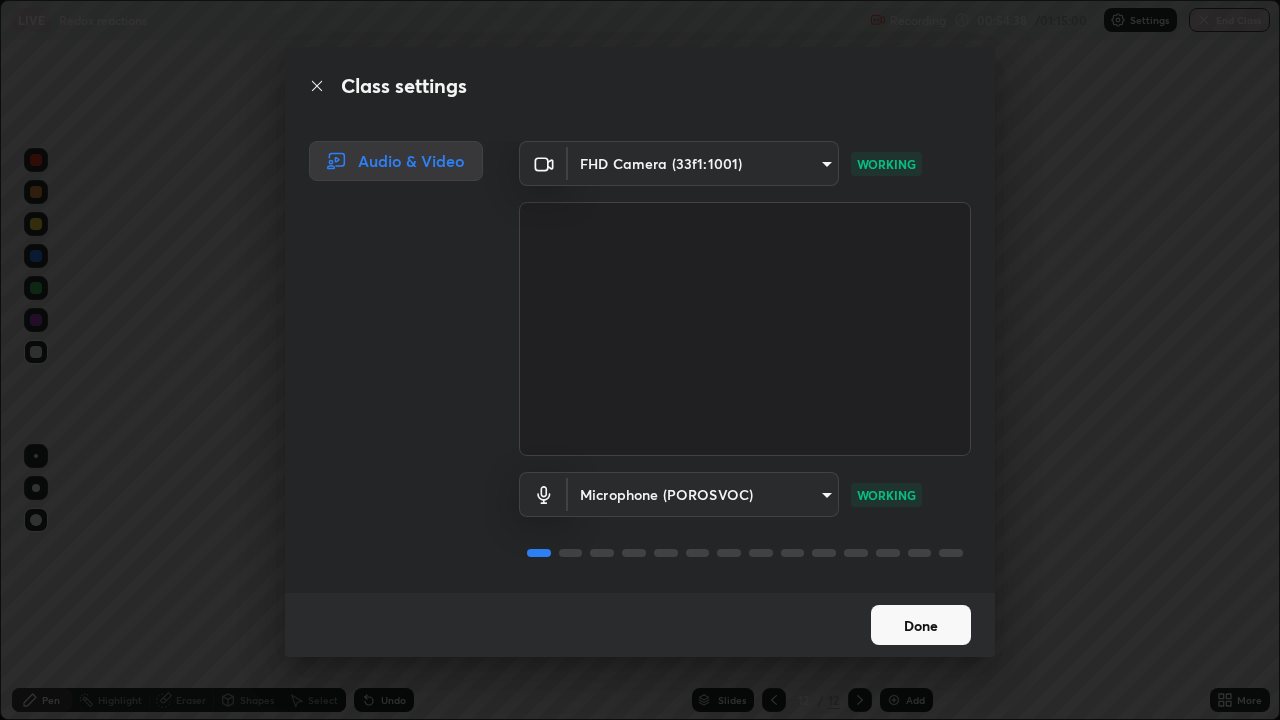 click on "Done" at bounding box center (921, 625) 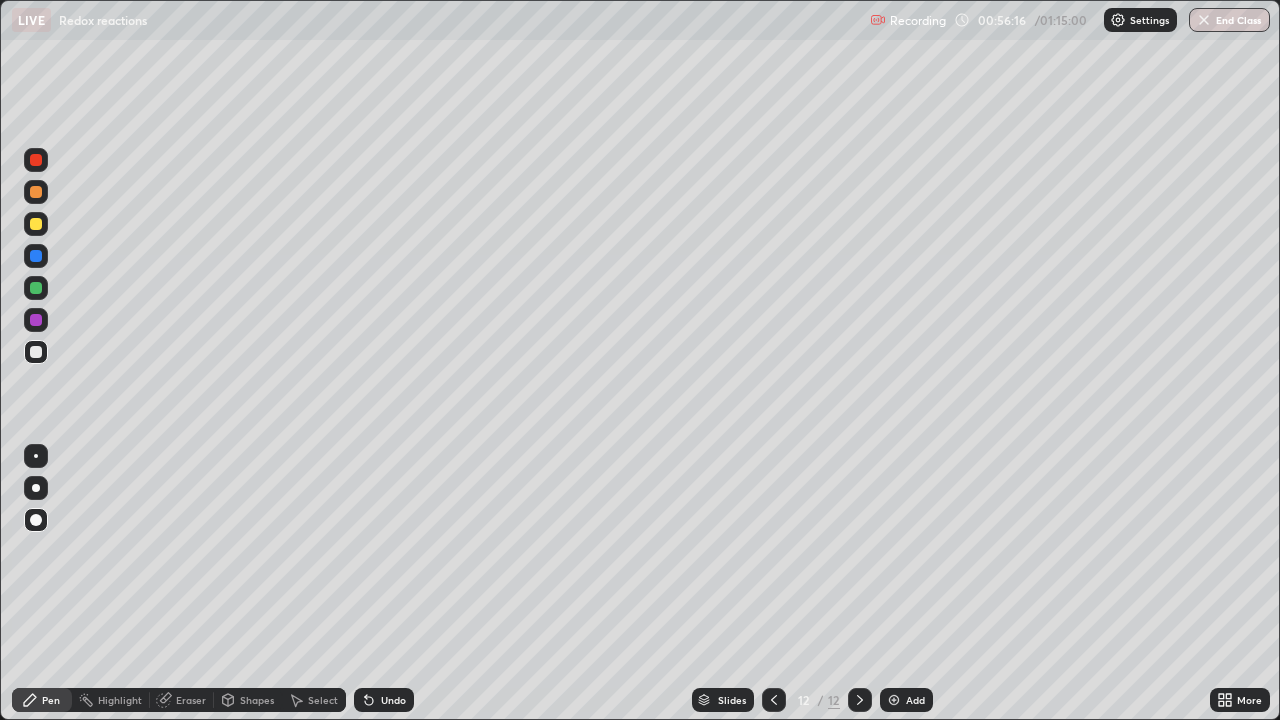 click at bounding box center (36, 160) 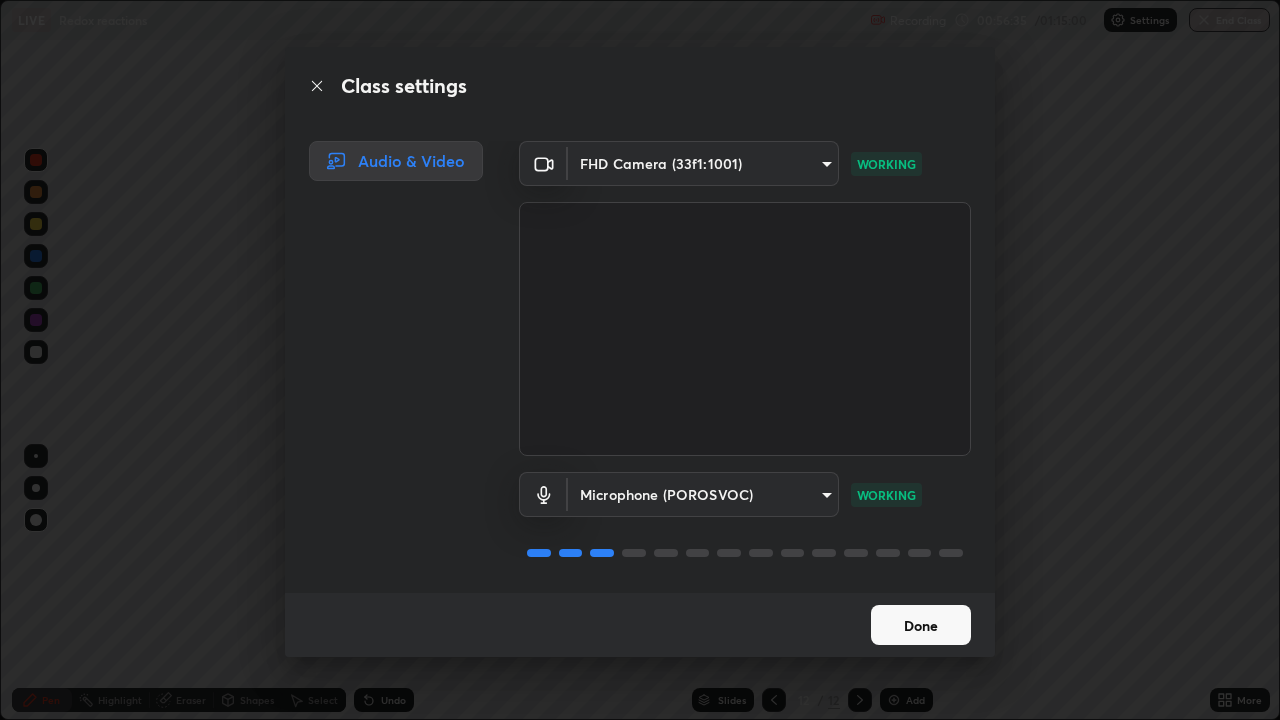 click on "Done" at bounding box center (921, 625) 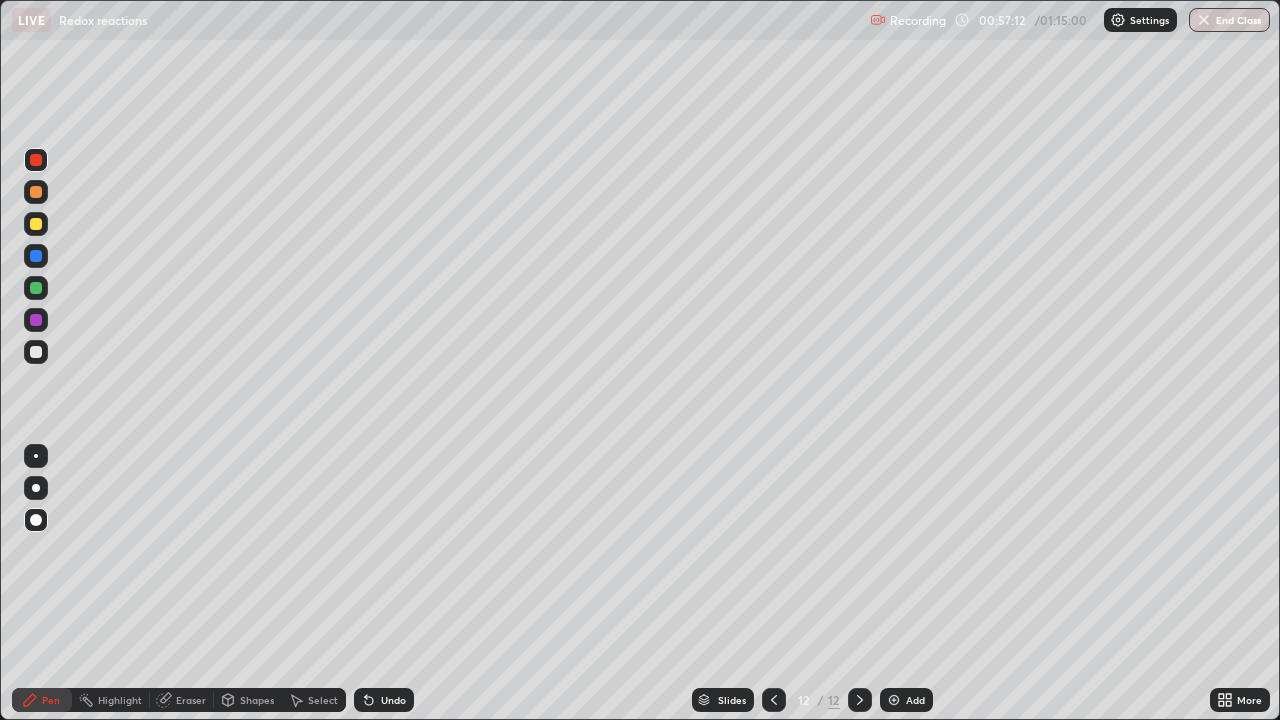 click on "Undo" at bounding box center [384, 700] 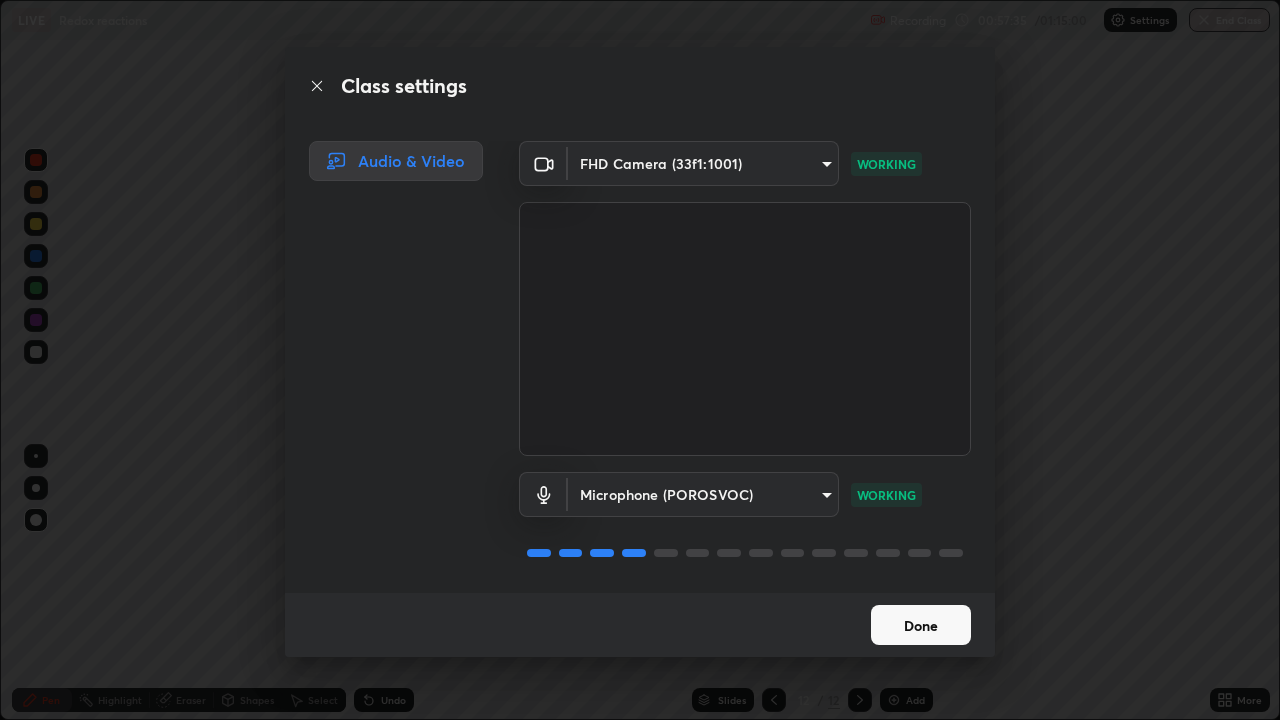 click on "Done" at bounding box center (921, 625) 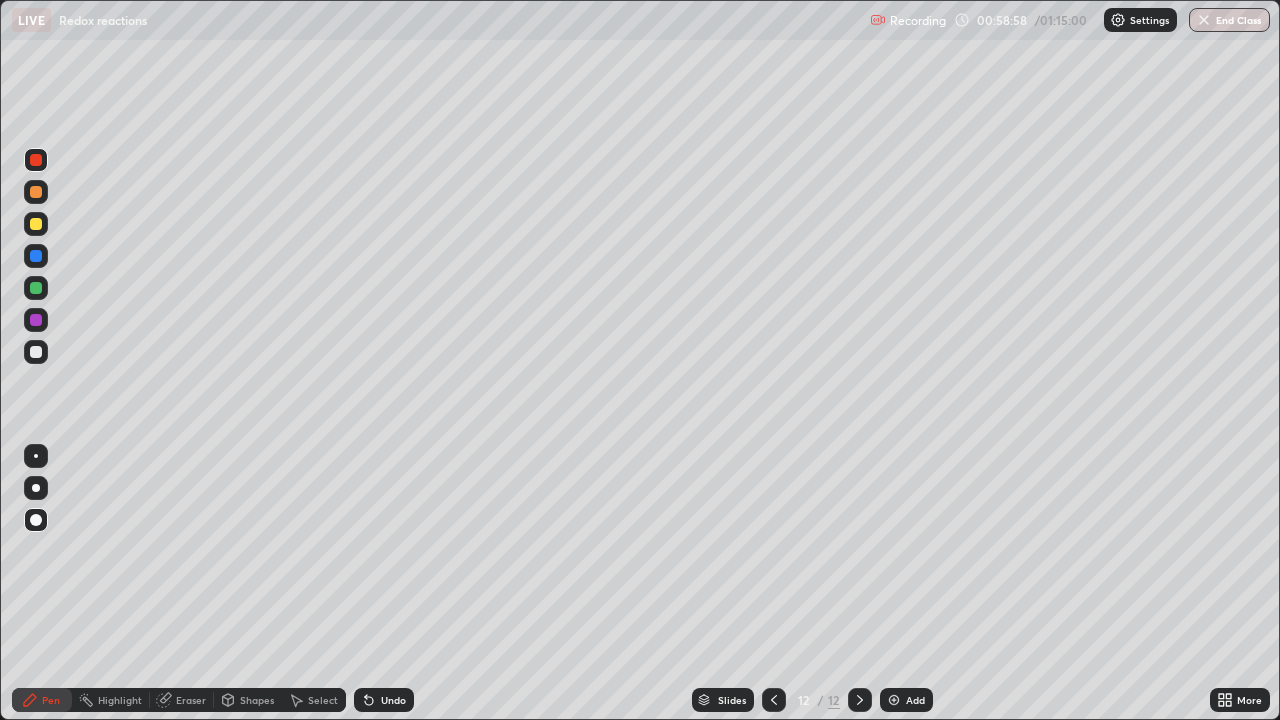 click at bounding box center [36, 352] 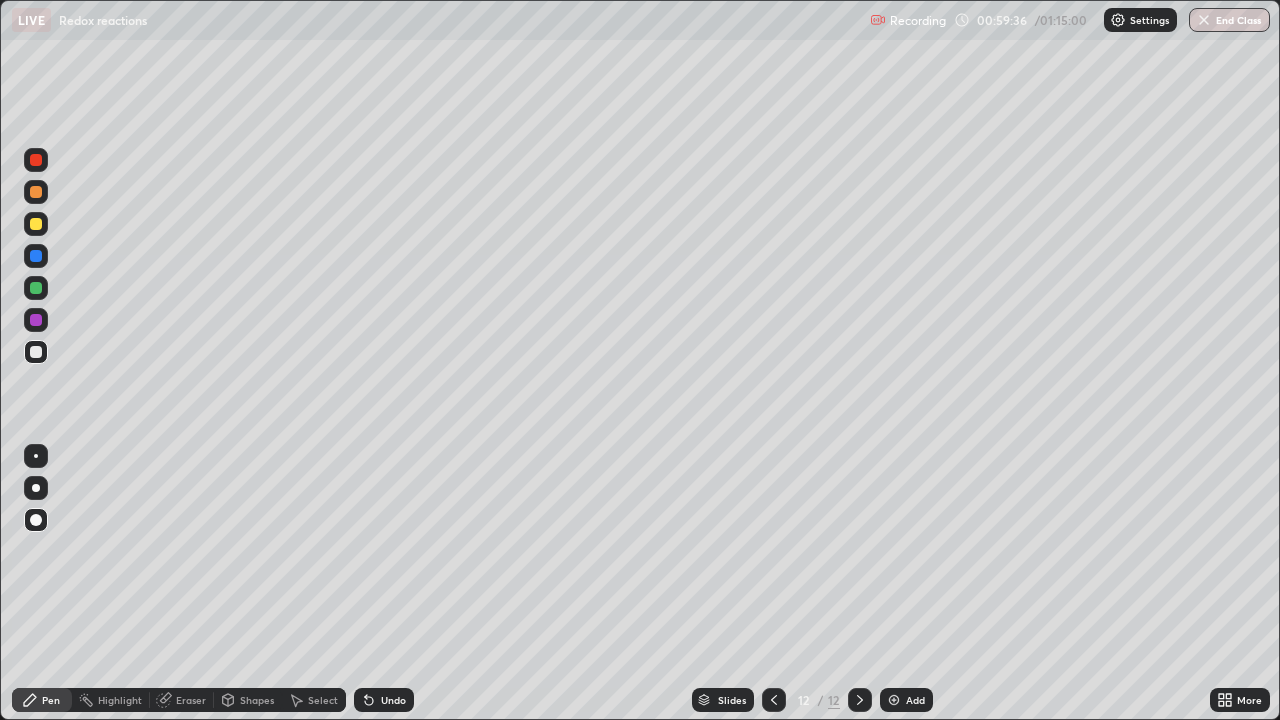 click at bounding box center [894, 700] 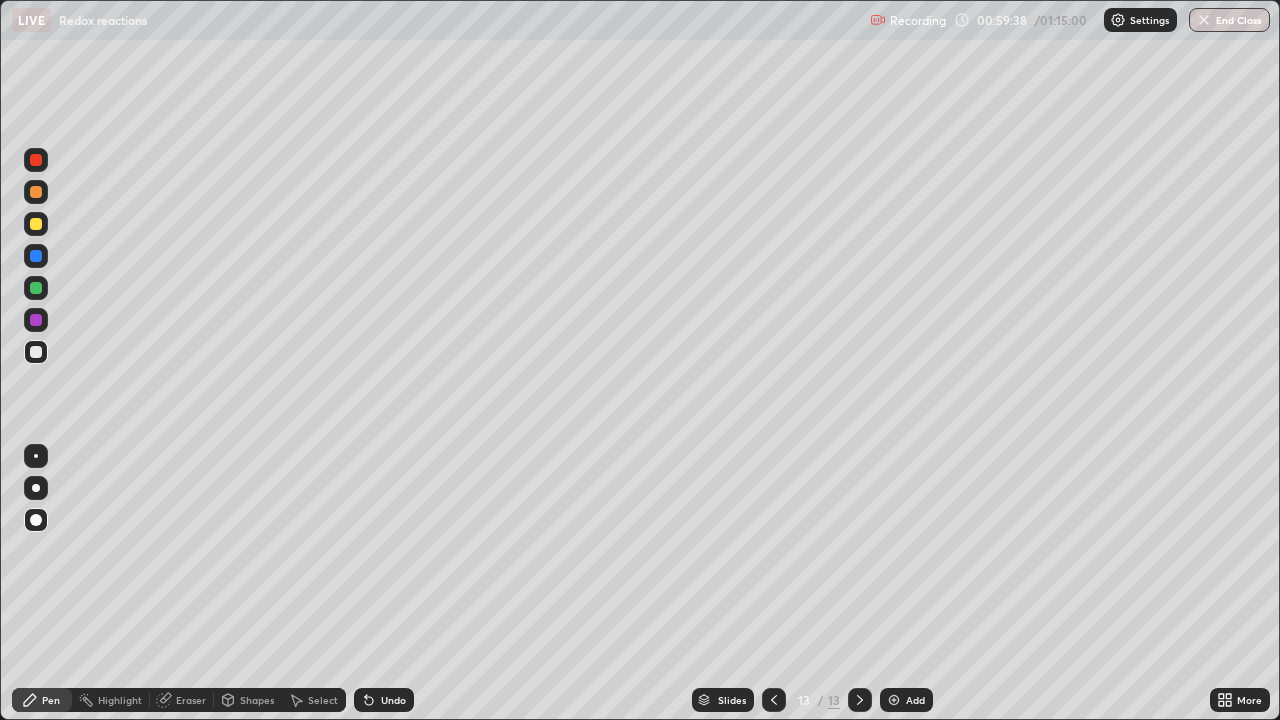 click at bounding box center [36, 320] 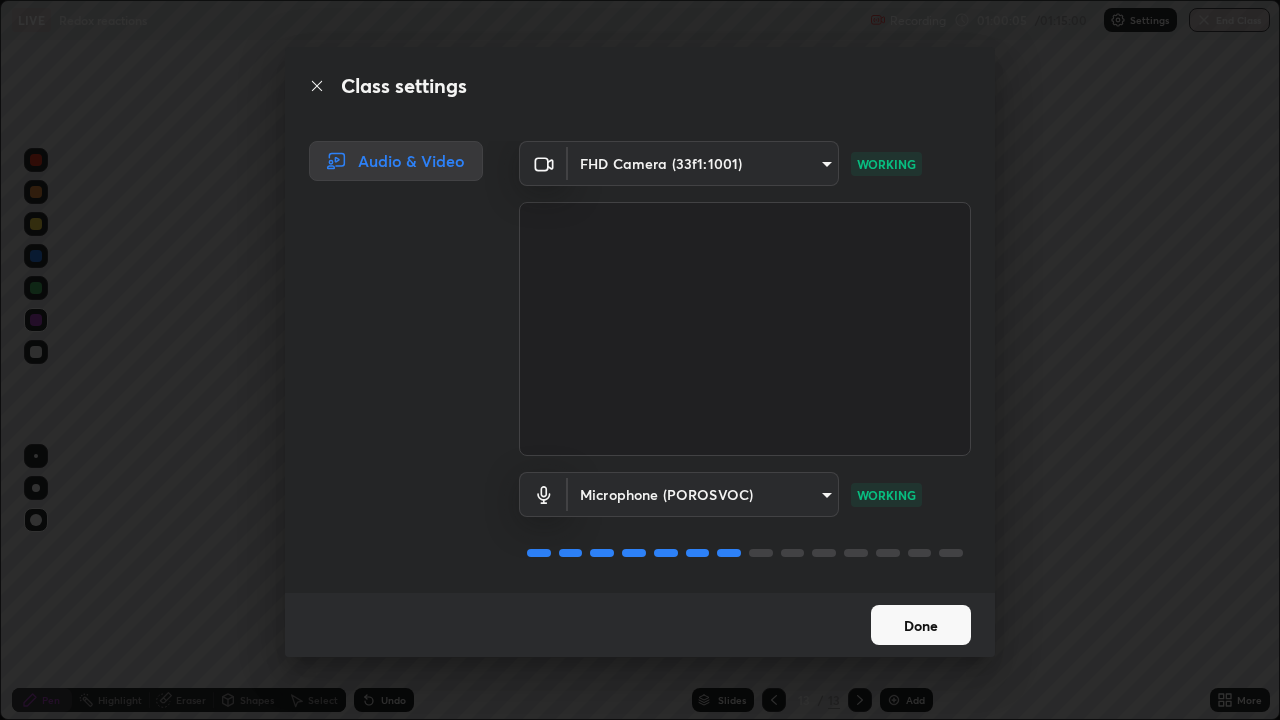 click on "Done" at bounding box center (921, 625) 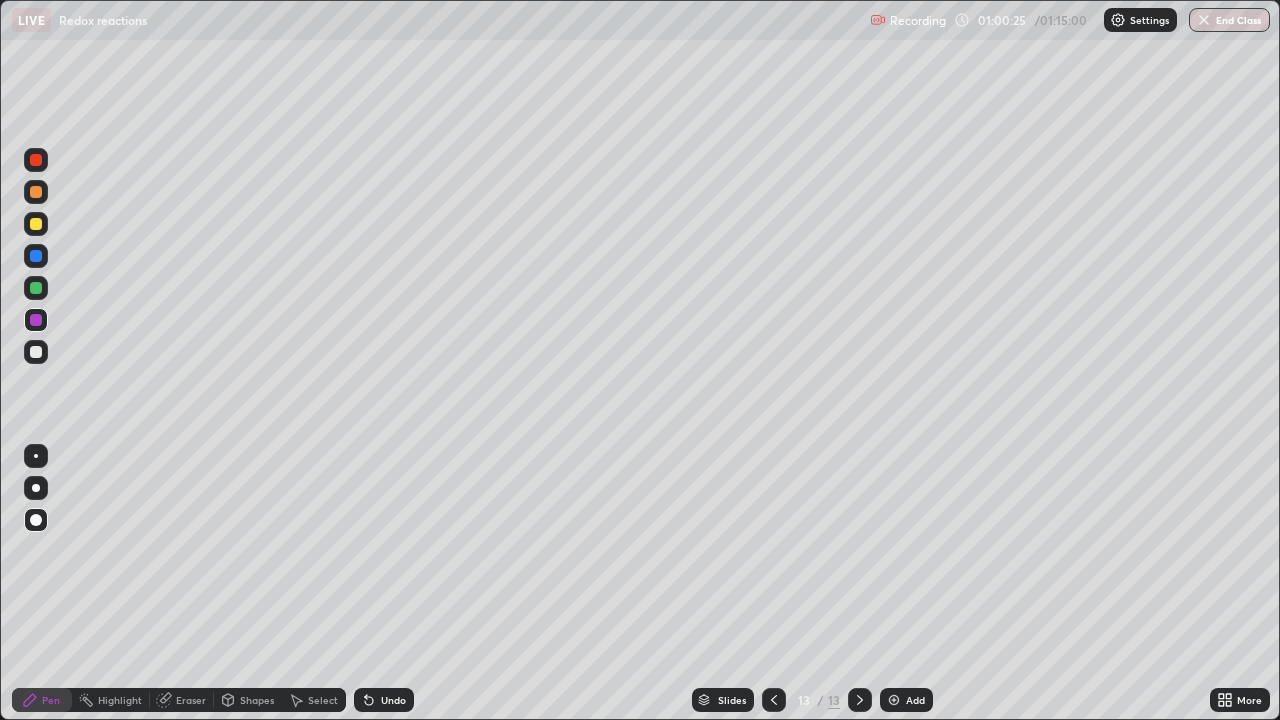 click 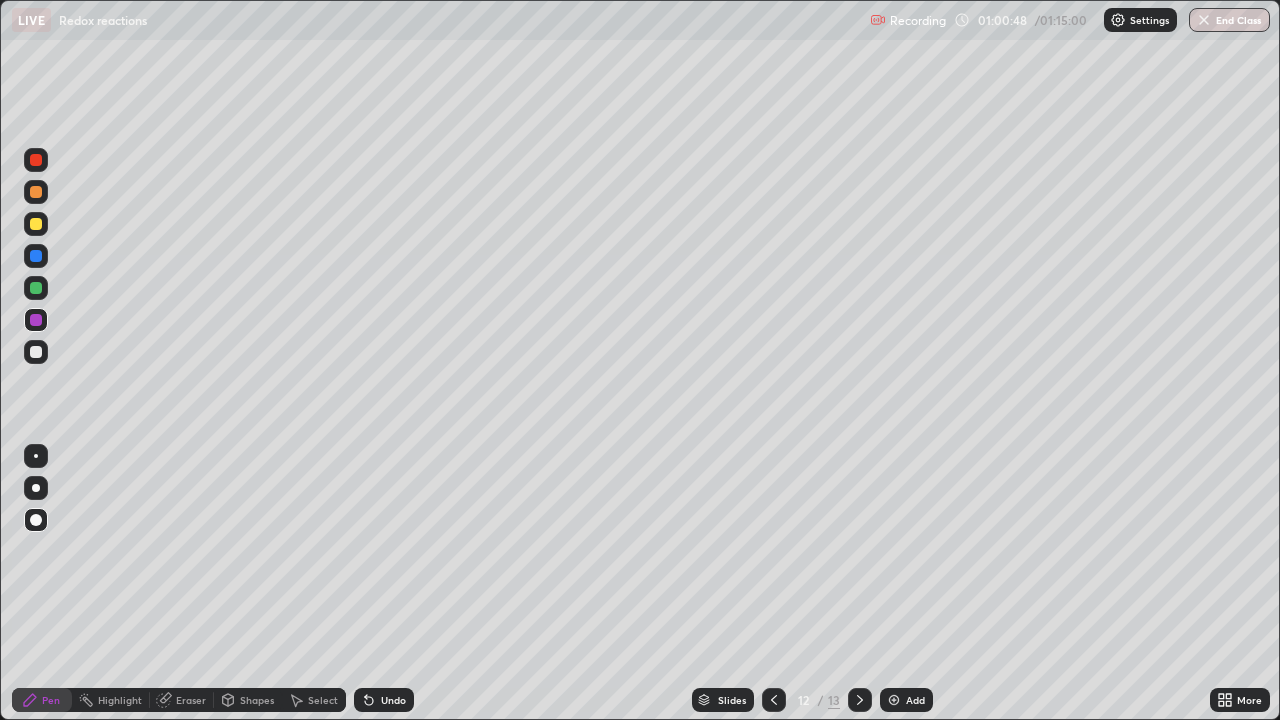 click 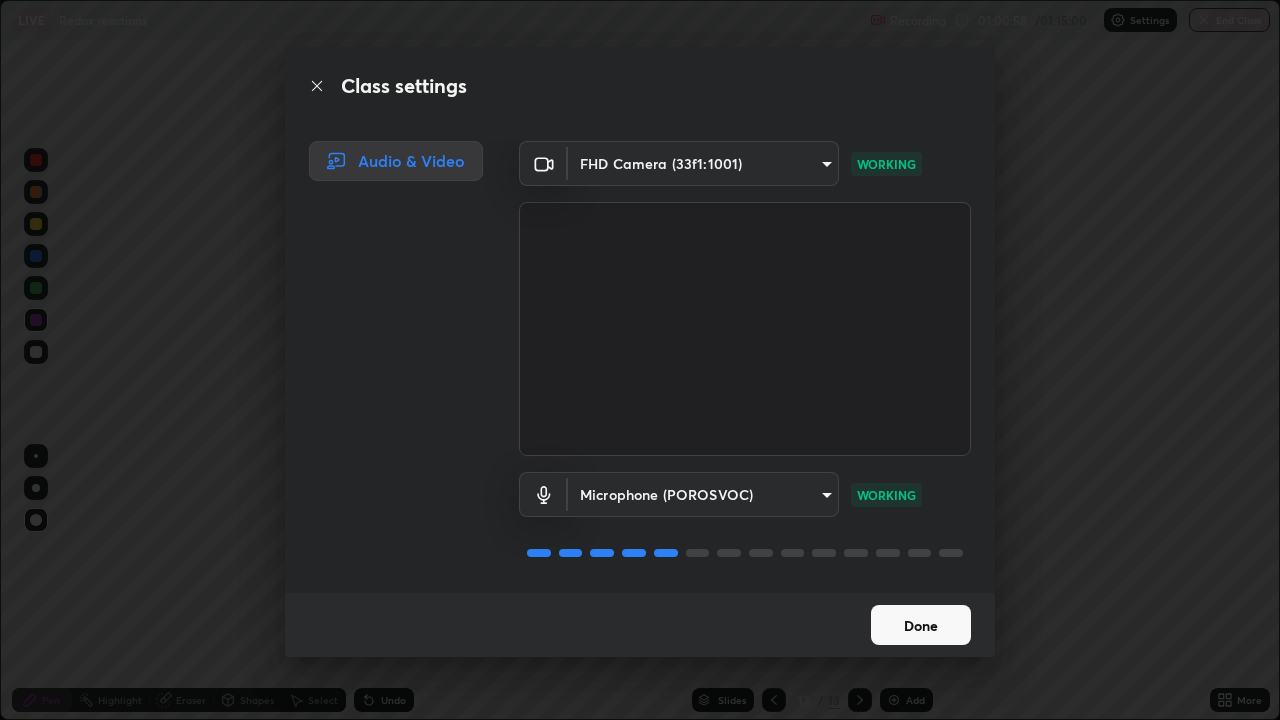 click on "Done" at bounding box center [921, 625] 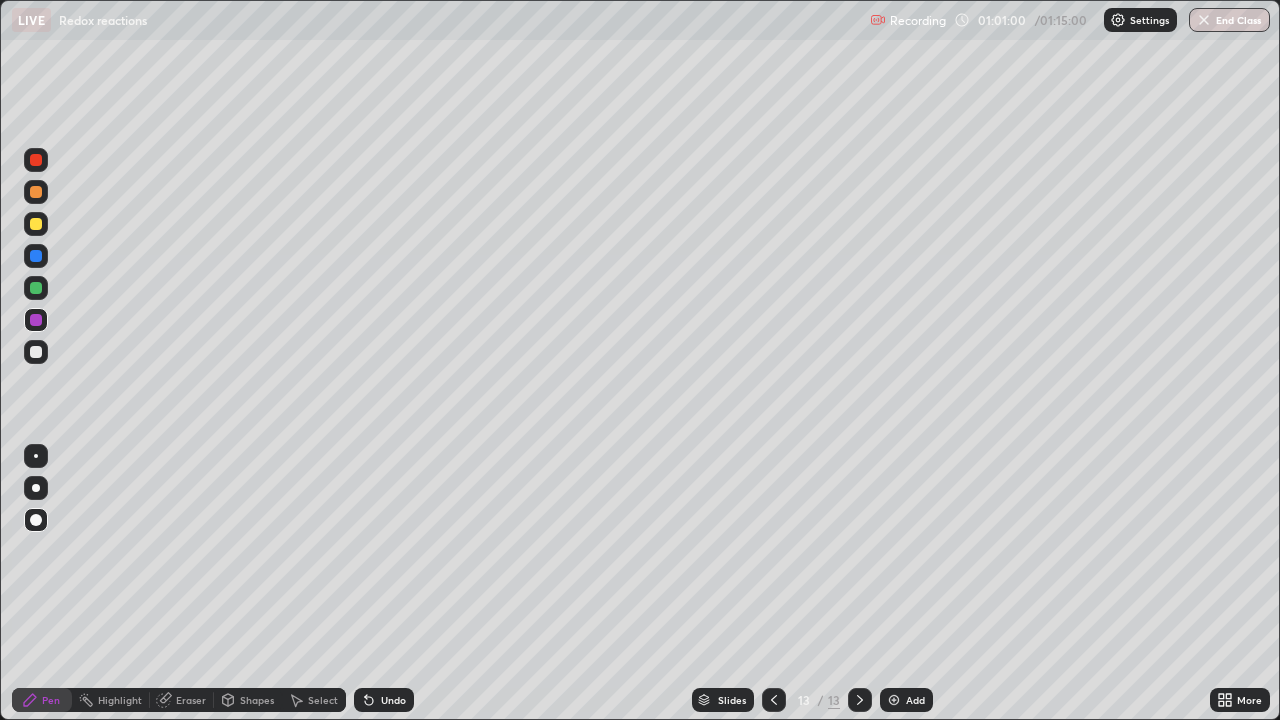 click at bounding box center (36, 224) 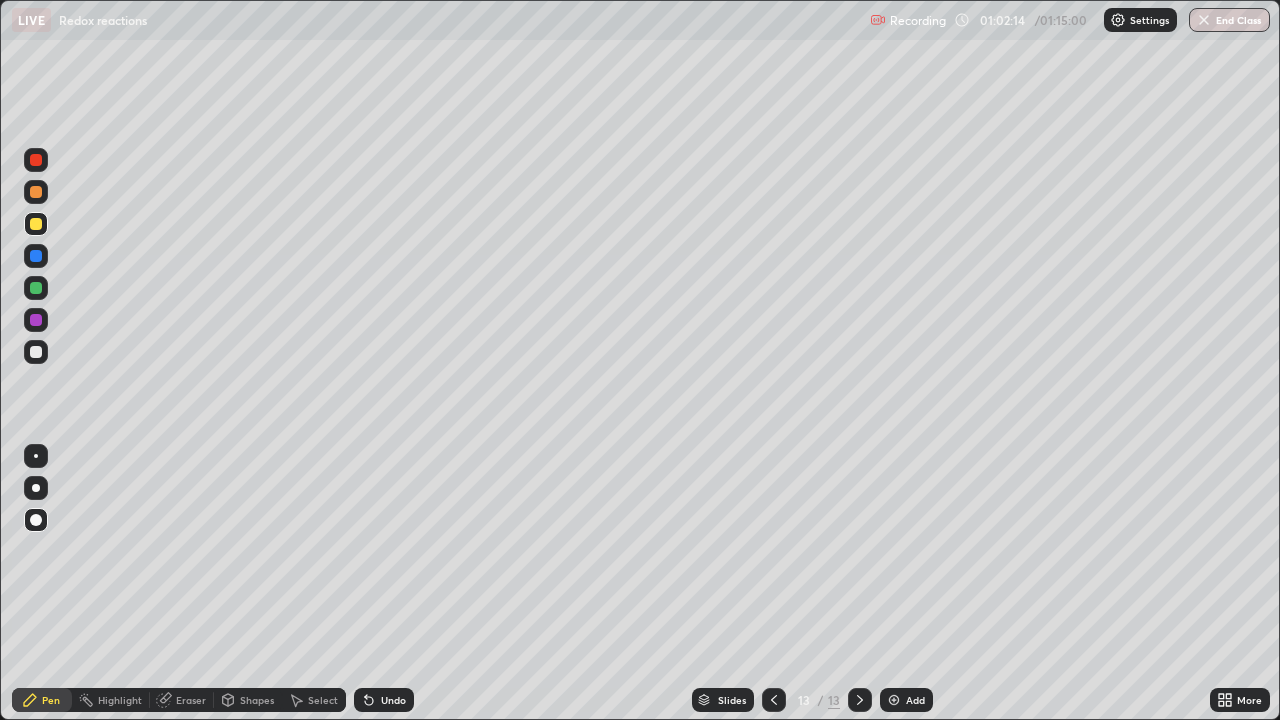 click at bounding box center (36, 192) 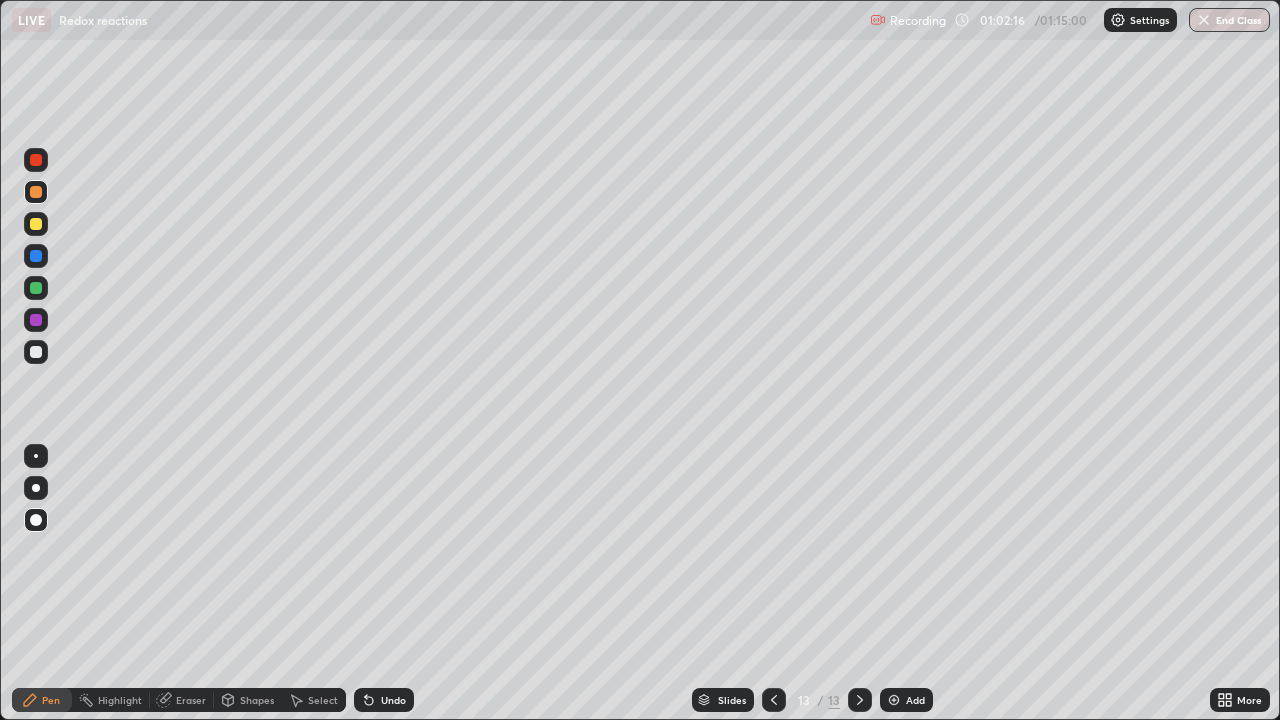 click at bounding box center (36, 160) 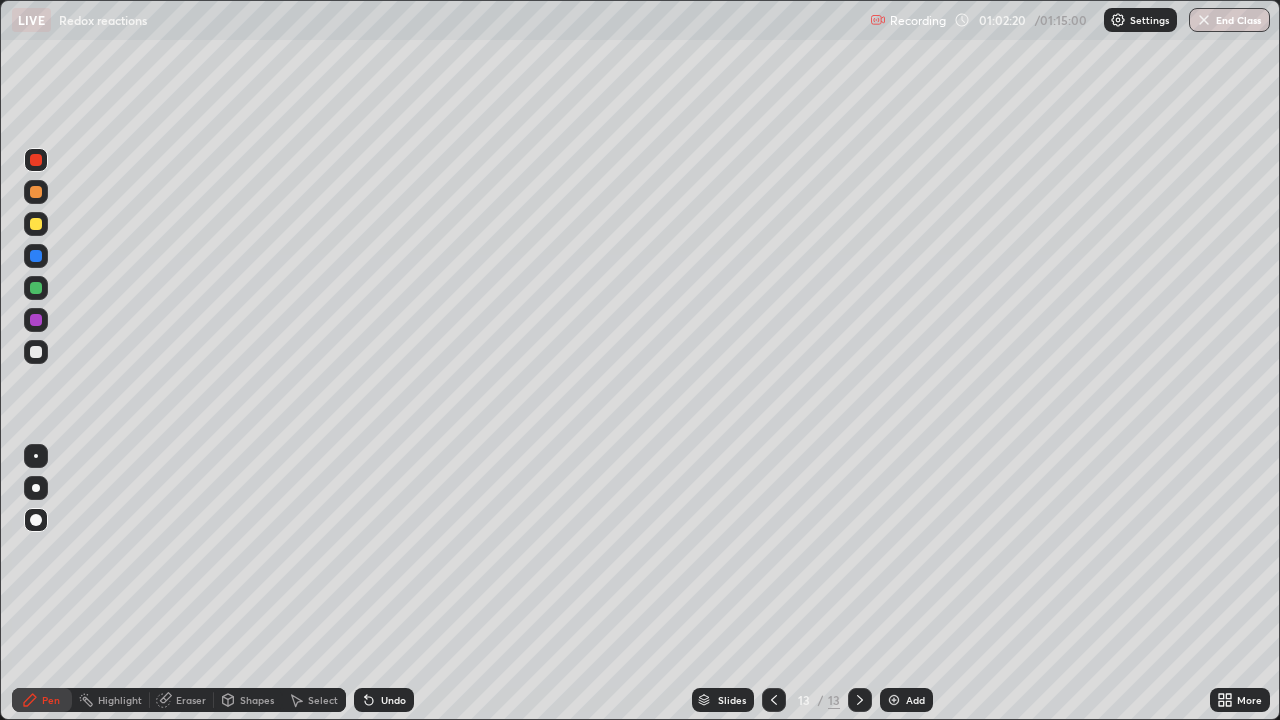 click on "Undo" at bounding box center (384, 700) 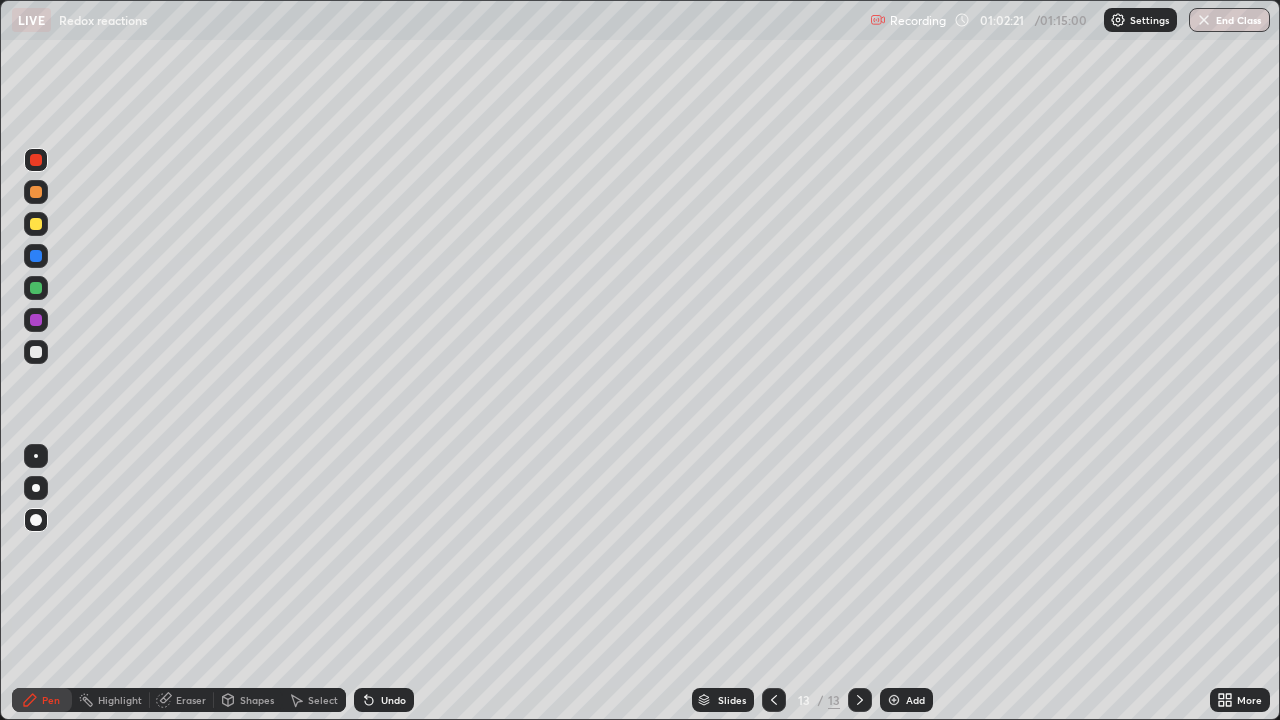 click on "Undo" at bounding box center (384, 700) 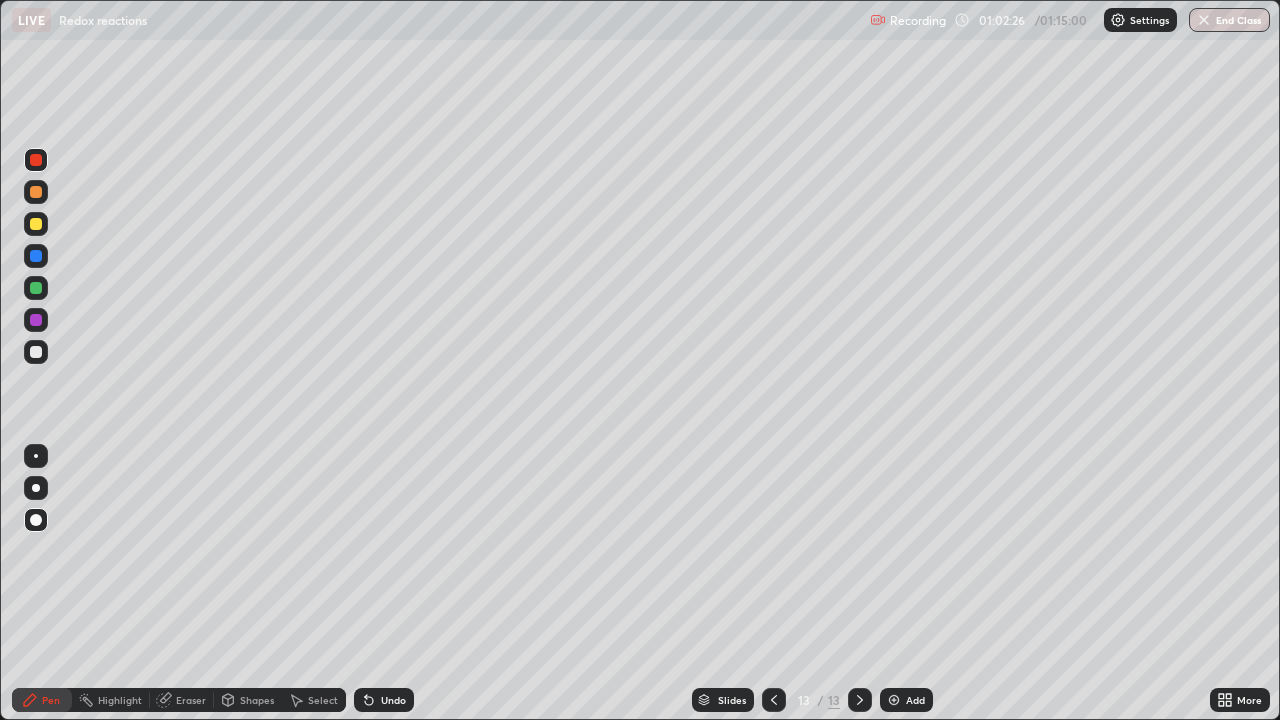 click at bounding box center (36, 352) 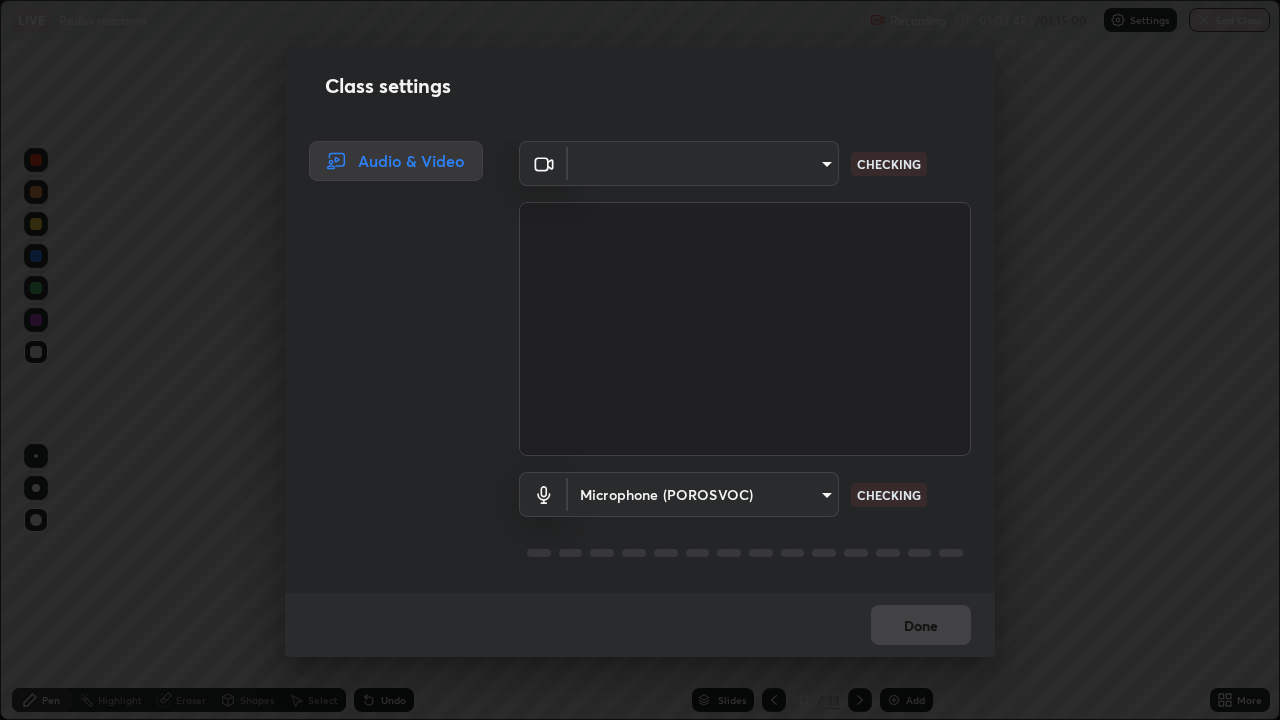 click at bounding box center [745, 329] 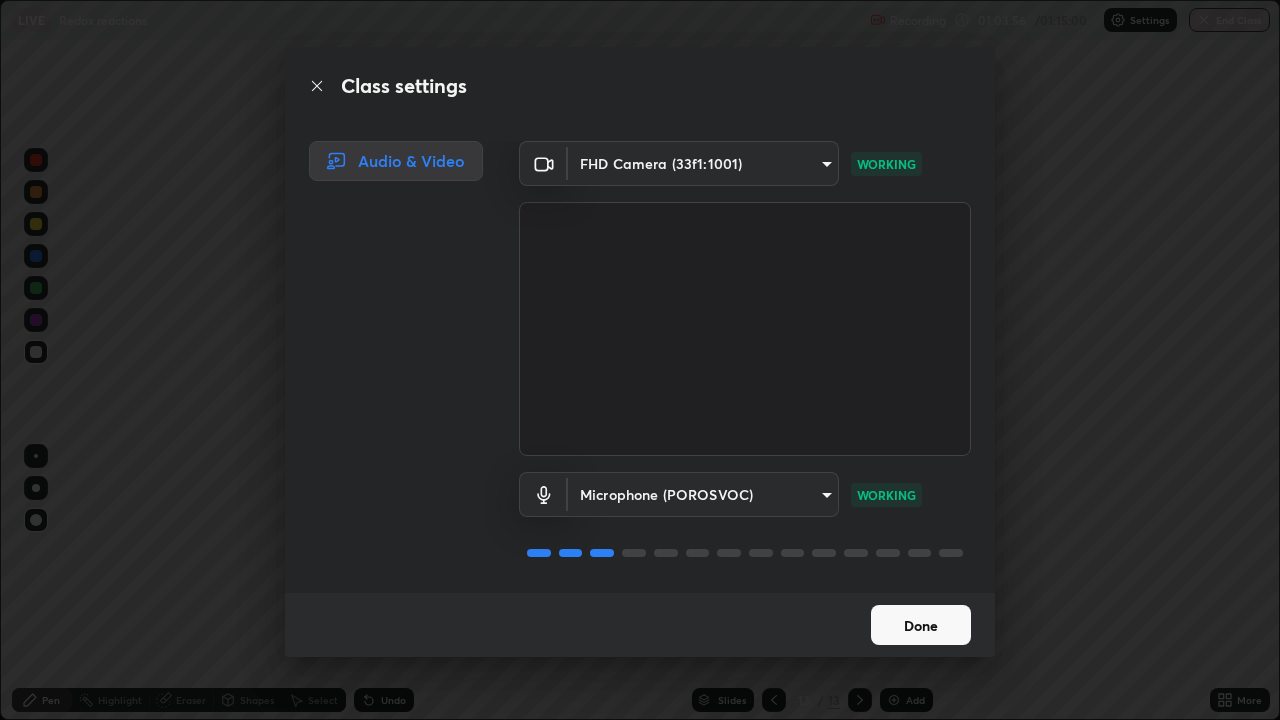 click on "Done" at bounding box center [921, 625] 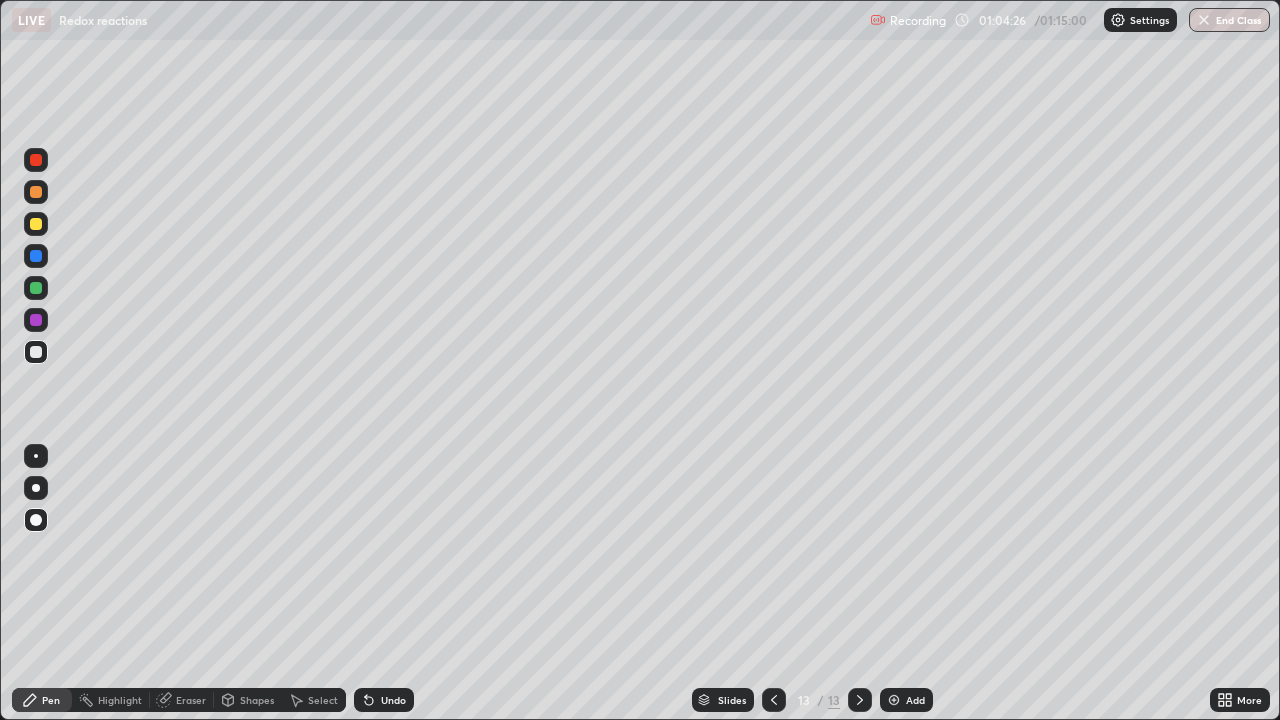 click at bounding box center (36, 224) 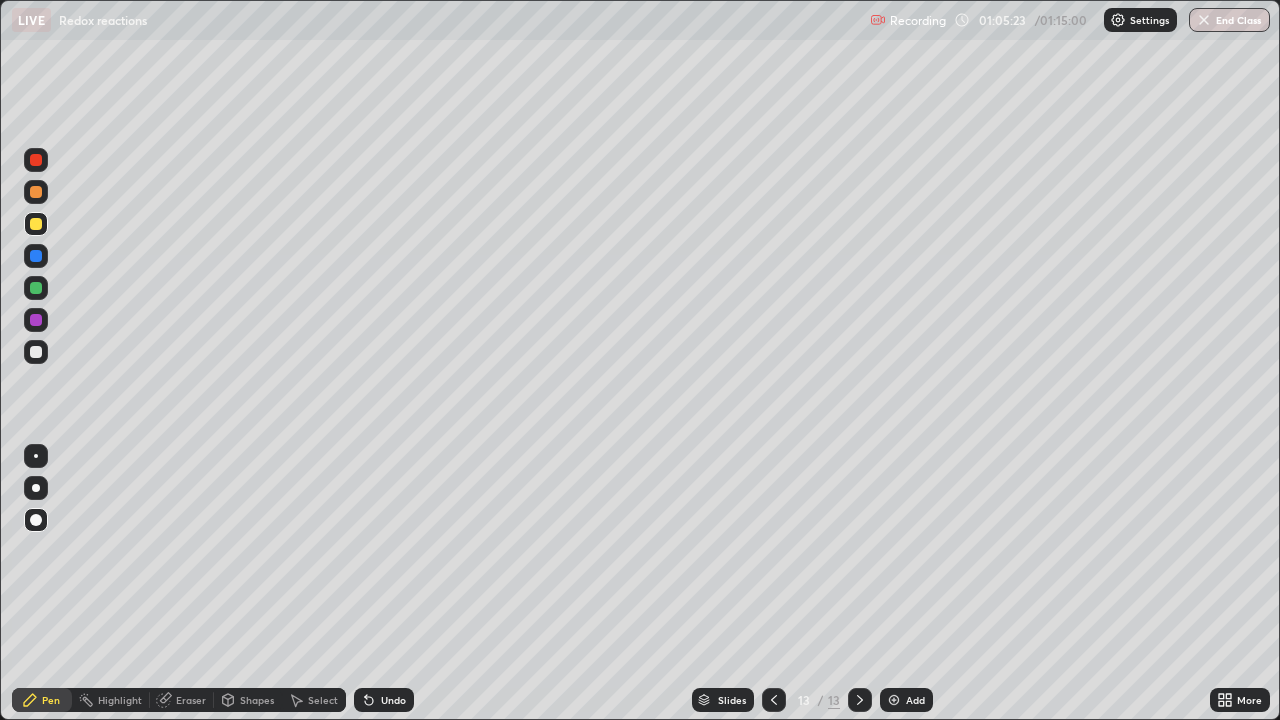 click at bounding box center [36, 352] 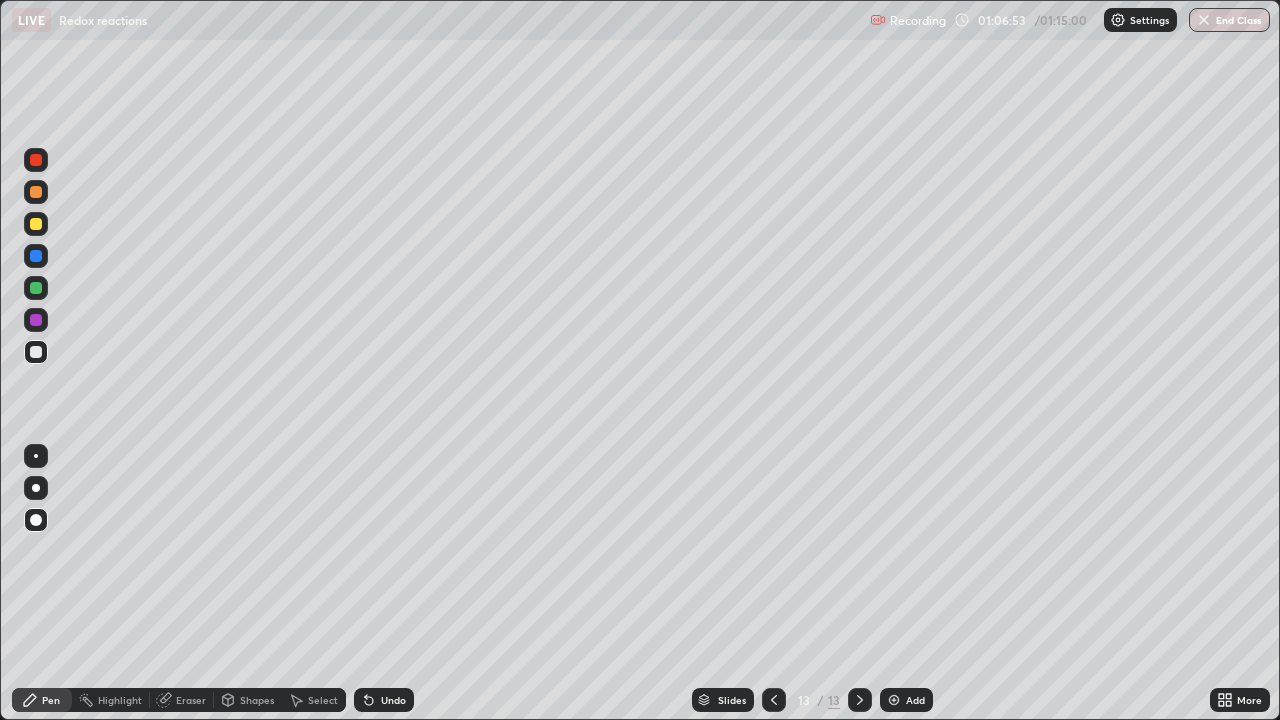 click at bounding box center (36, 224) 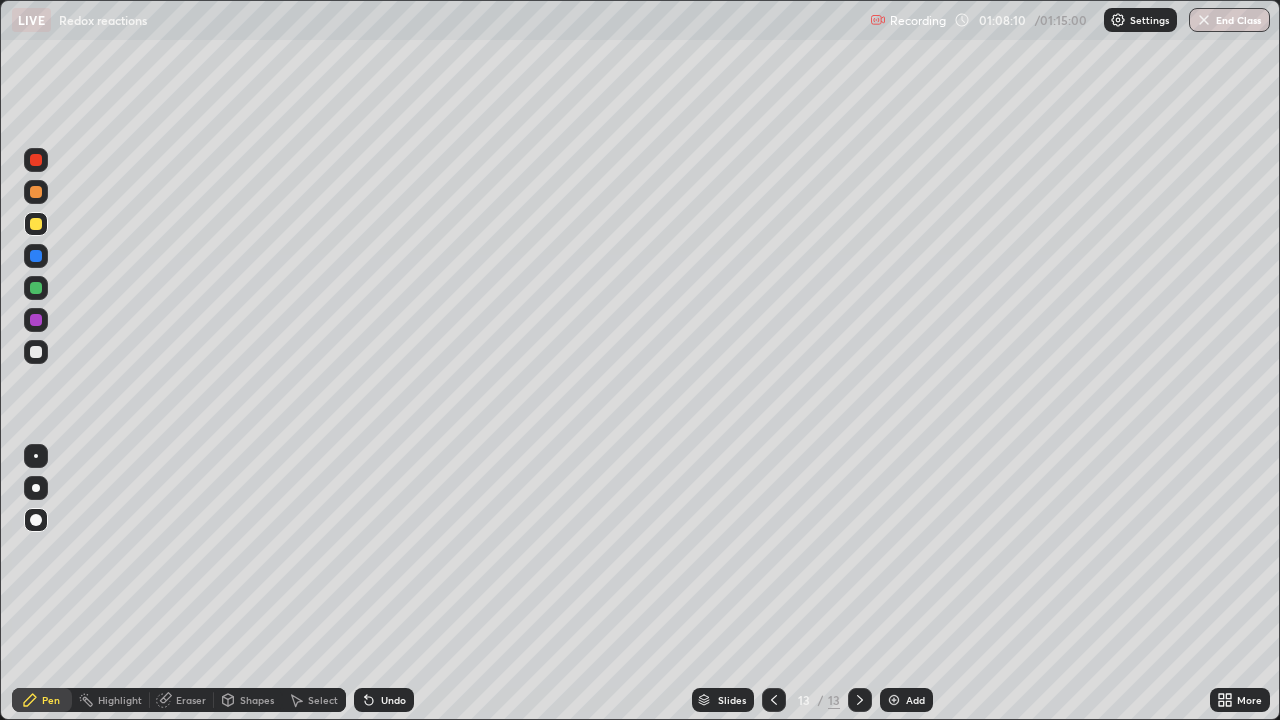 click at bounding box center (36, 352) 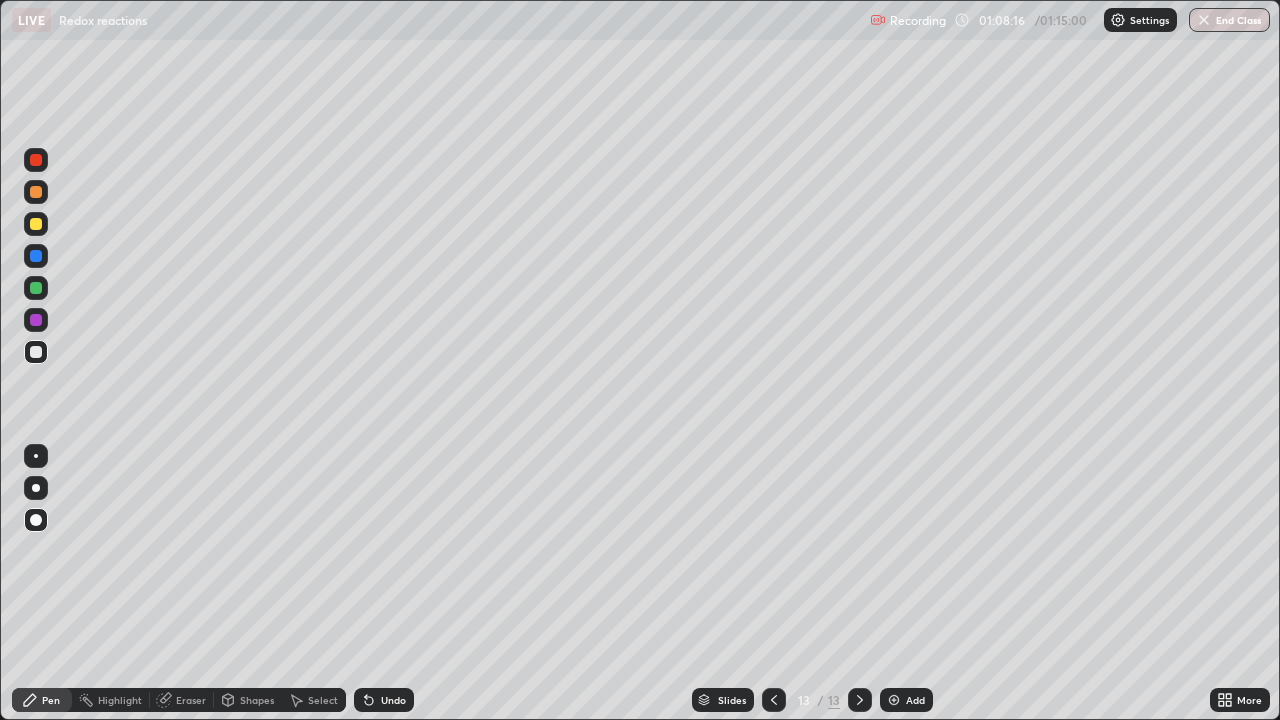 click on "Undo" at bounding box center (384, 700) 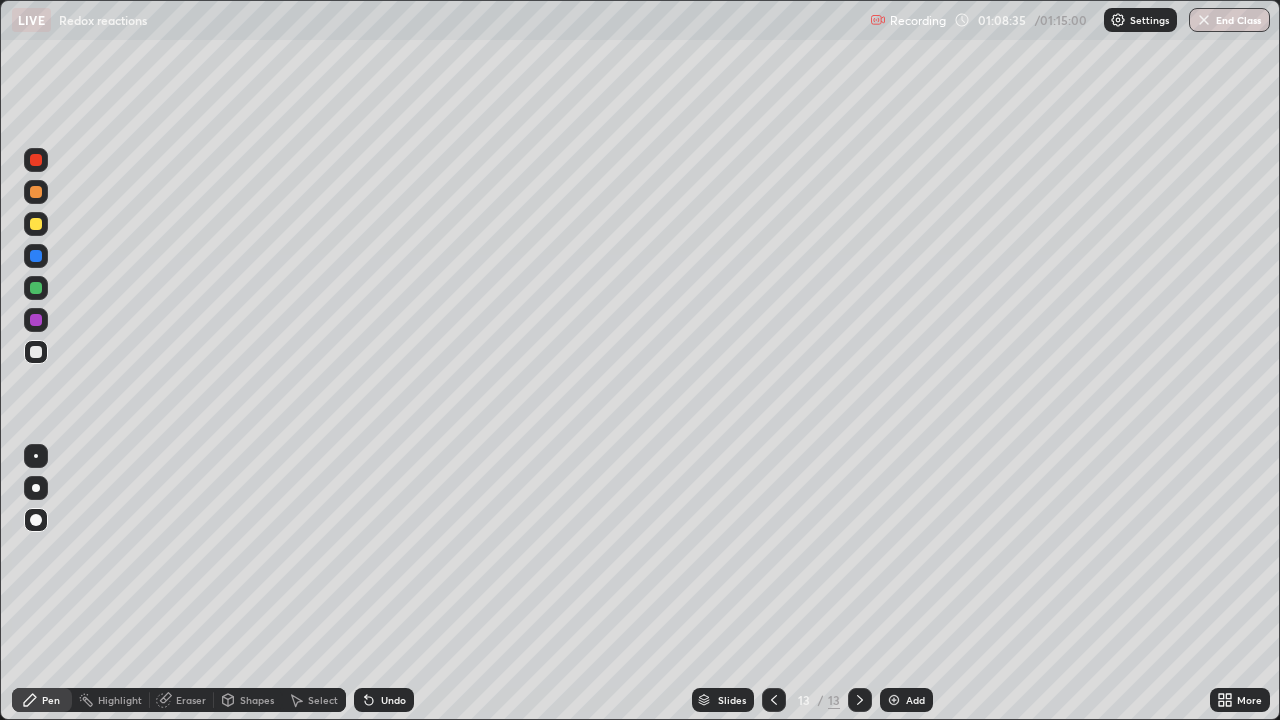 click at bounding box center [36, 288] 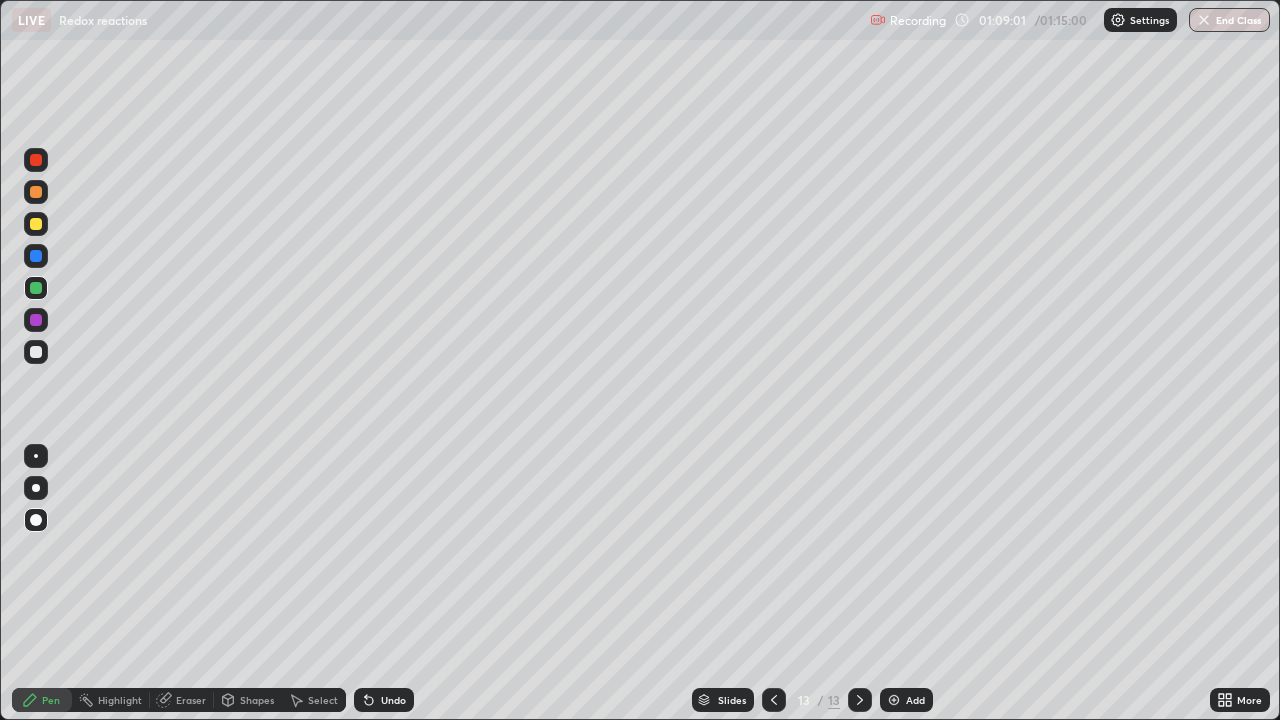 click at bounding box center [36, 320] 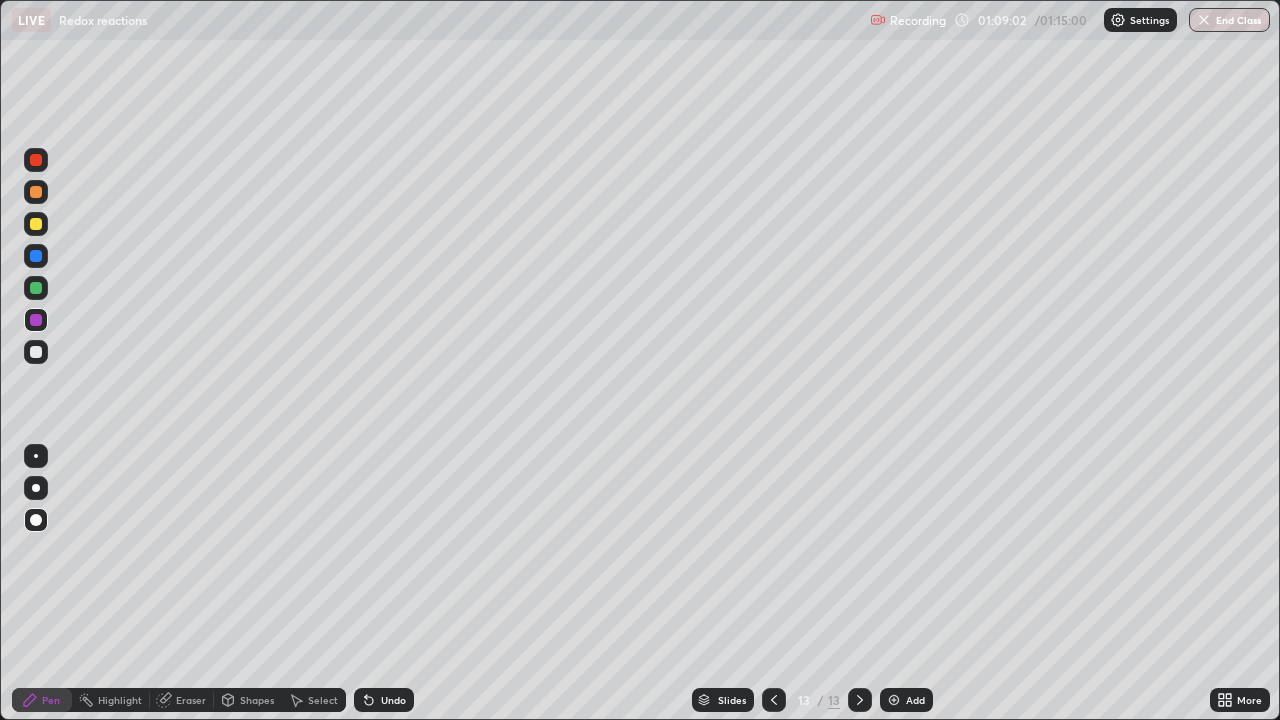 click at bounding box center [36, 160] 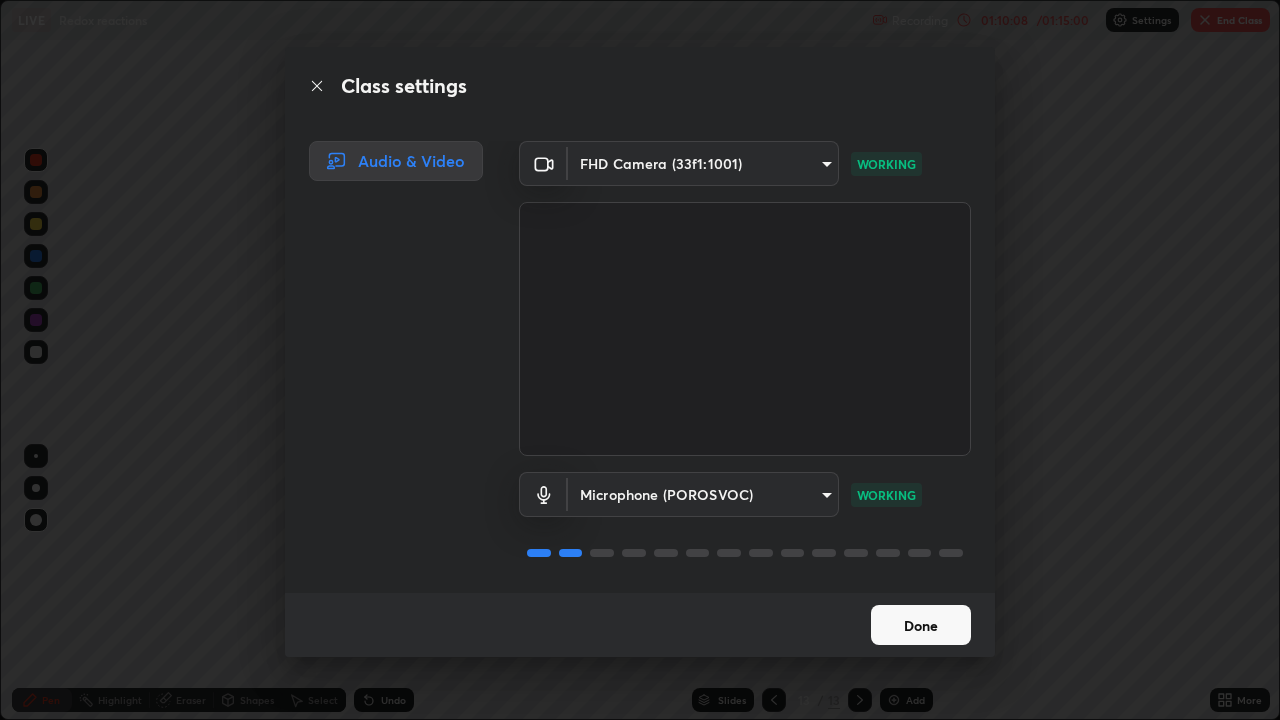 click on "Done" at bounding box center (921, 625) 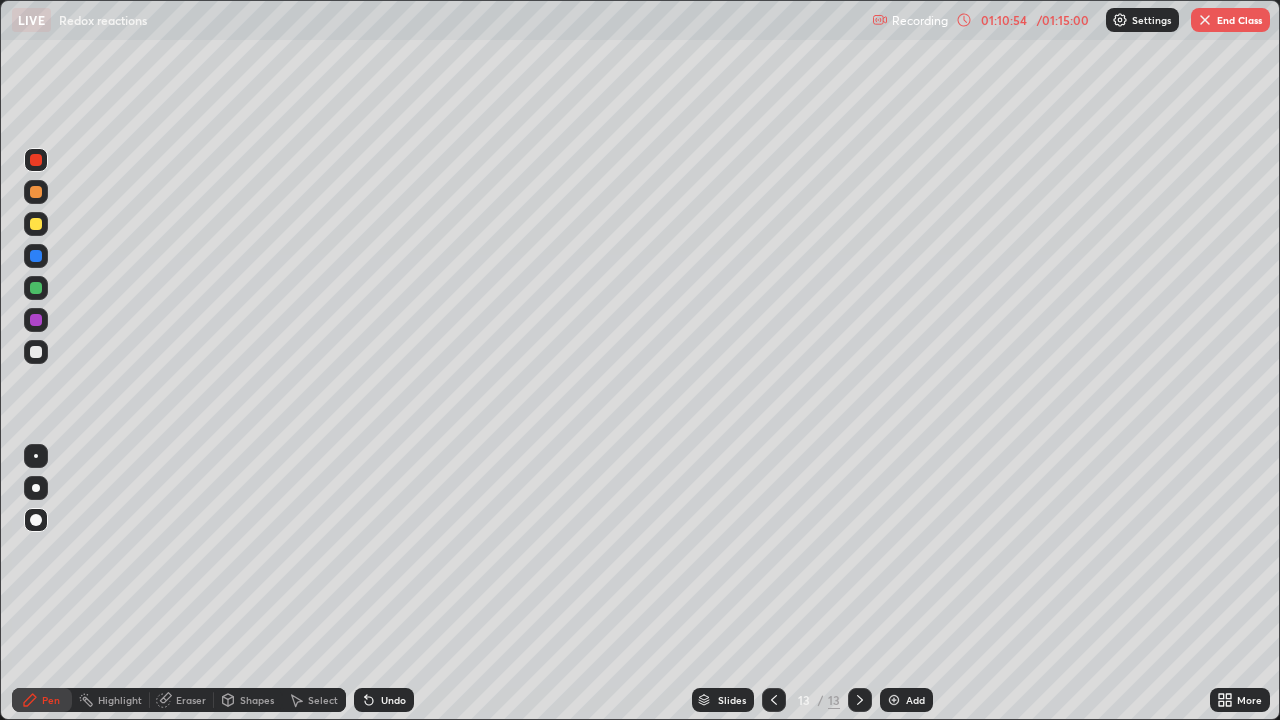 click at bounding box center [36, 352] 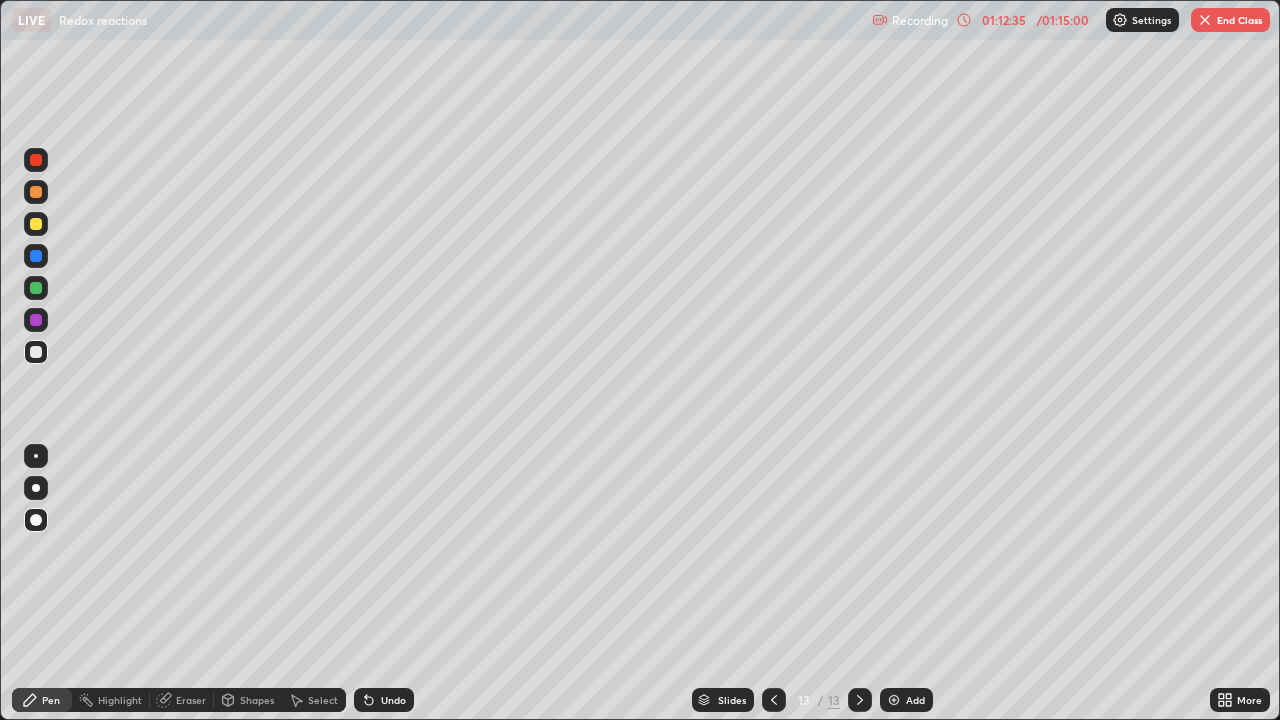 click at bounding box center [894, 700] 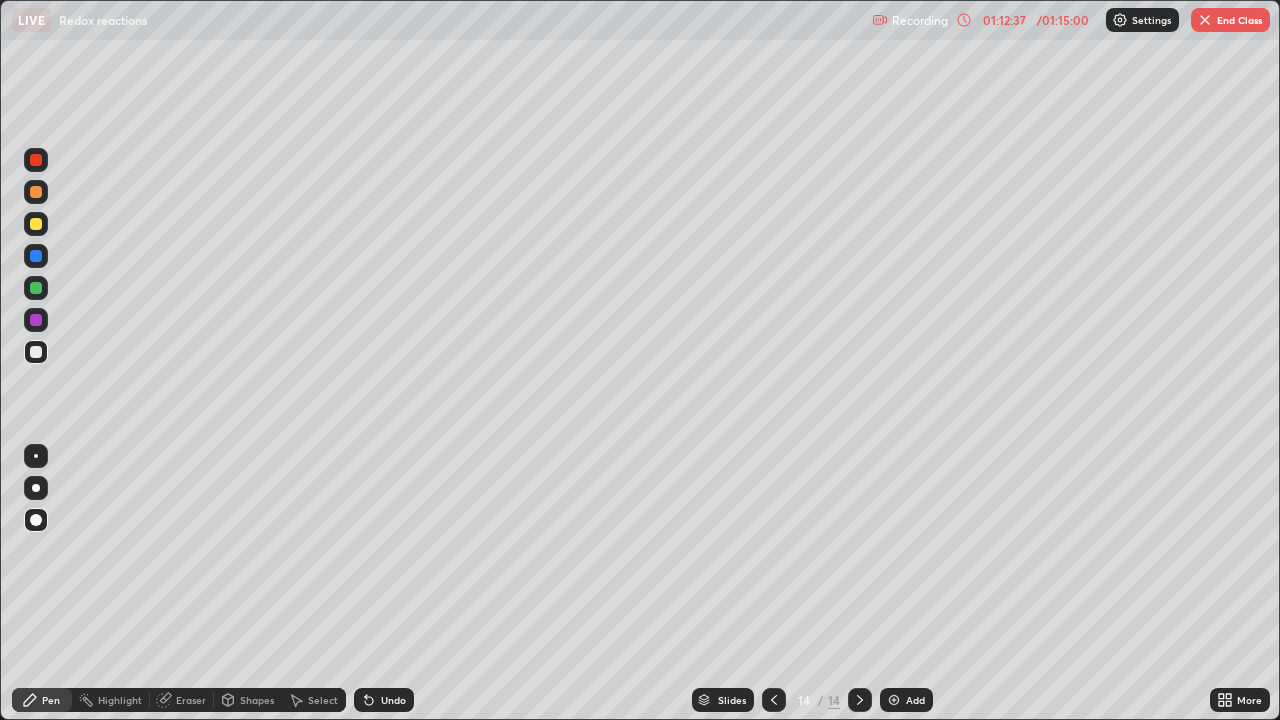 click at bounding box center (36, 224) 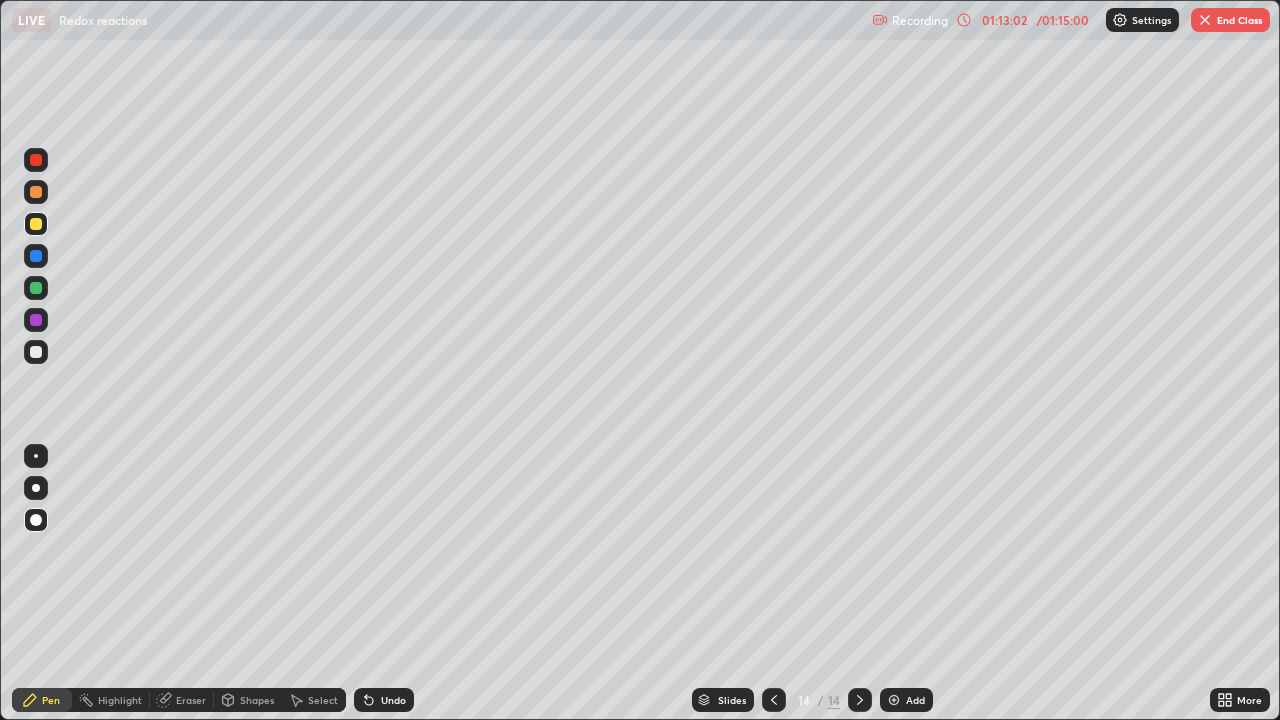 click on "Undo" at bounding box center (393, 700) 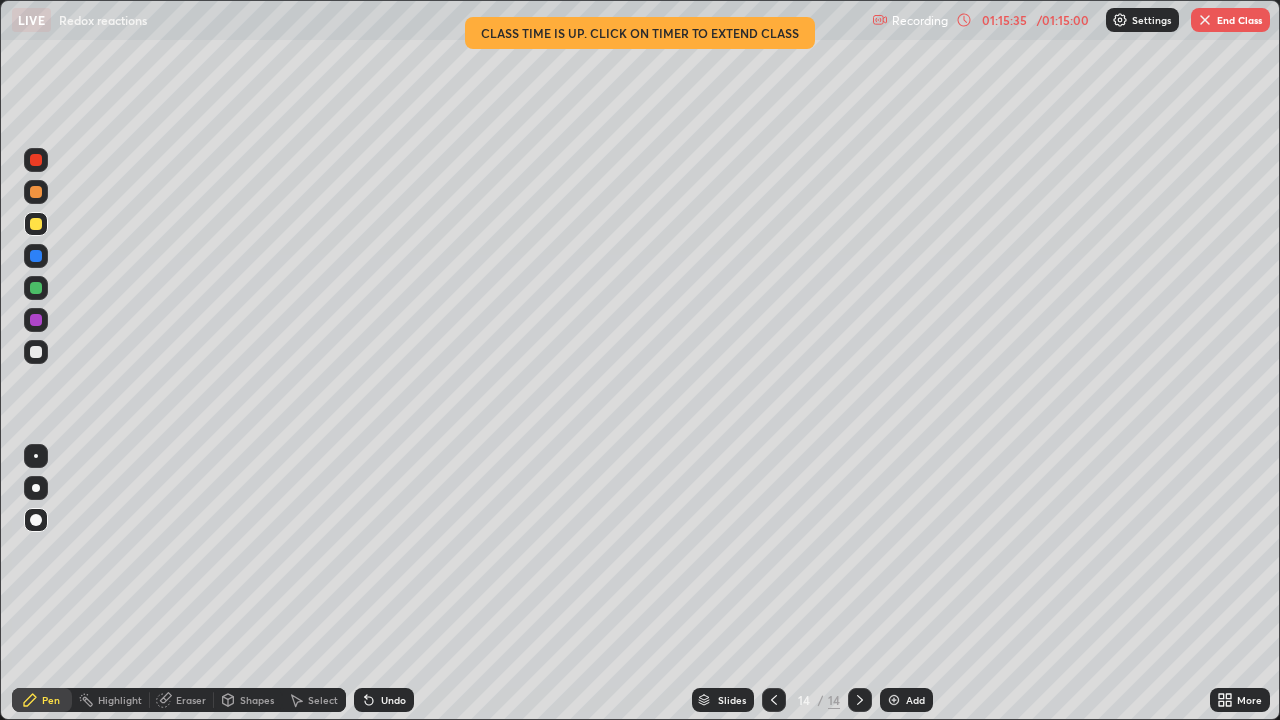 click on "End Class" at bounding box center (1230, 20) 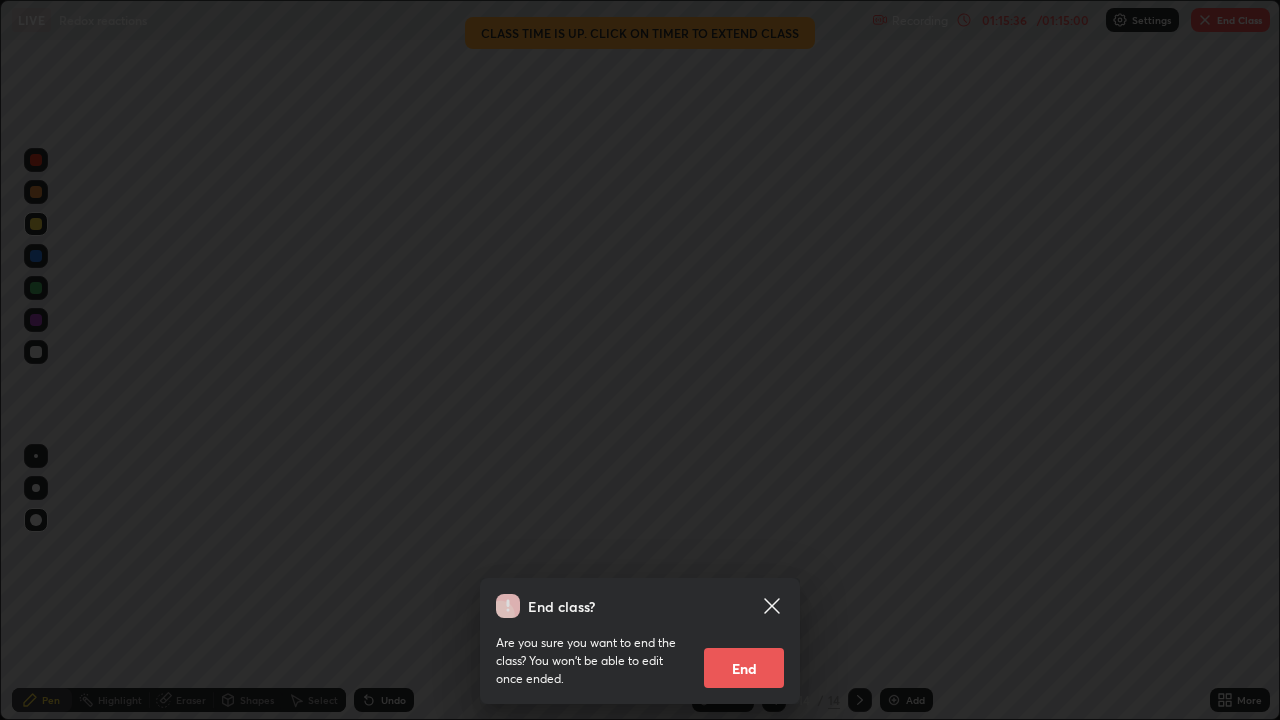 click on "End" at bounding box center [744, 668] 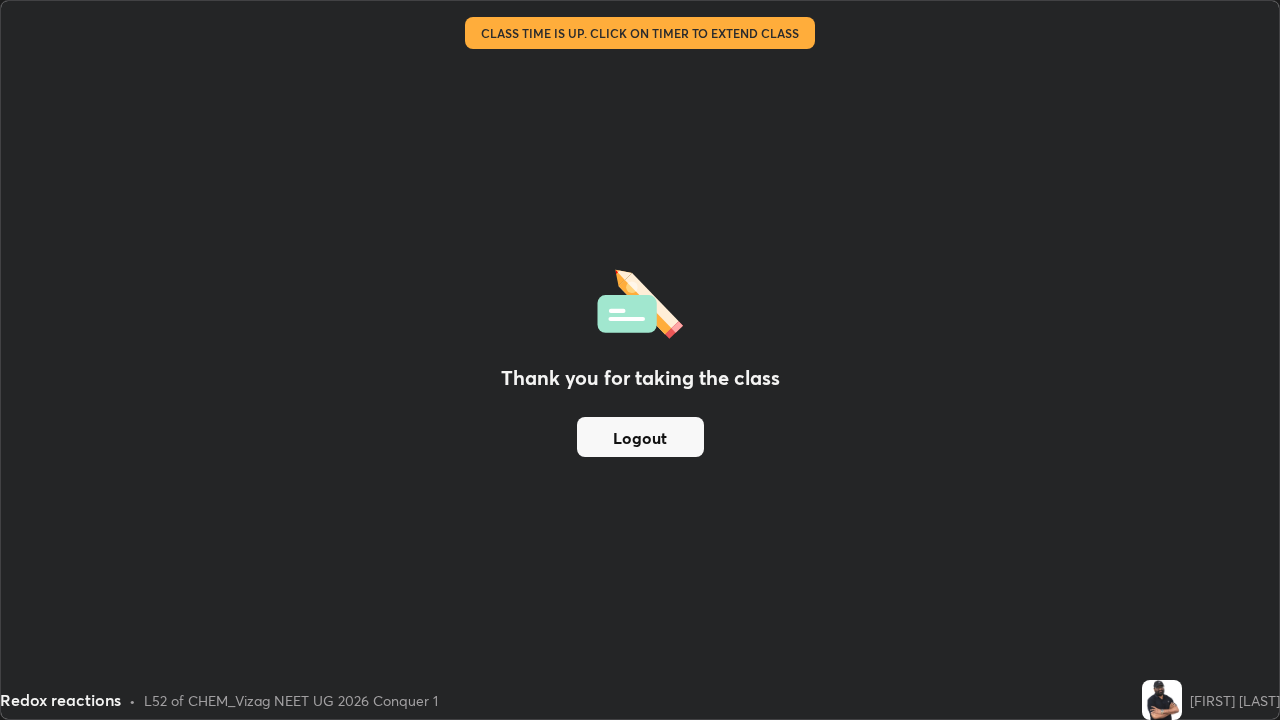click on "Logout" at bounding box center (640, 437) 